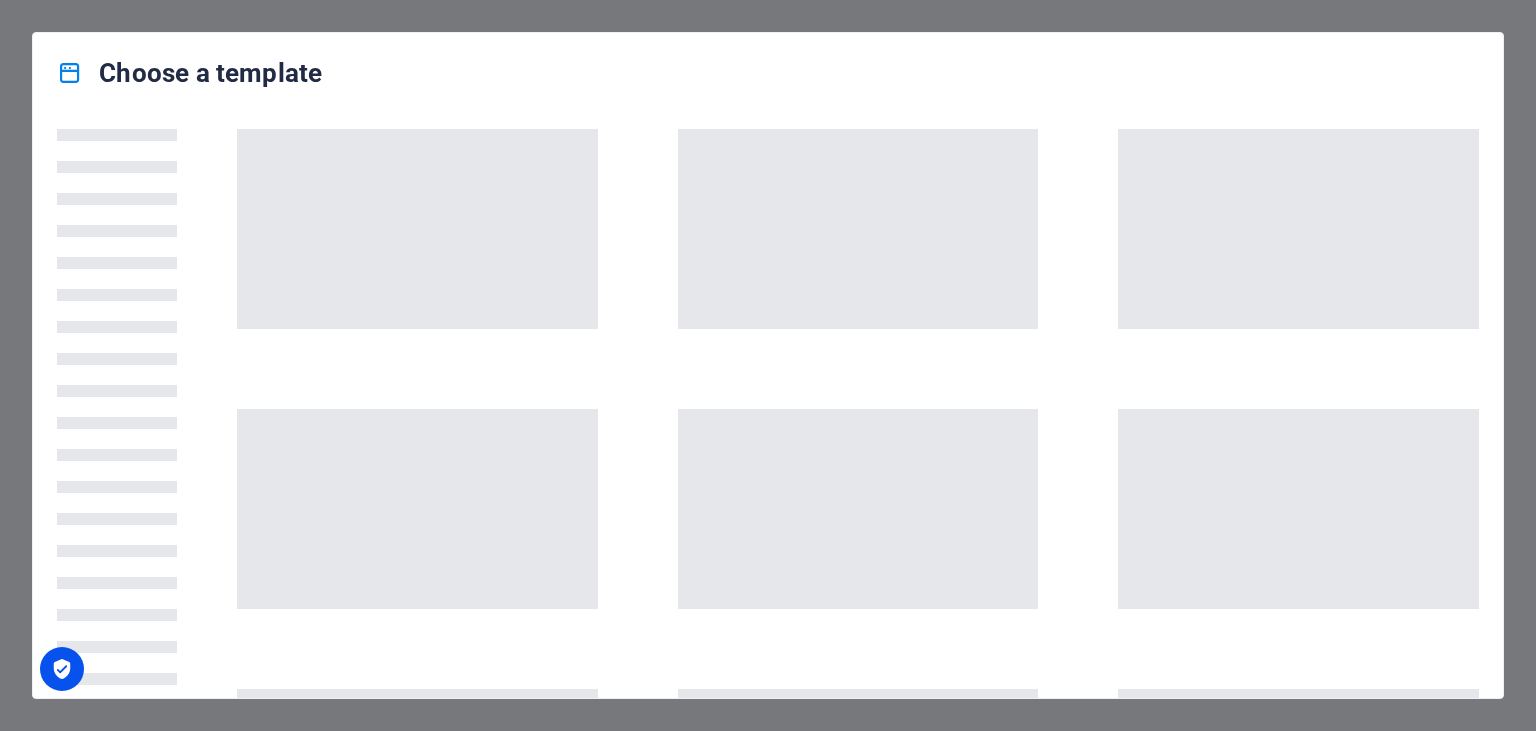 scroll, scrollTop: 0, scrollLeft: 0, axis: both 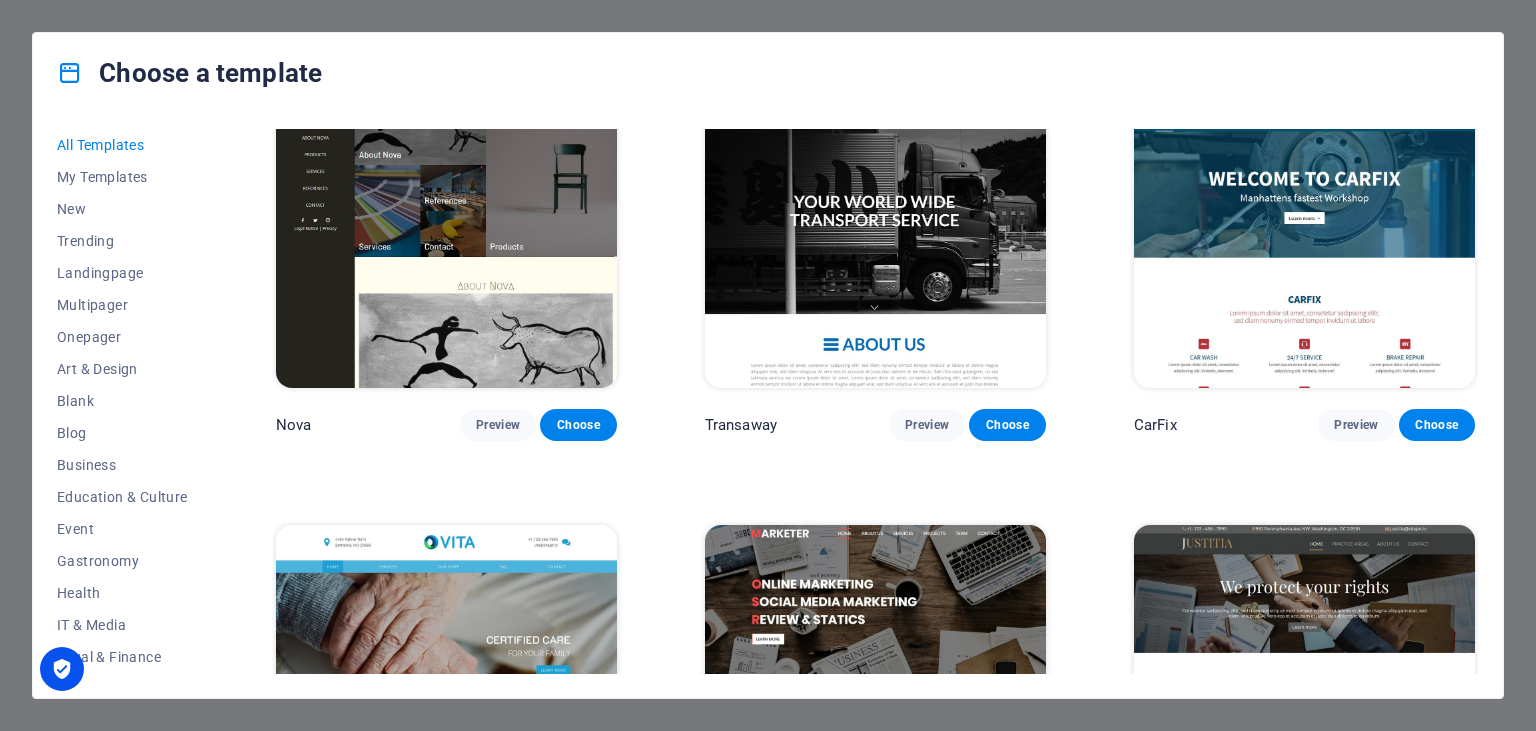 click on "All Templates My Templates New Trending Landingpage Multipager Onepager Art & Design Blank Blog Business Education & Culture Event Gastronomy Health IT & Media Legal & Finance Non-Profit Performance Portfolio Services Sports & Beauty Trades Travel Wireframe Peoneera Preview Choose Art Museum Preview Choose Wonder Planner Preview Choose Transportable Preview Choose S&L Preview Choose WePaint Preview Choose Eco-Con Preview Choose MeetUp Preview Choose Help & Care Preview Choose Podcaster Preview Choose Academix Preview Choose BIG Barber Shop Preview Choose Health & Food Preview Choose UrbanNest Interiors Preview Choose Green Change Preview Choose The Beauty Temple Preview Choose WeTrain Preview Choose Cleaner Preview Choose Johanna James Preview Choose Delicioso Preview Choose Dream Garden Preview Choose LumeDeAqua Preview Choose Pets Care Preview Choose SafeSpace Preview Choose Midnight Rain Bar Preview Choose Drive Preview Choose Estator Preview Choose Health Group Preview Choose MakeIt Agency Preview Choose" at bounding box center (768, 405) 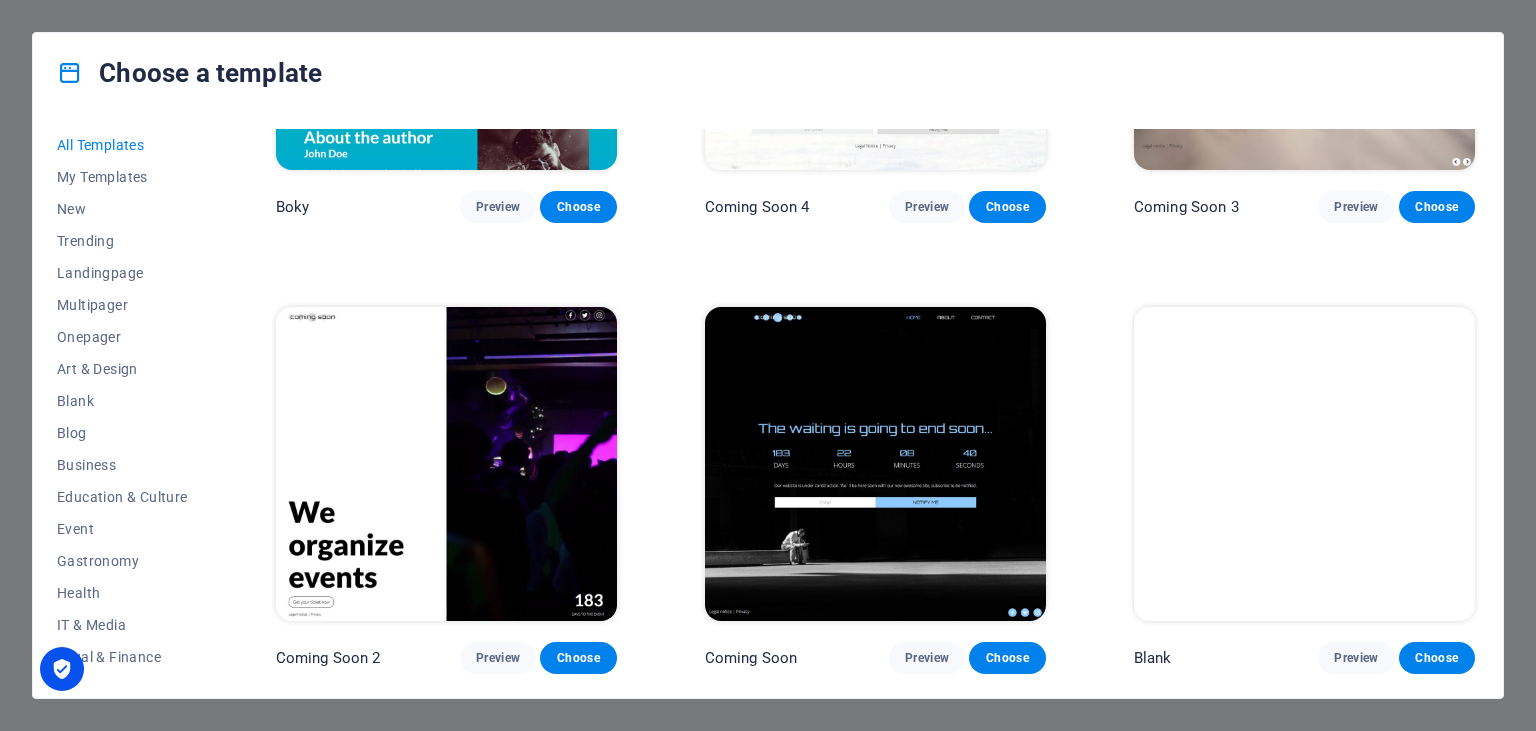 scroll, scrollTop: 23761, scrollLeft: 0, axis: vertical 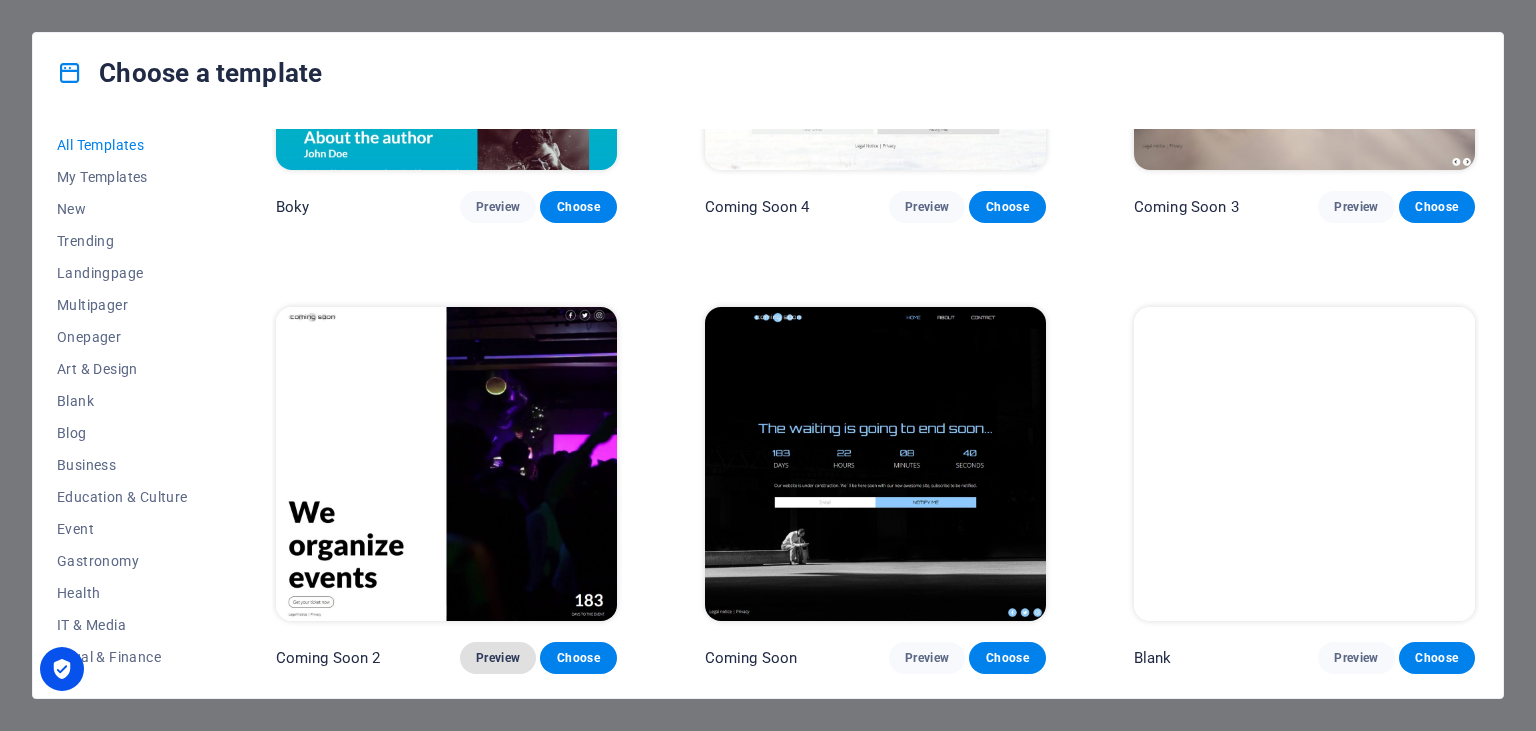 click on "Preview" at bounding box center [498, 658] 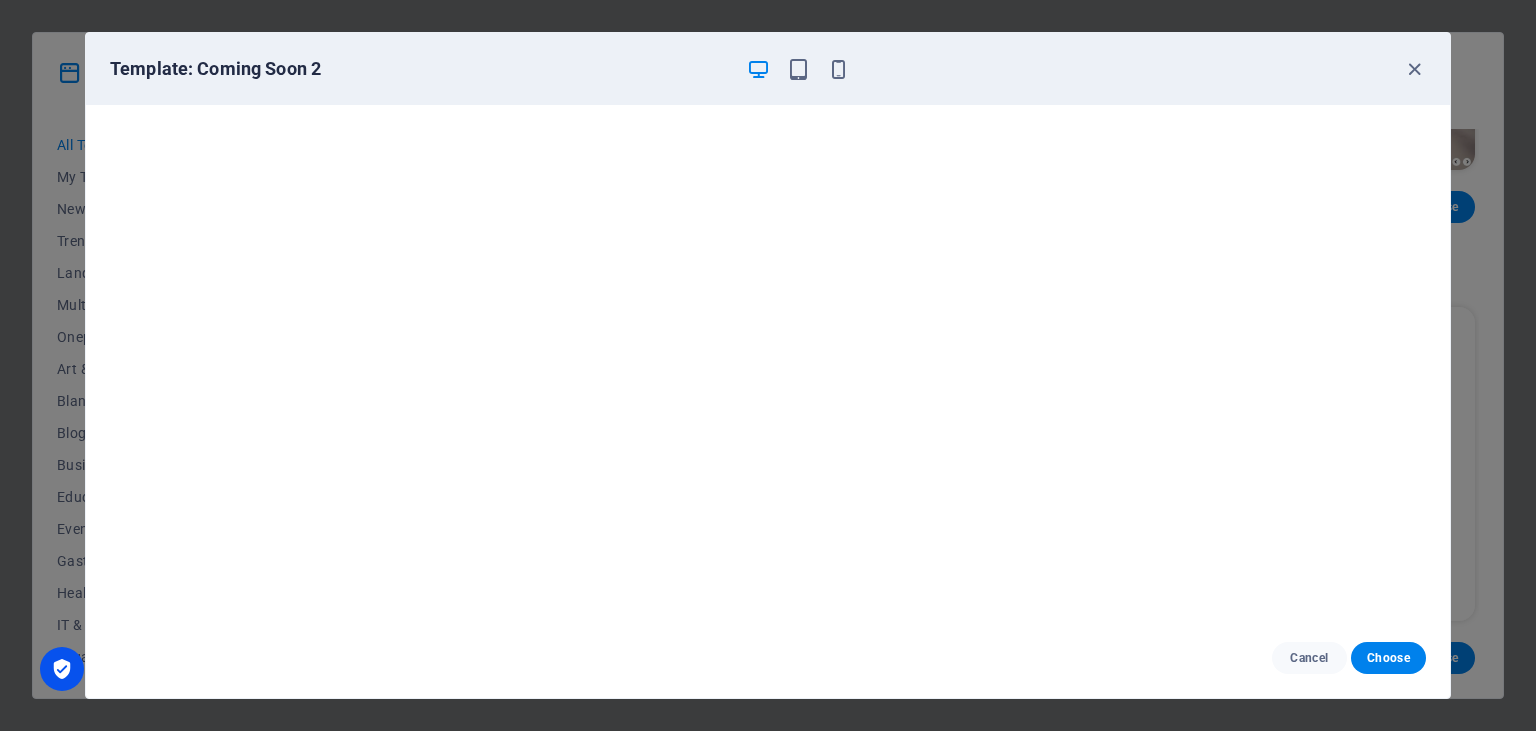 scroll, scrollTop: 23763, scrollLeft: 0, axis: vertical 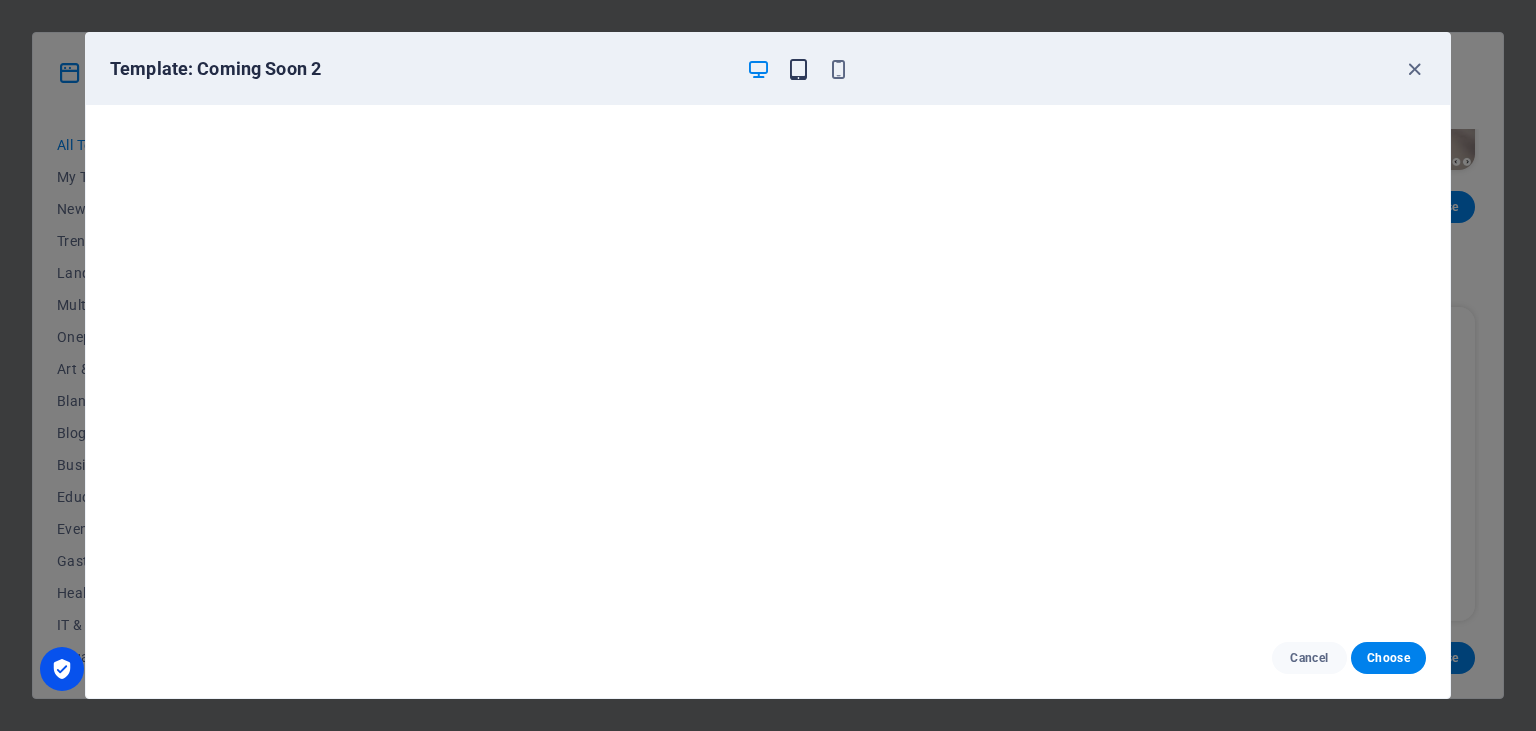 click at bounding box center (798, 69) 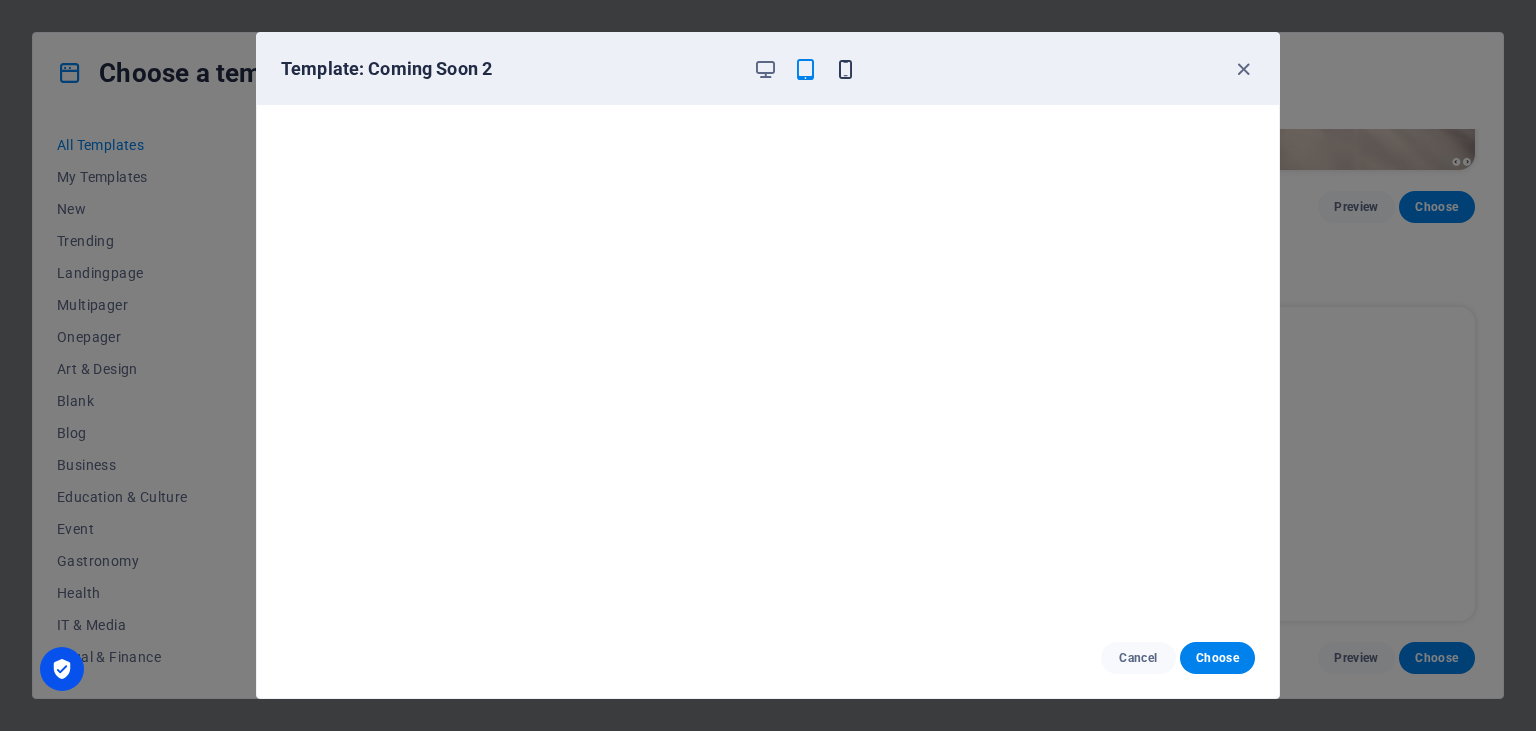 click at bounding box center [845, 69] 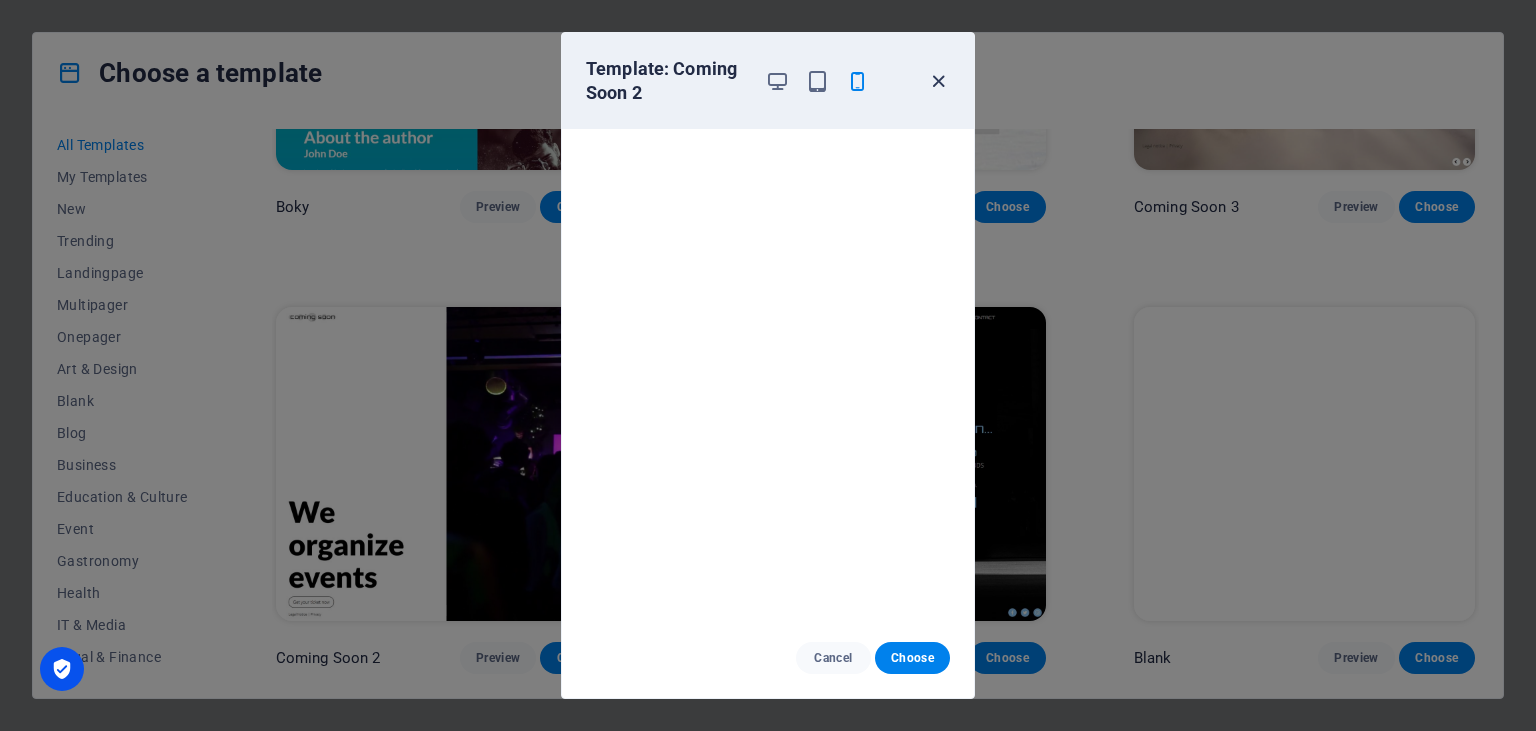 click at bounding box center (938, 81) 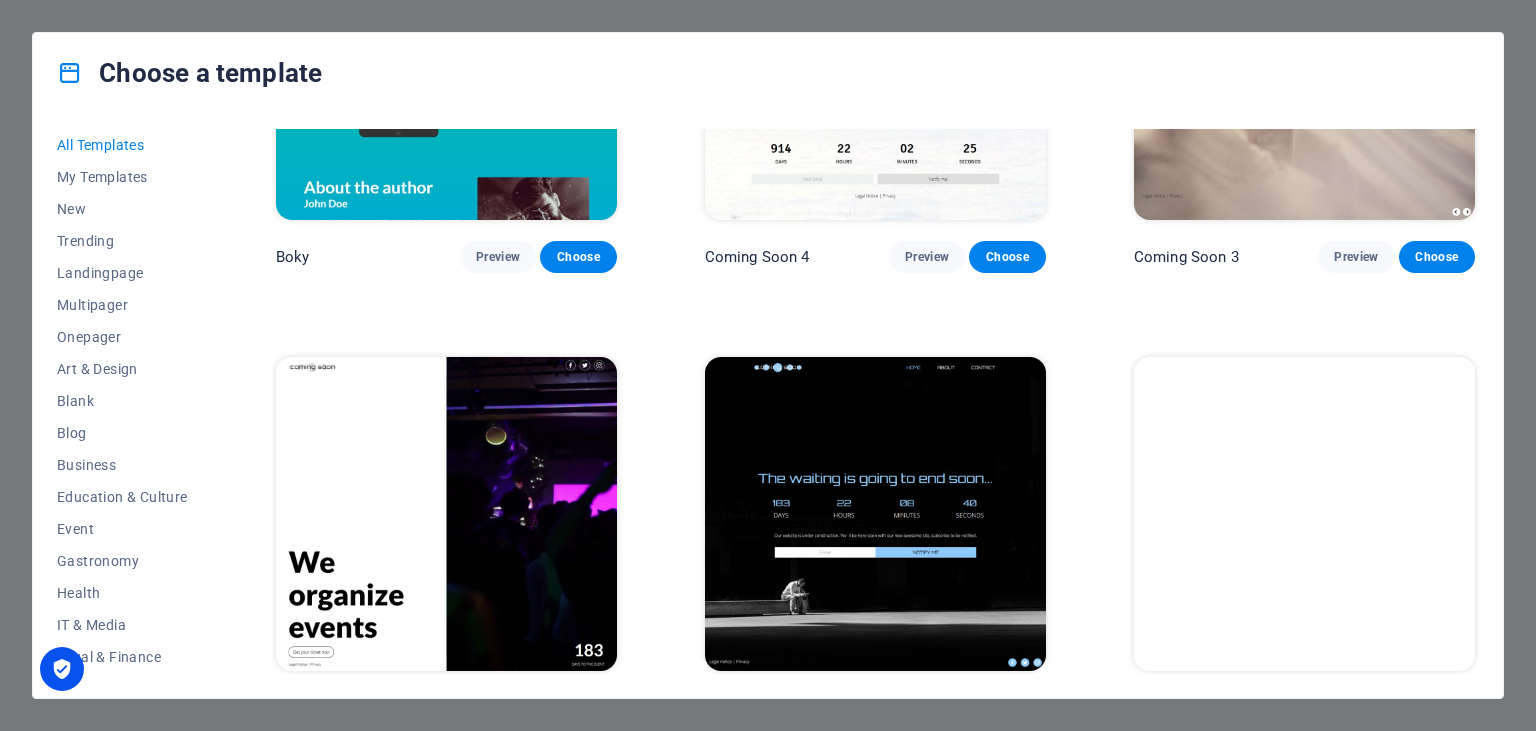 scroll, scrollTop: 23471, scrollLeft: 0, axis: vertical 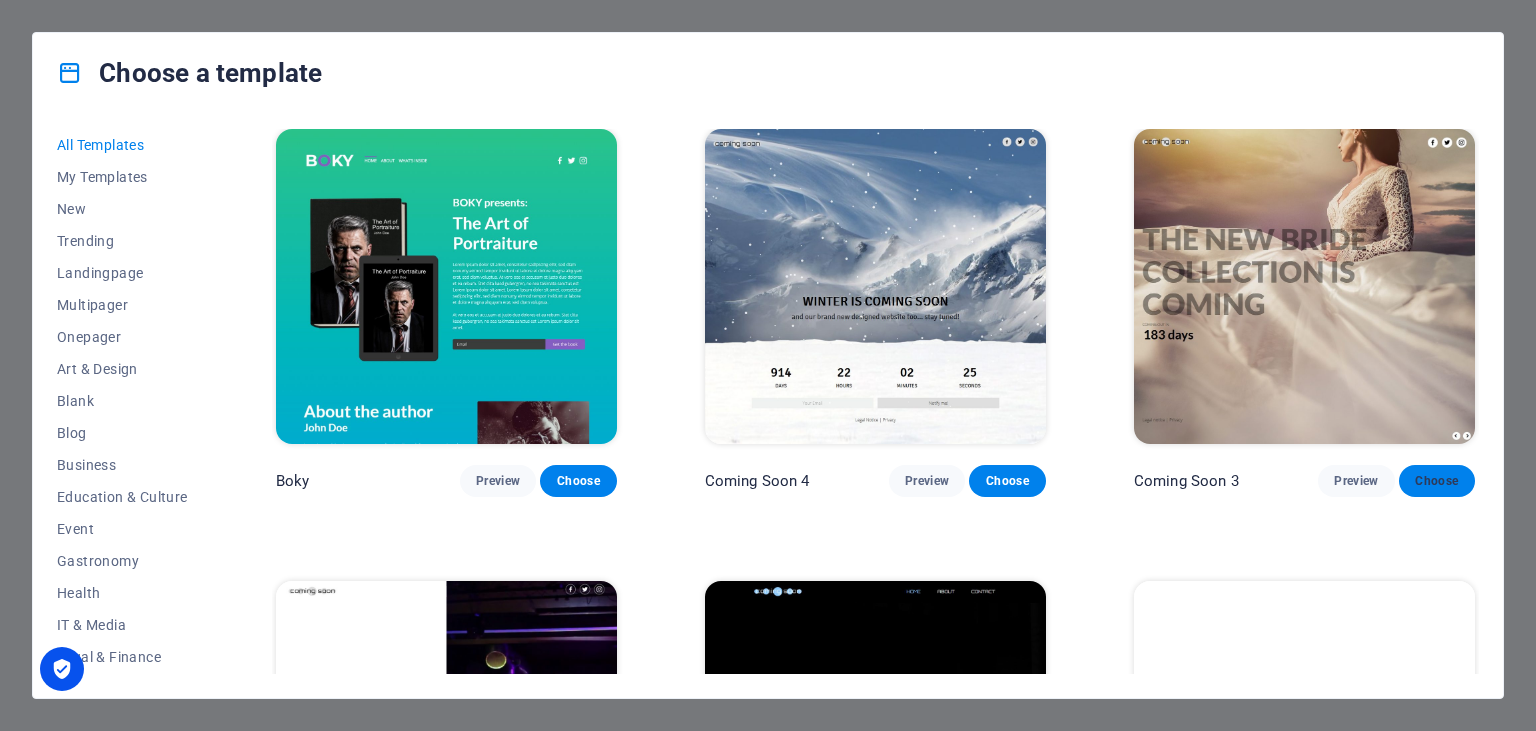 click on "Choose" at bounding box center [1437, 481] 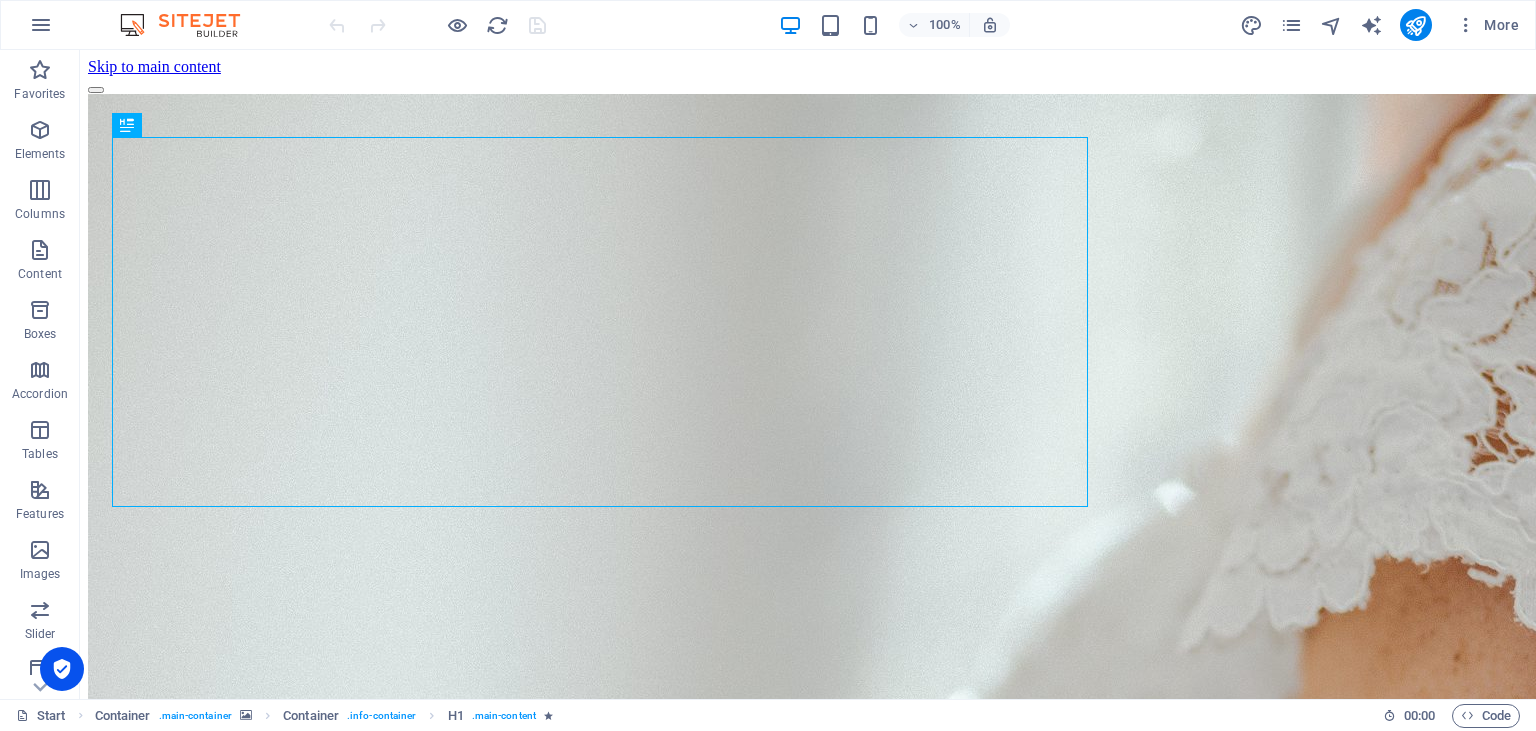 scroll, scrollTop: 0, scrollLeft: 0, axis: both 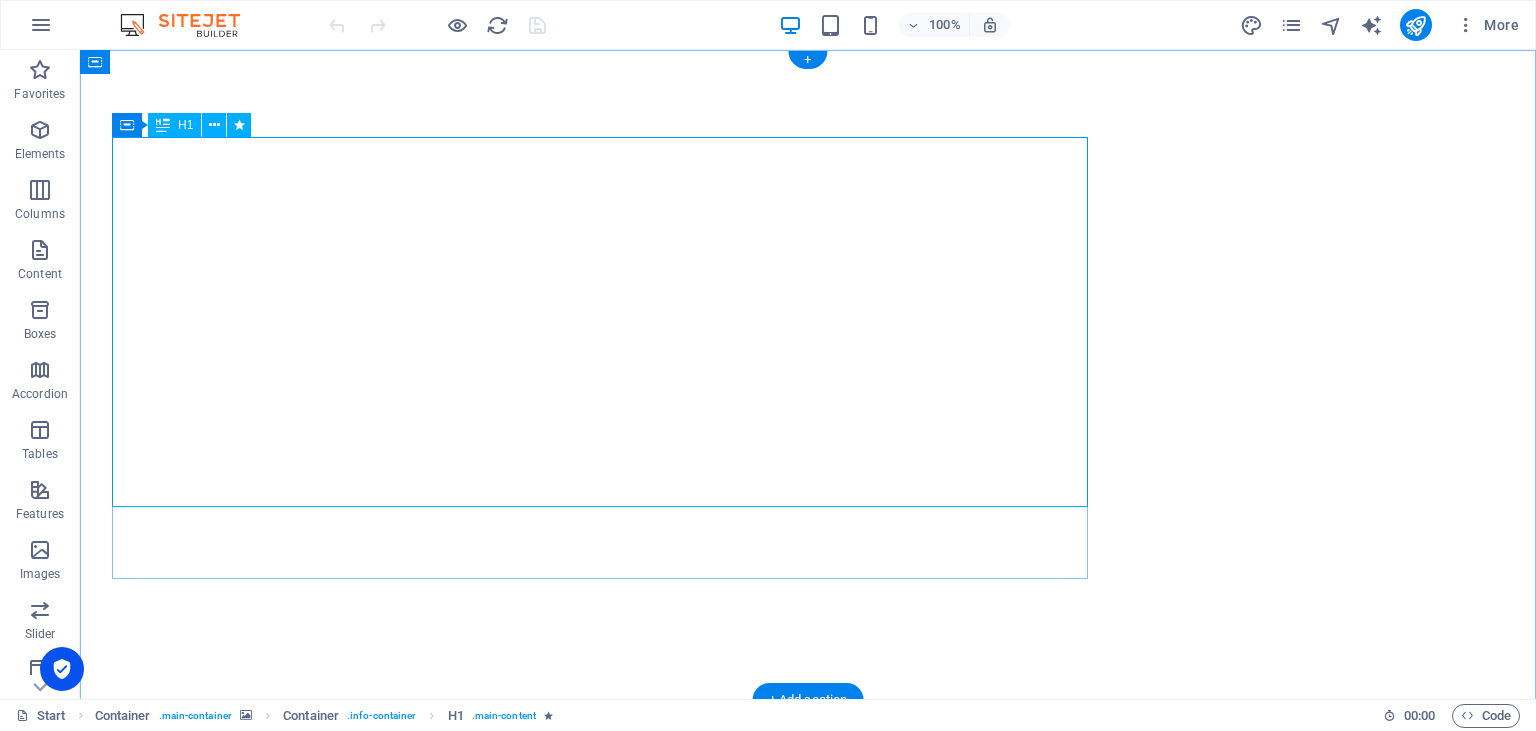 click on "The new bride collection is coming" at bounding box center (600, 1075) 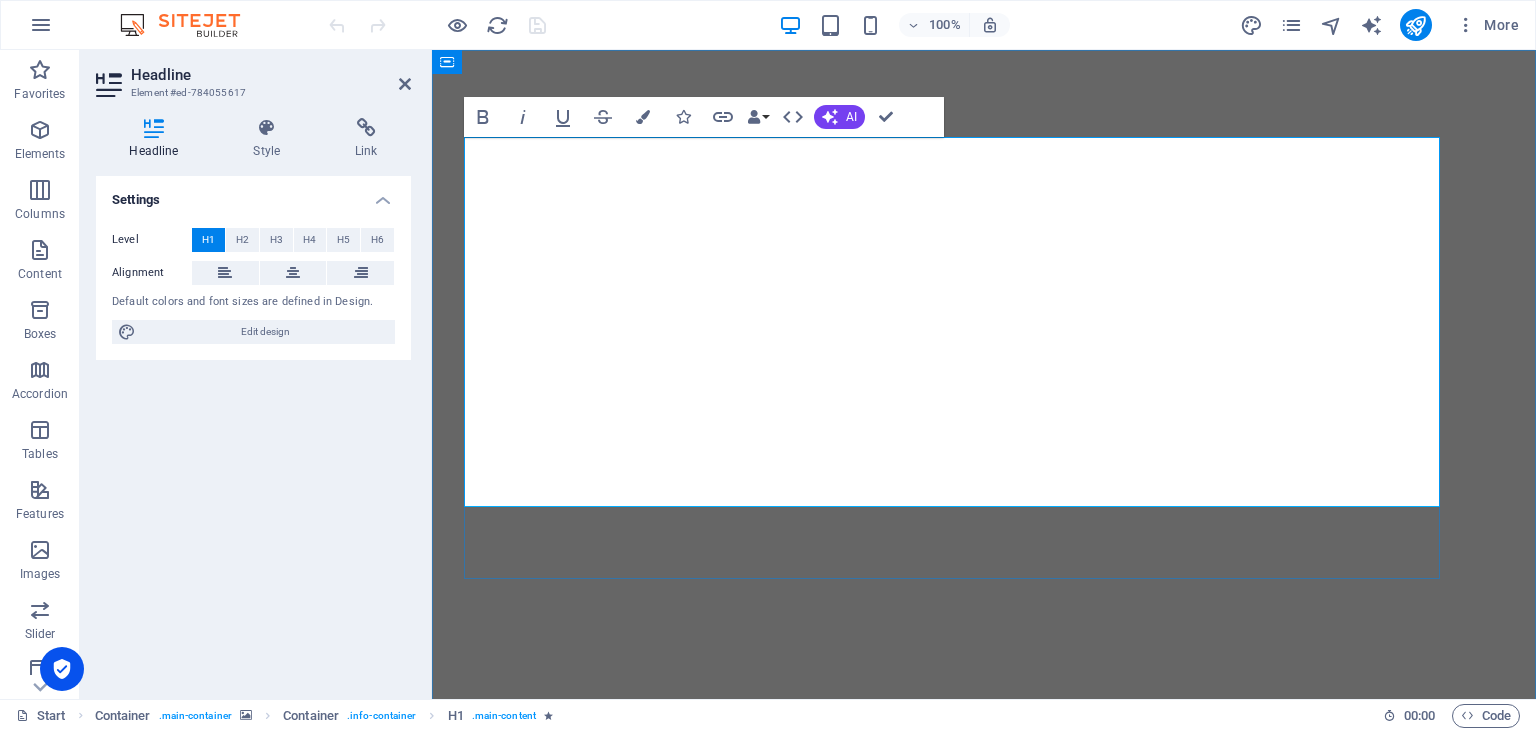 click on "The new bride collection is coming" at bounding box center [952, 1075] 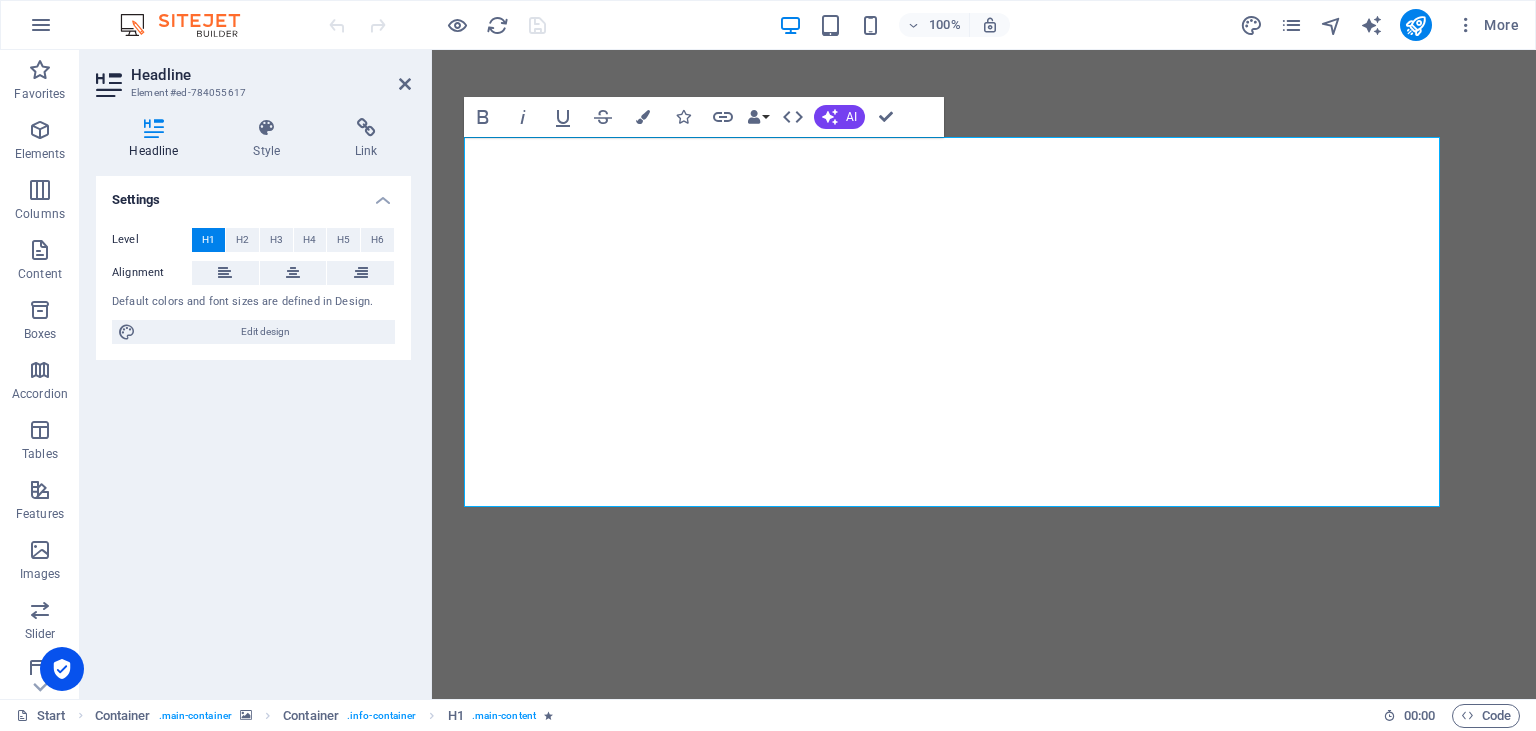 click at bounding box center [-5640, 74] 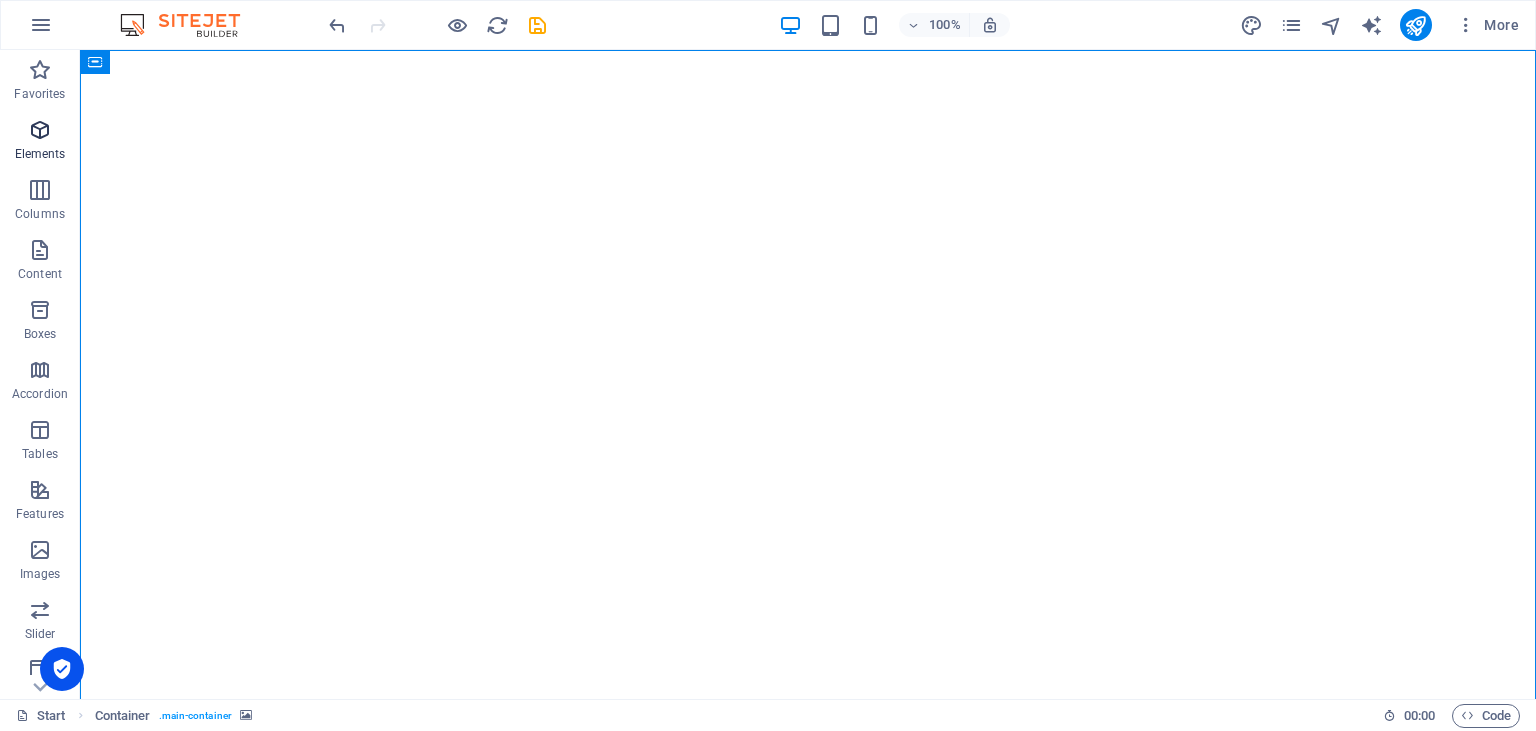 click on "Elements" at bounding box center (40, 142) 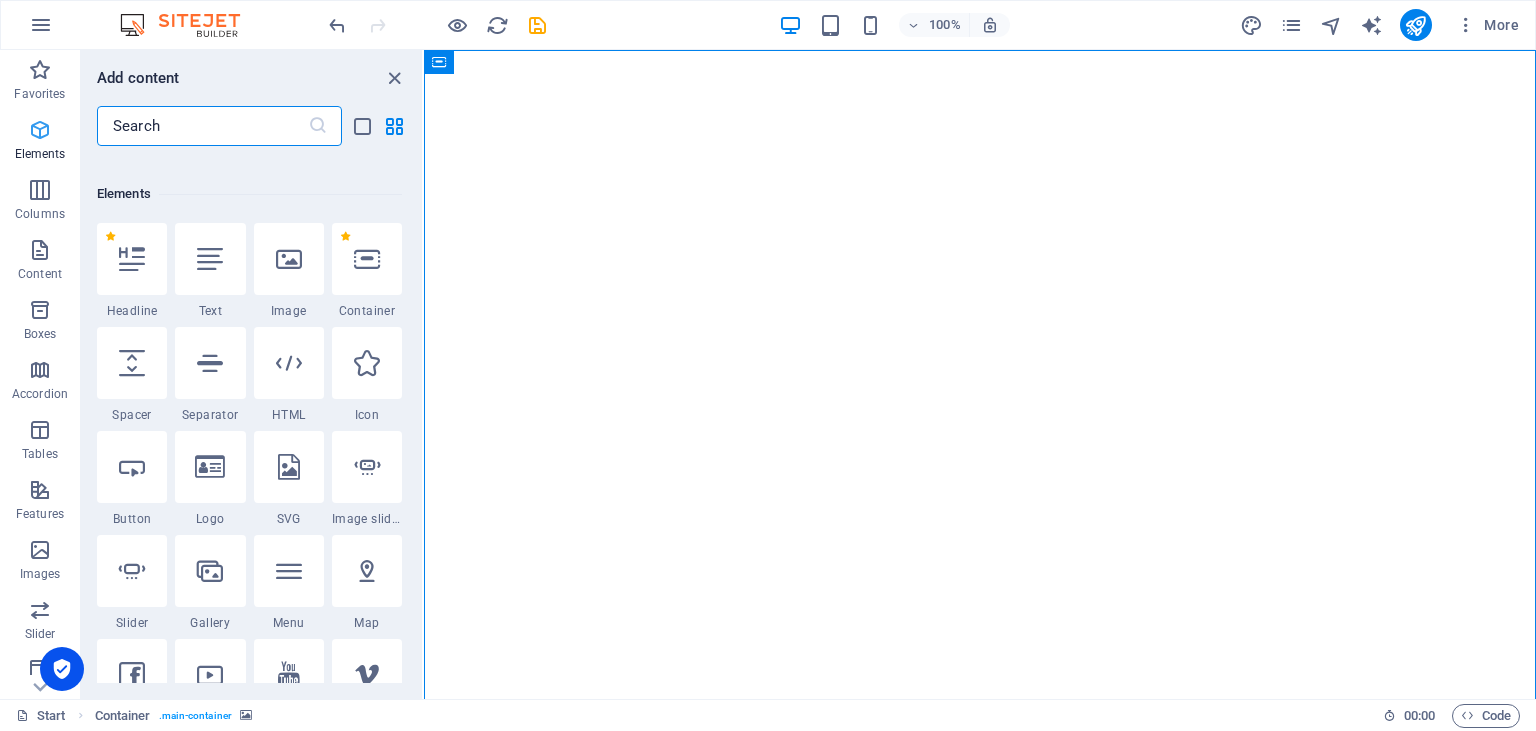 scroll, scrollTop: 213, scrollLeft: 0, axis: vertical 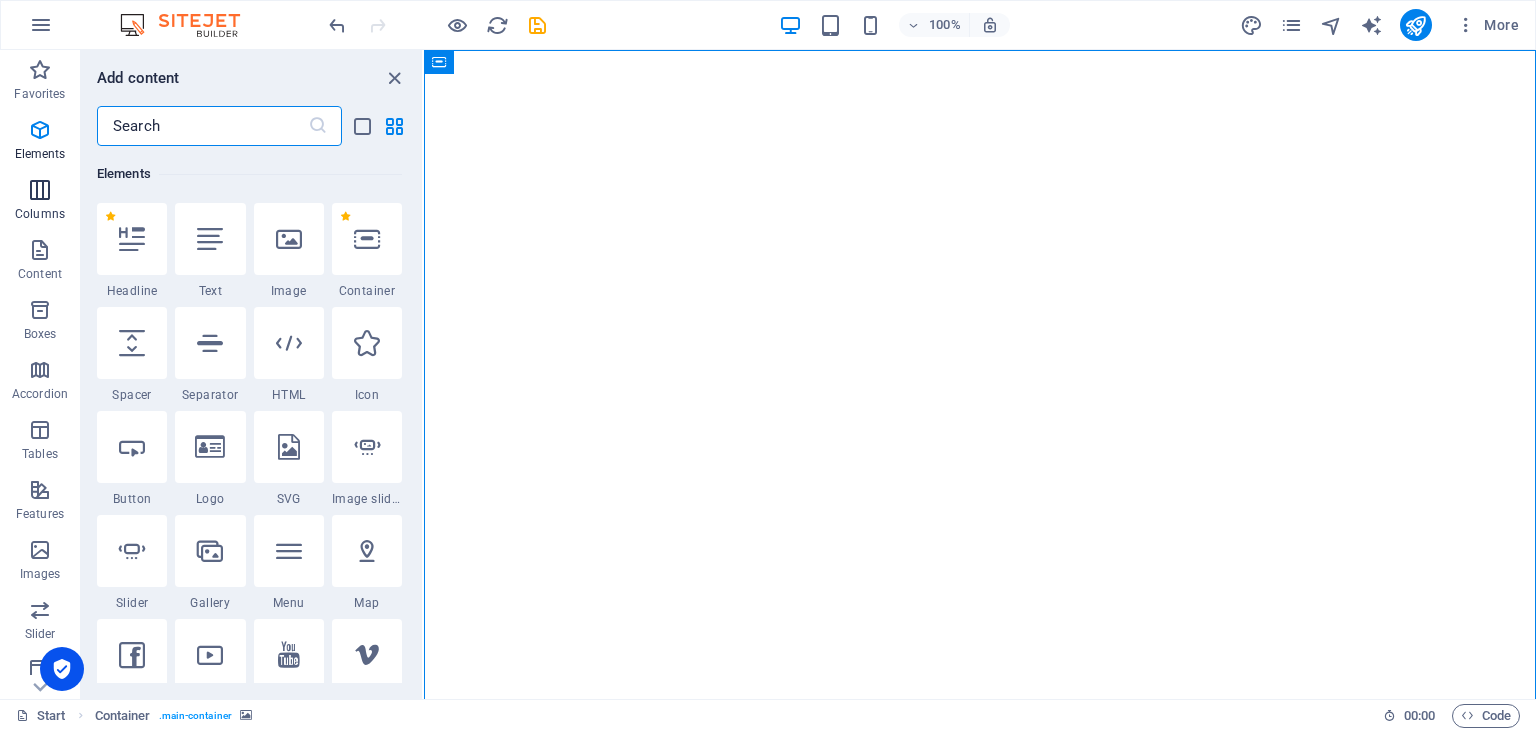 click at bounding box center [40, 190] 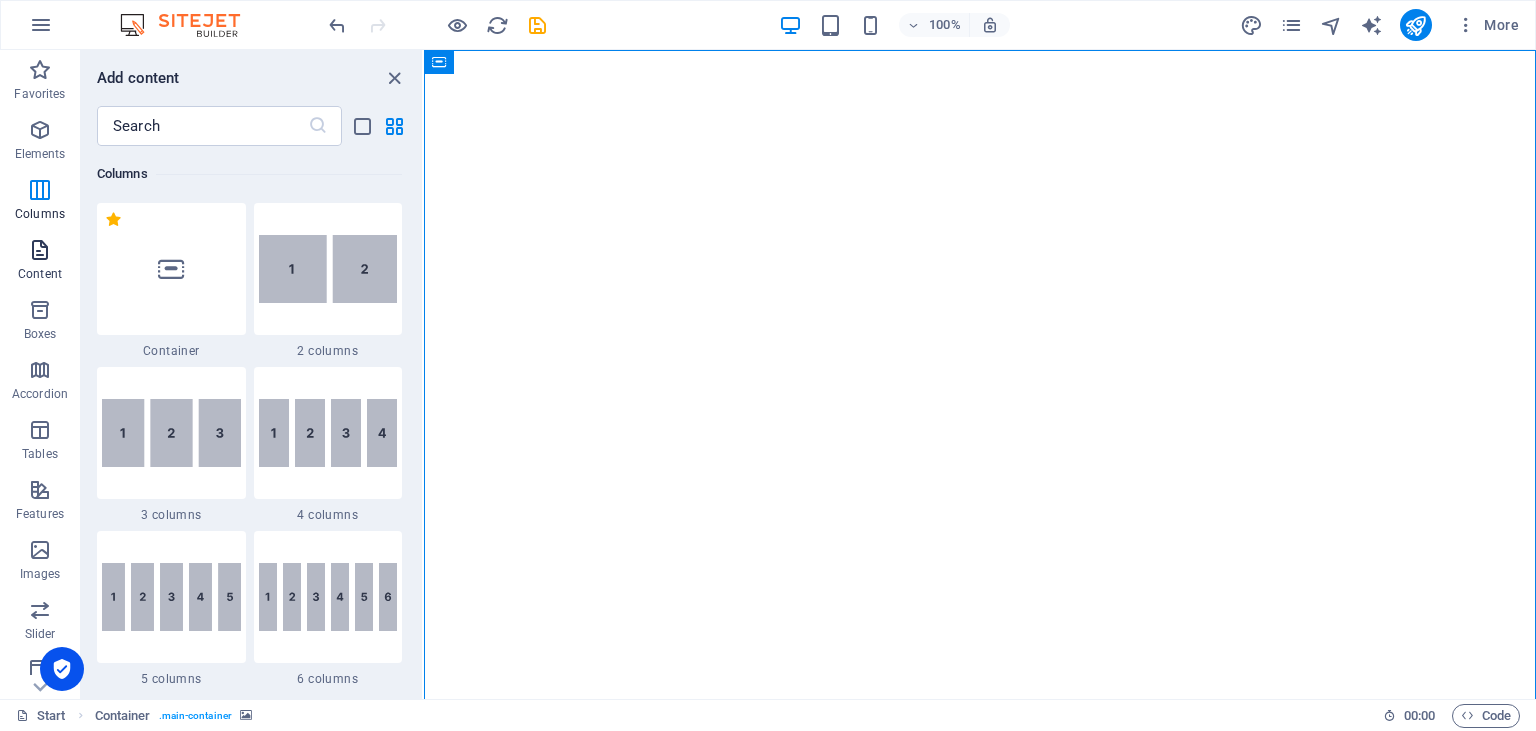 click on "Content" at bounding box center (40, 274) 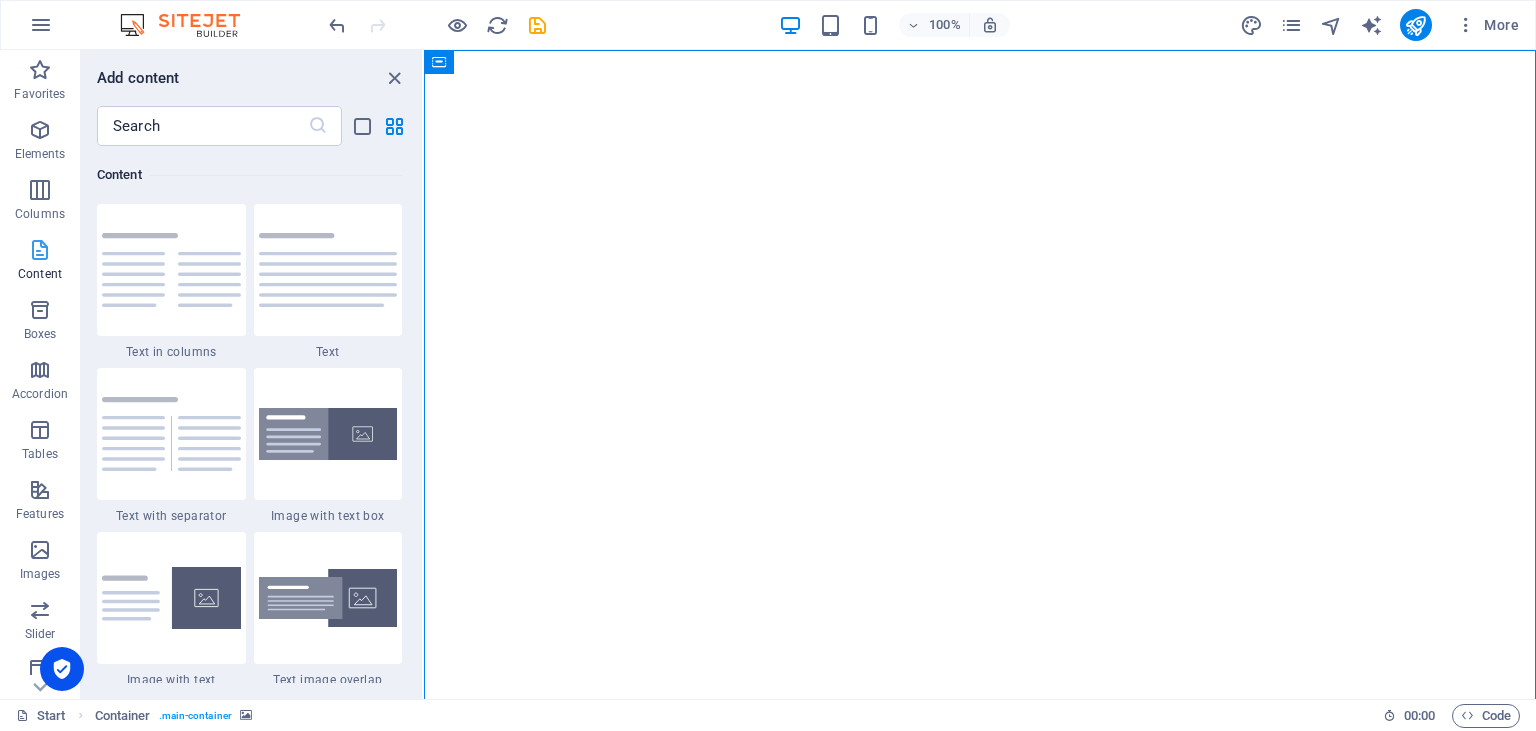 scroll, scrollTop: 3499, scrollLeft: 0, axis: vertical 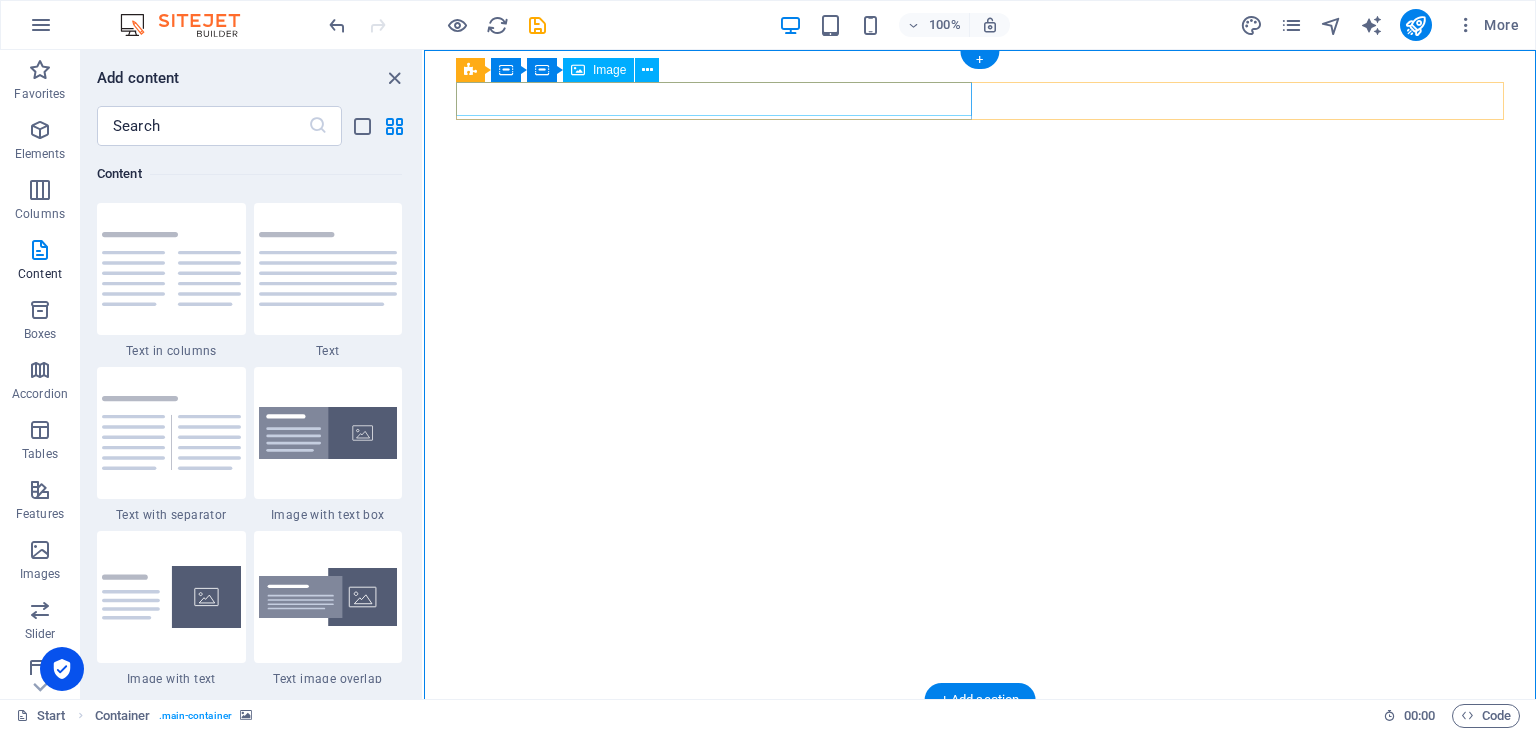 click at bounding box center [980, 749] 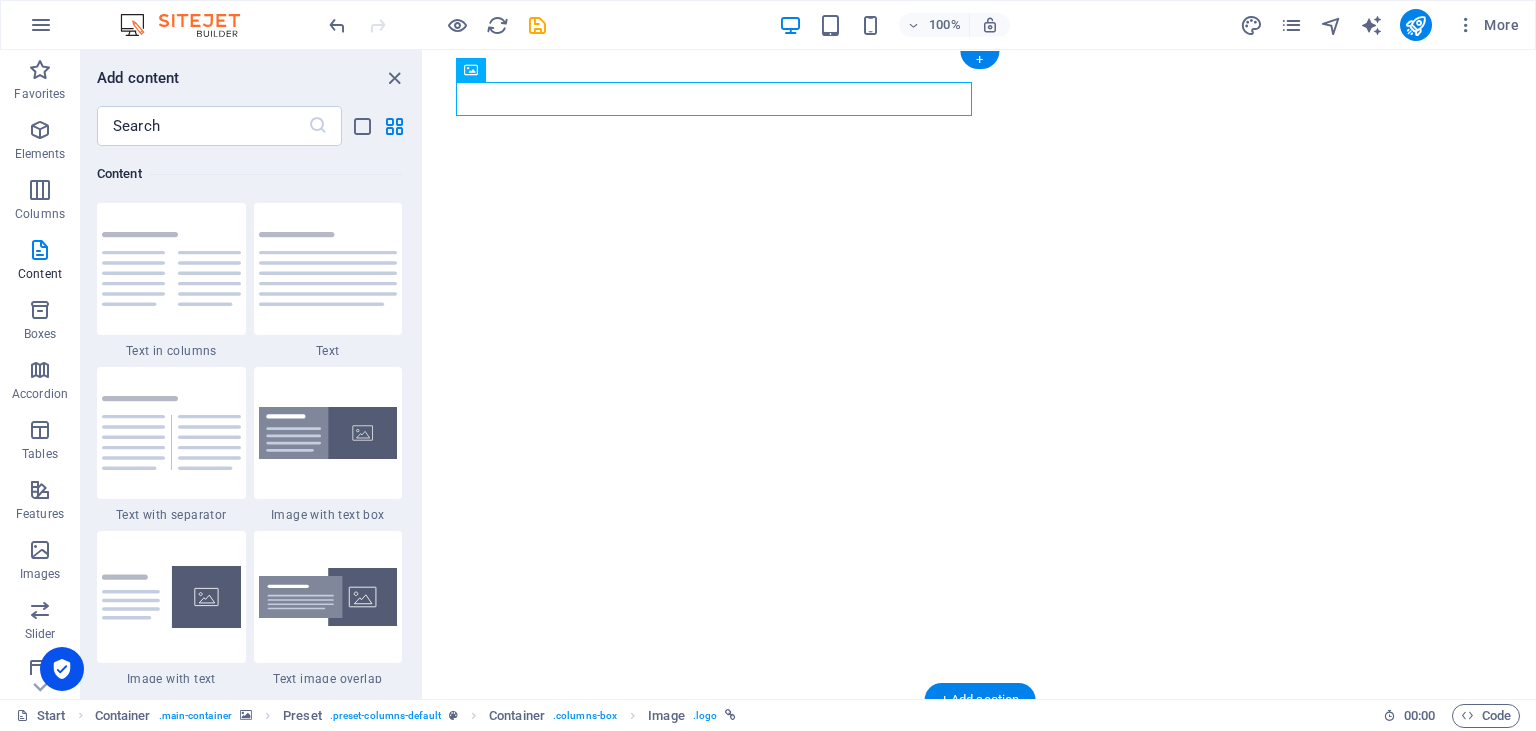click at bounding box center [-1244, 74] 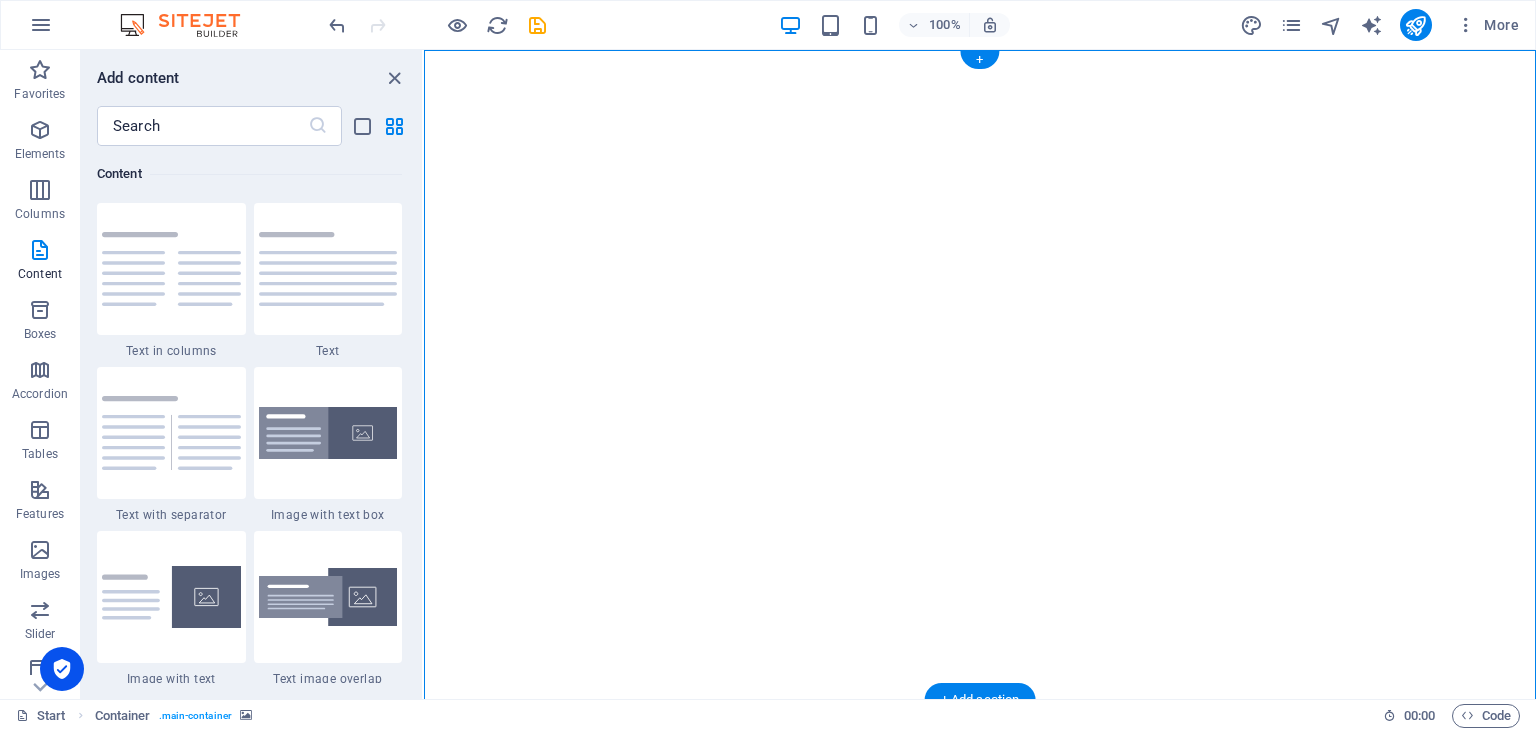click at bounding box center (-1244, 74) 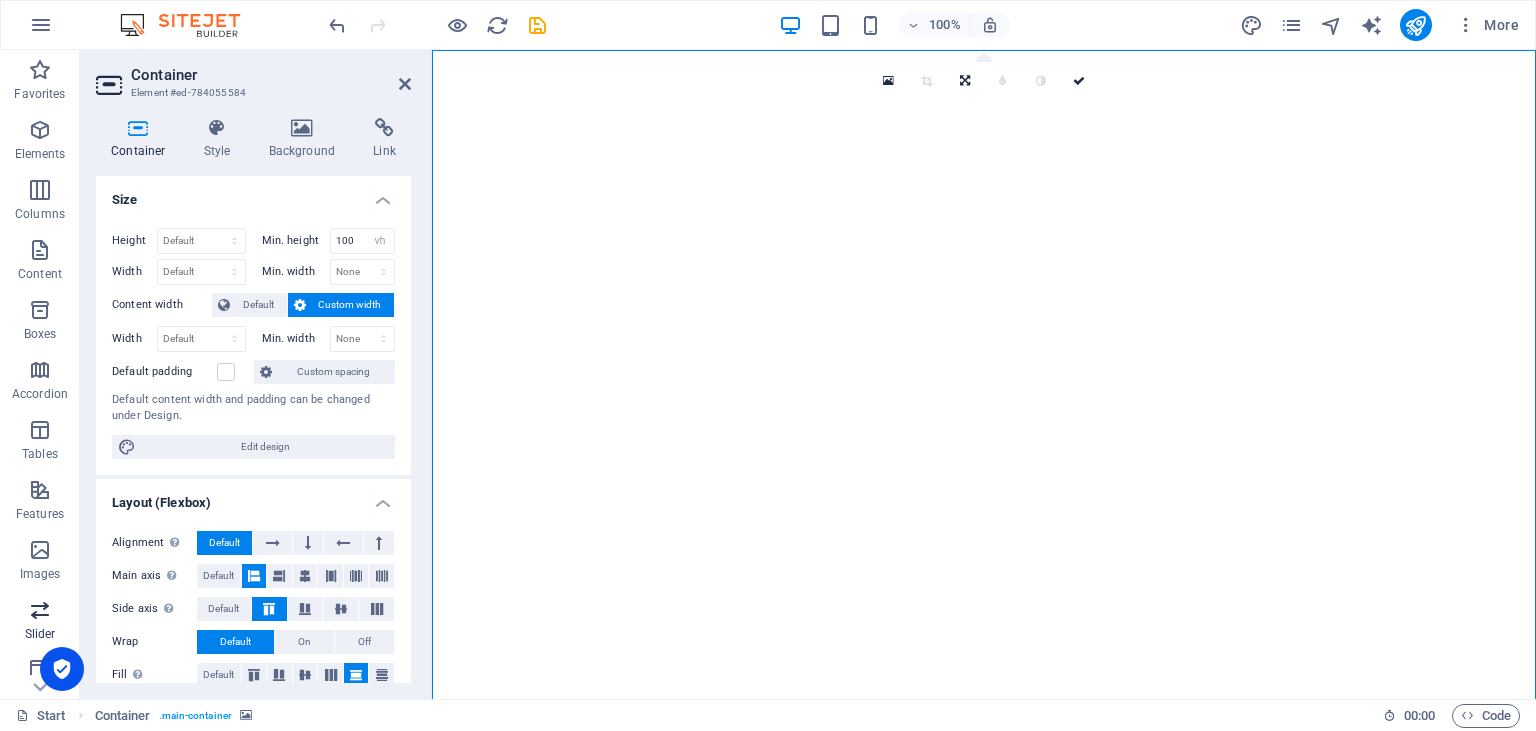click on "Slider" at bounding box center (40, 622) 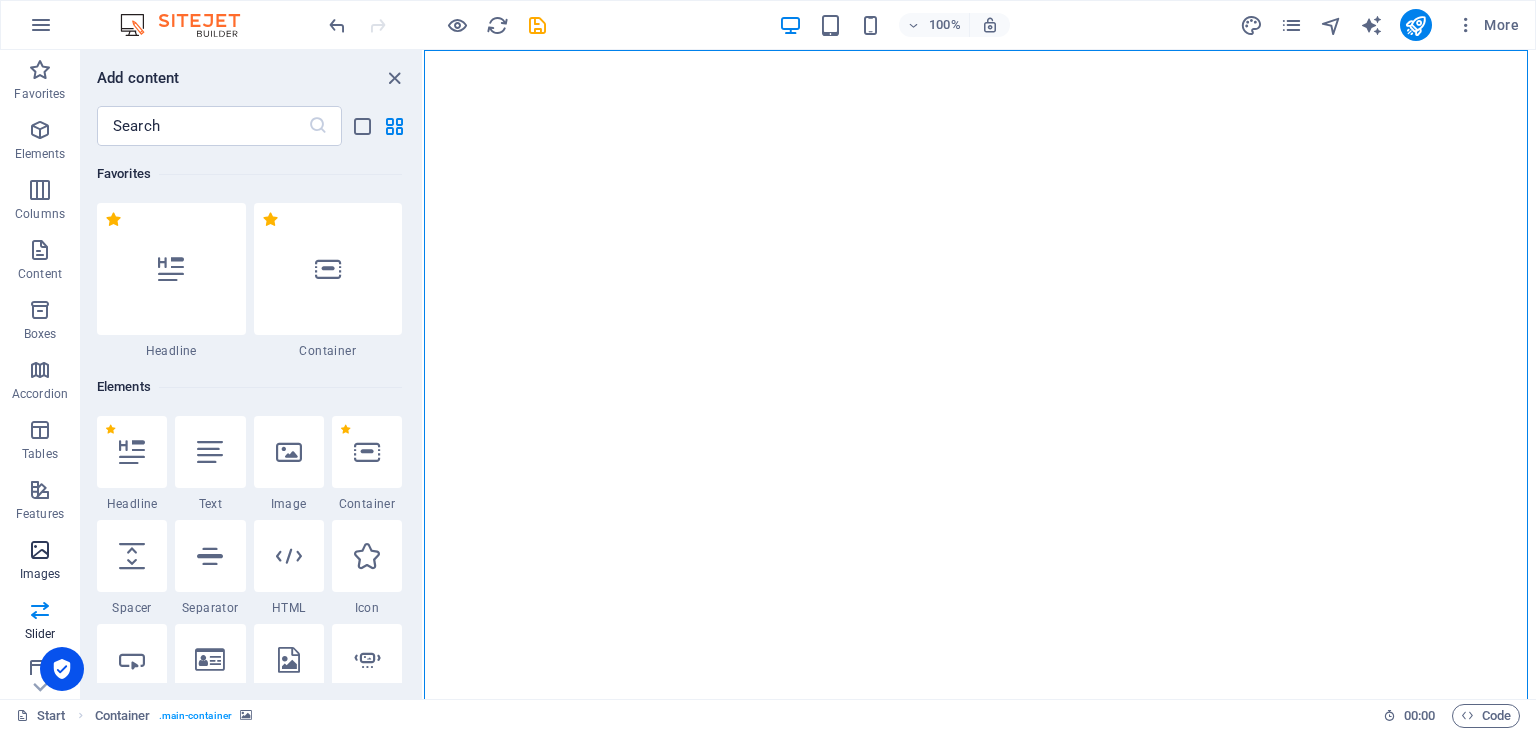 click on "Images" at bounding box center (40, 574) 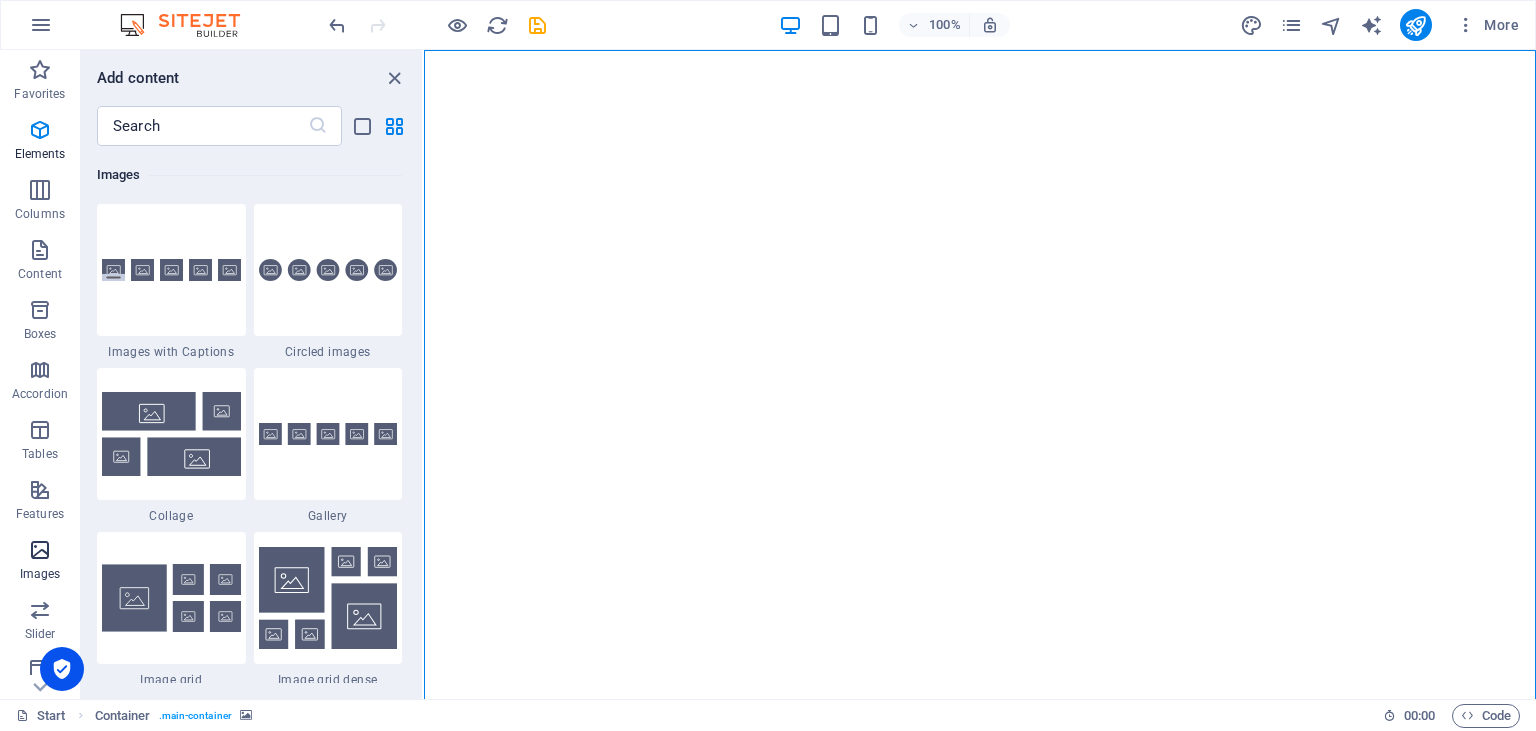 scroll, scrollTop: 9976, scrollLeft: 0, axis: vertical 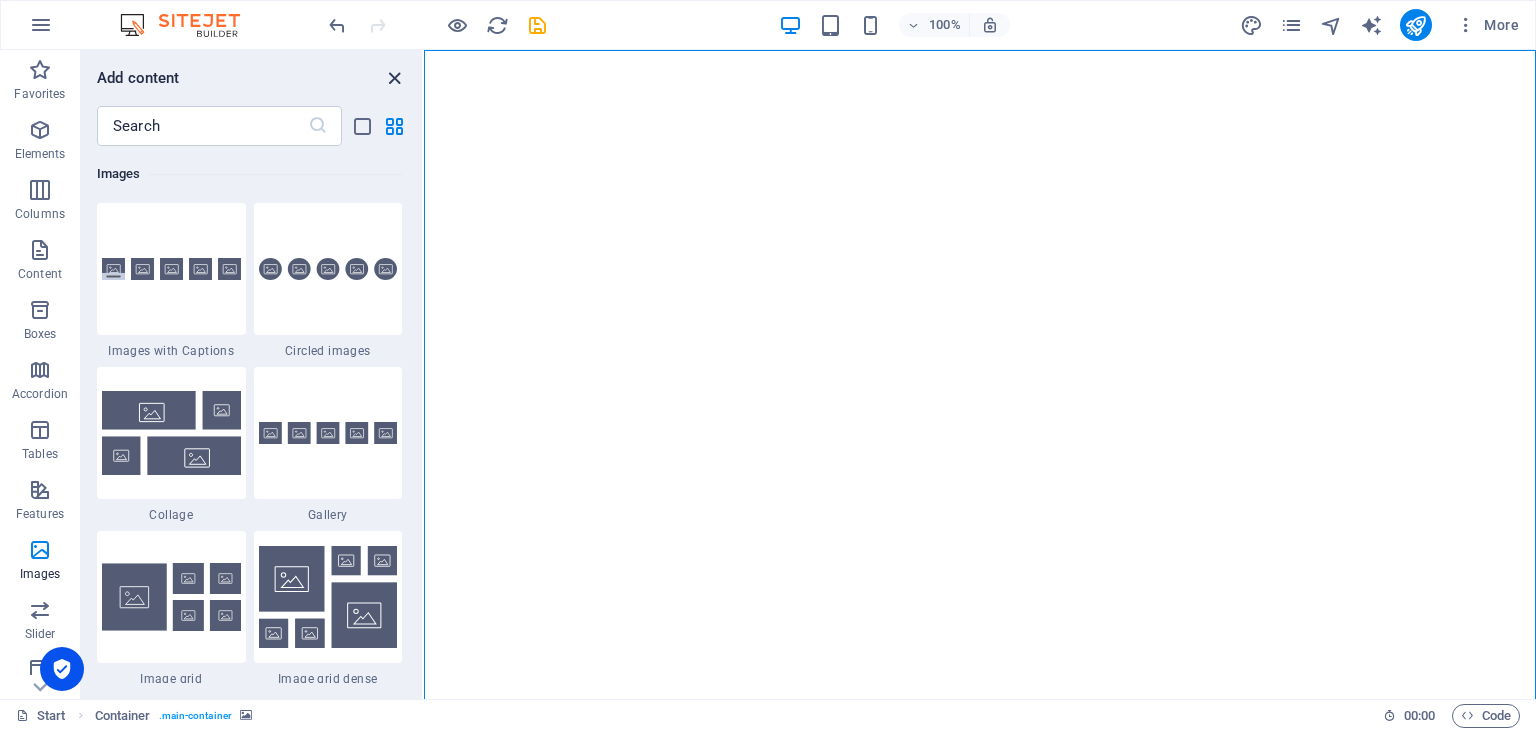 click at bounding box center (394, 78) 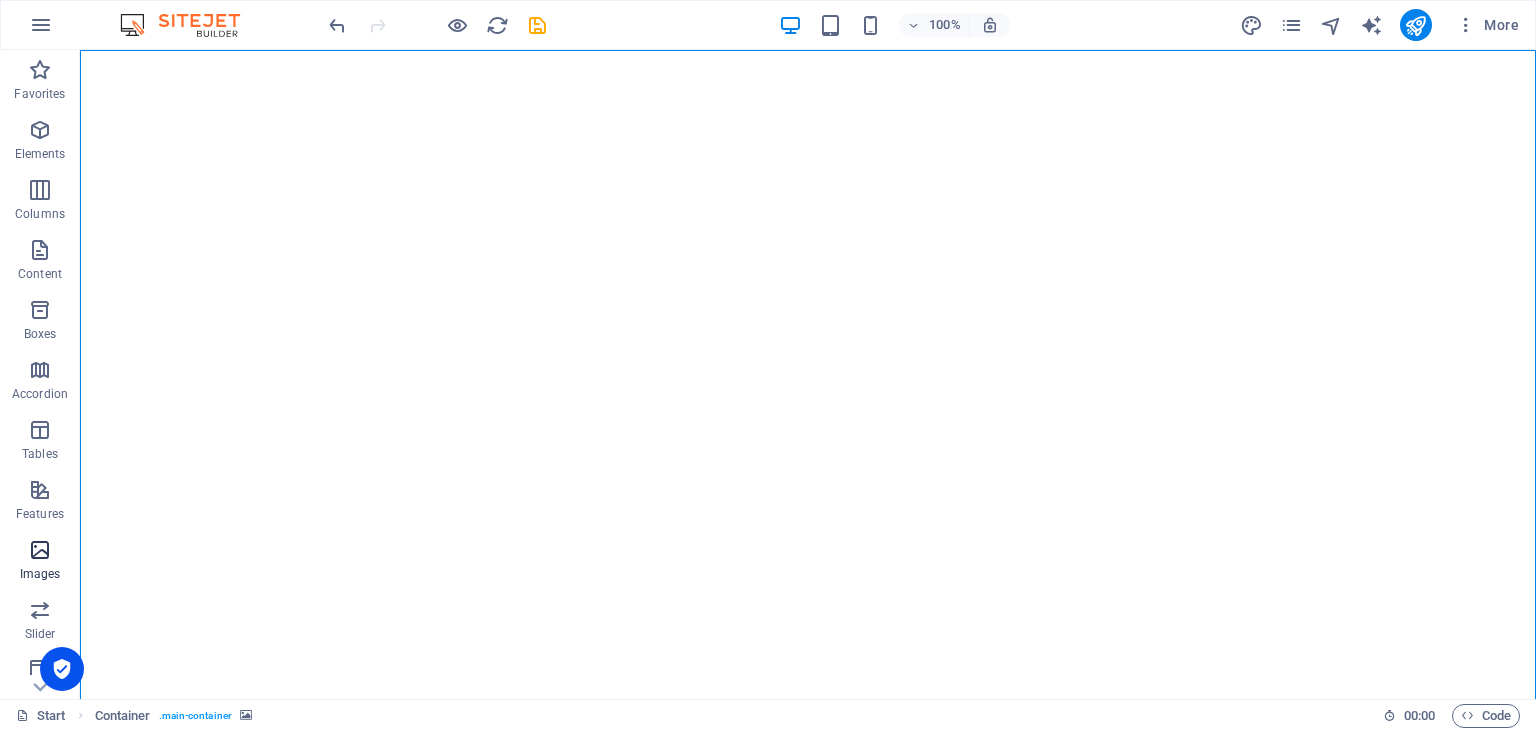 click on "Images" at bounding box center [40, 562] 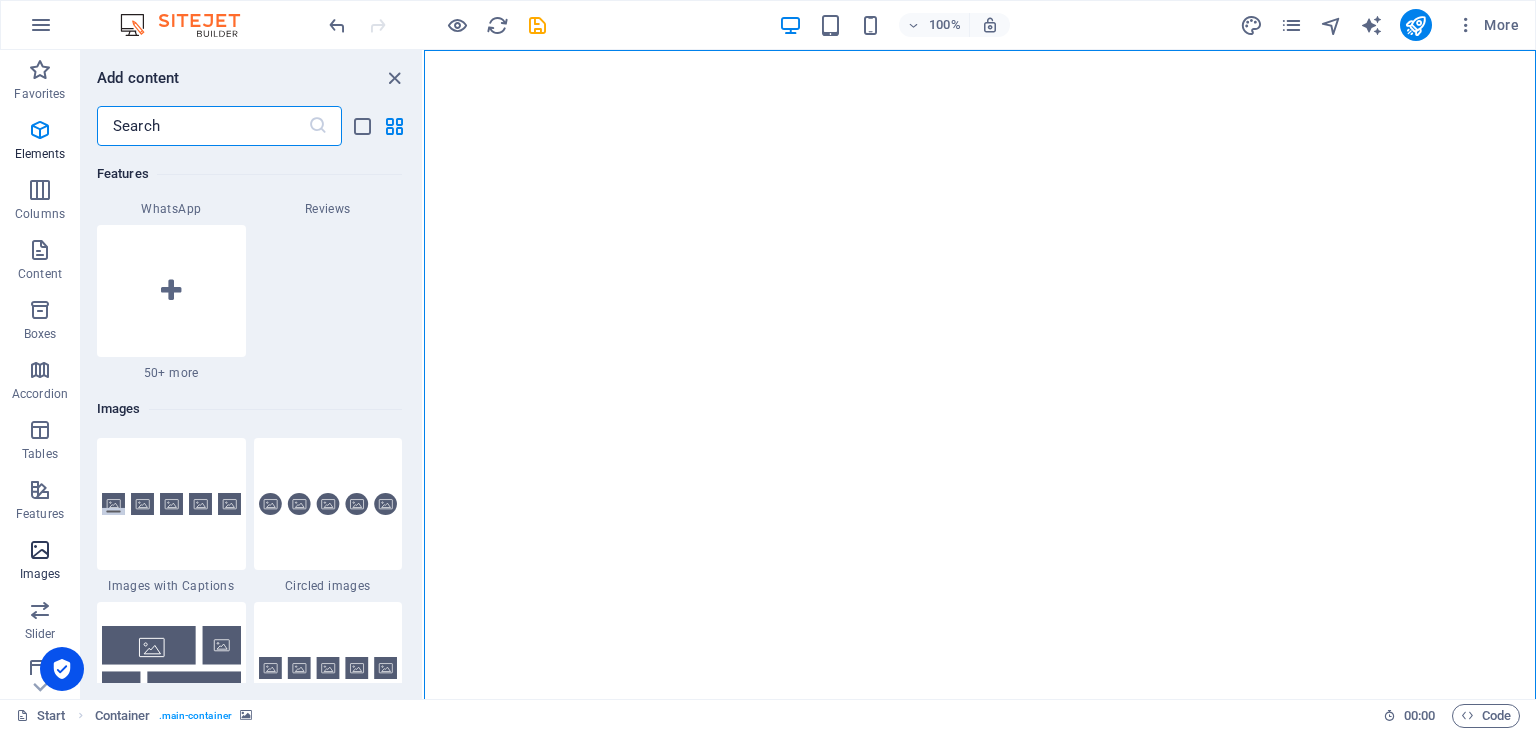 scroll, scrollTop: 9976, scrollLeft: 0, axis: vertical 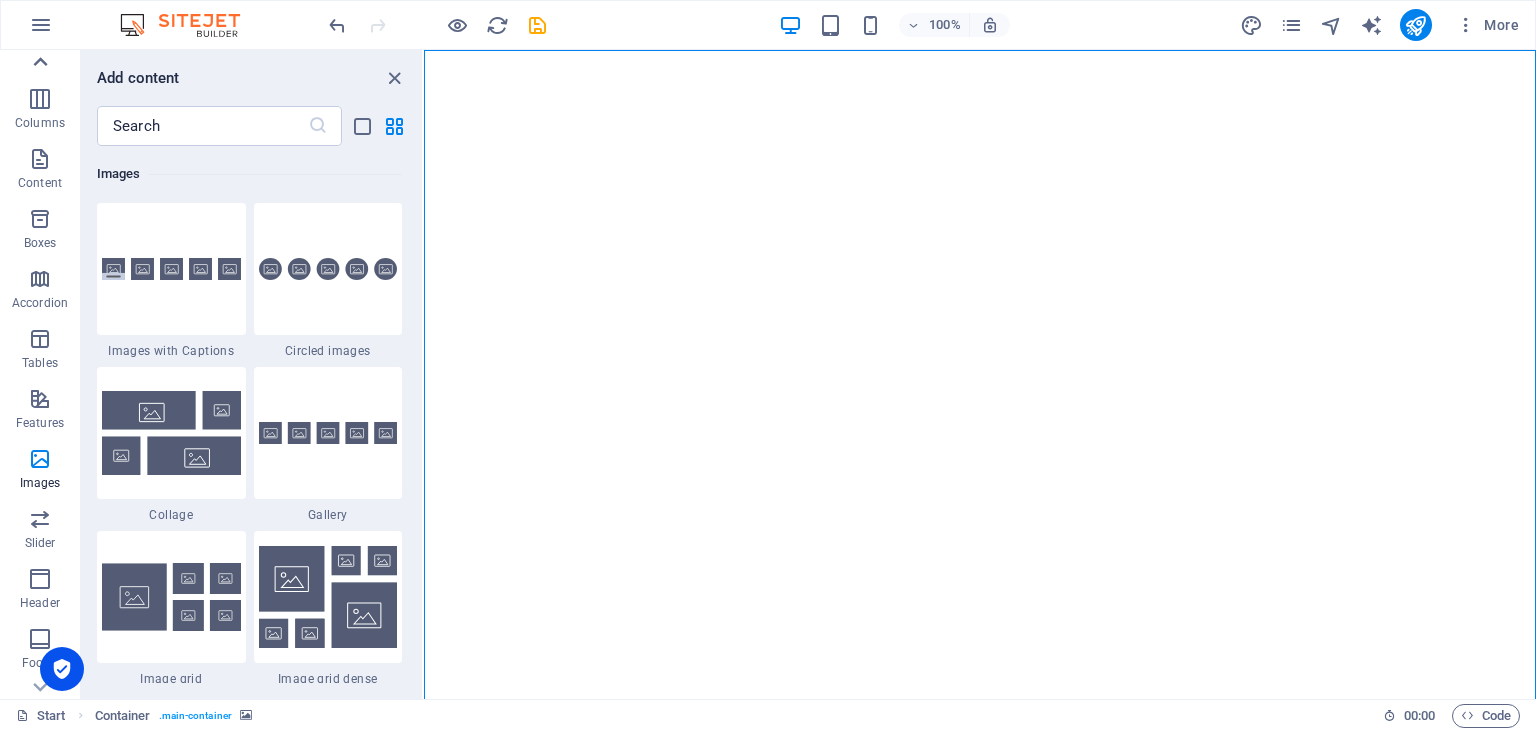 click 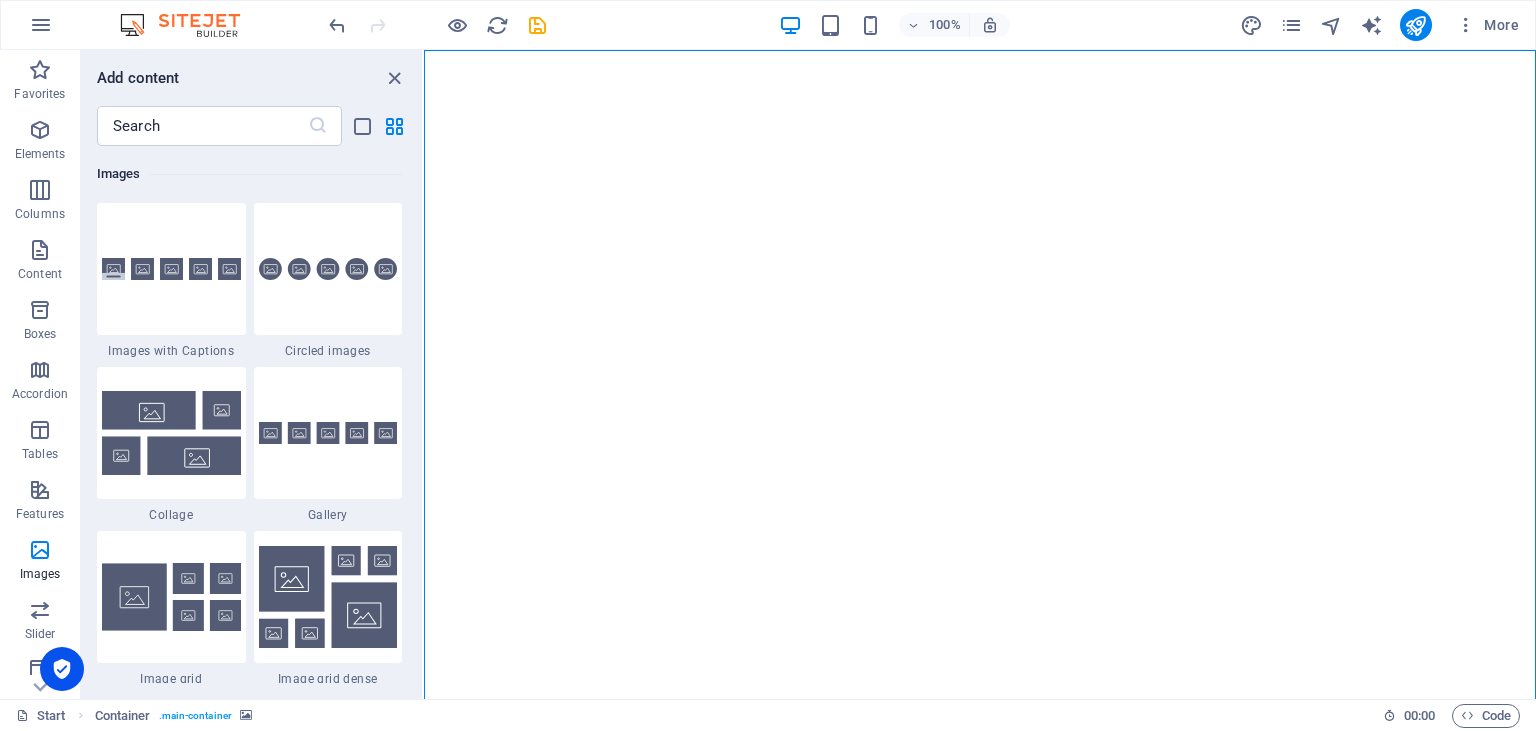 click at bounding box center [40, 70] 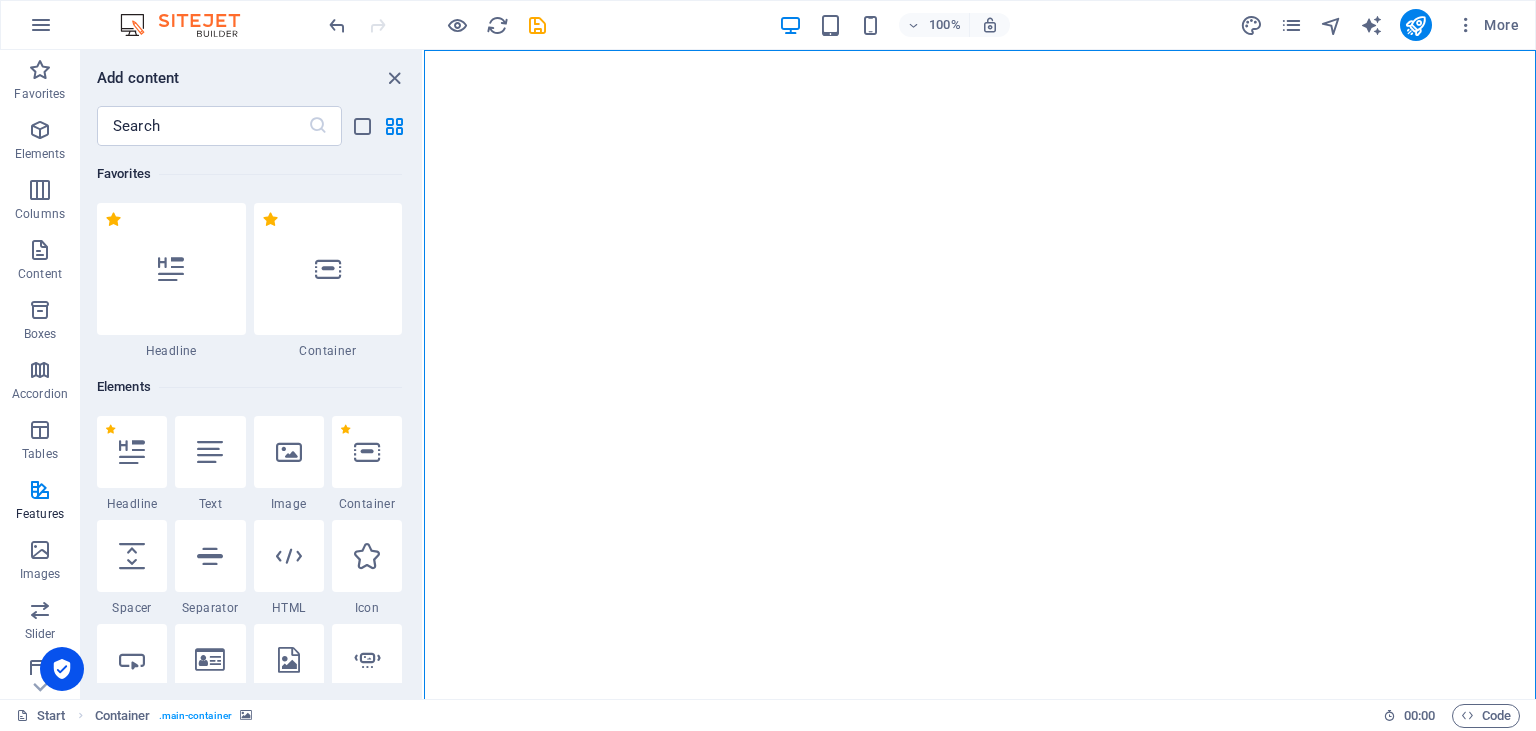 scroll, scrollTop: 0, scrollLeft: 0, axis: both 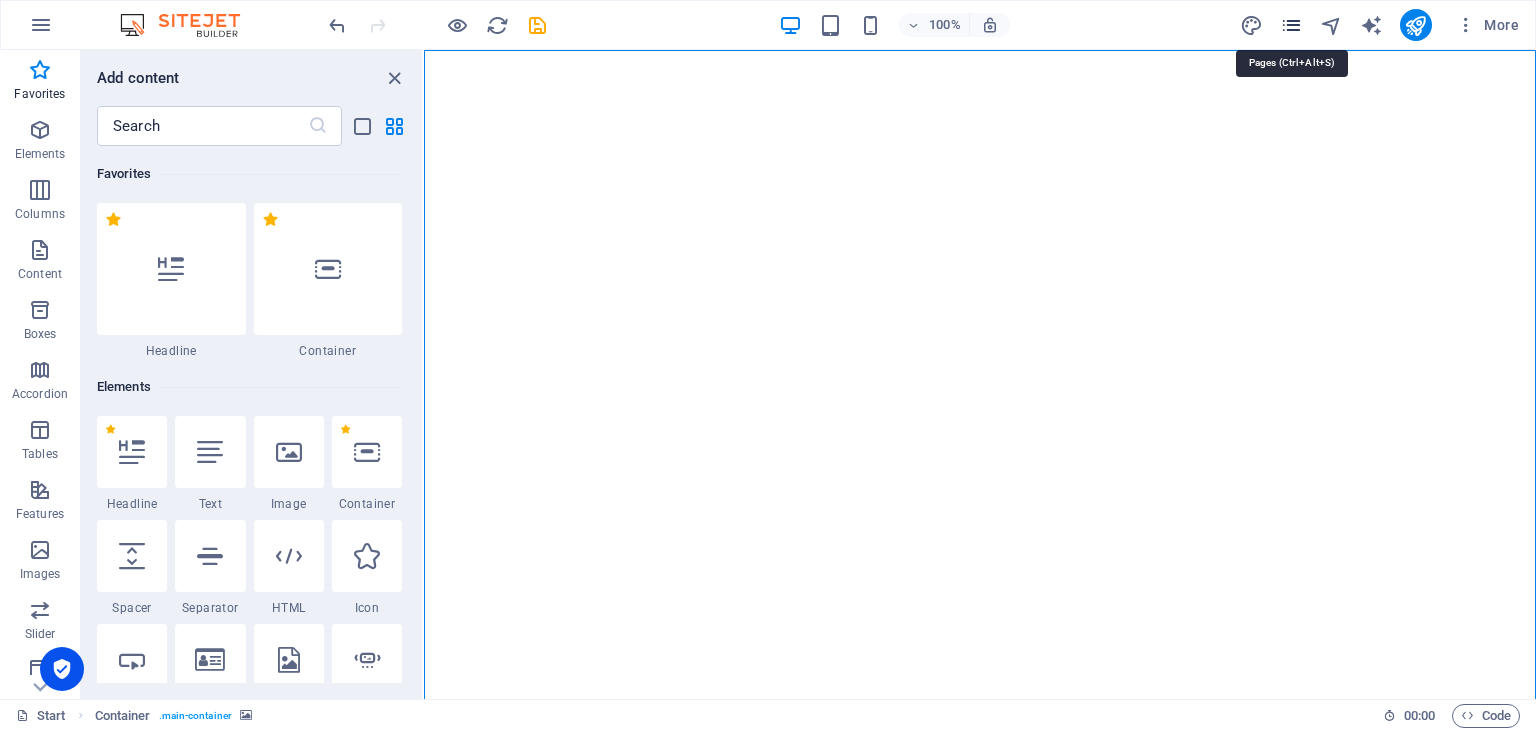 click at bounding box center (1291, 25) 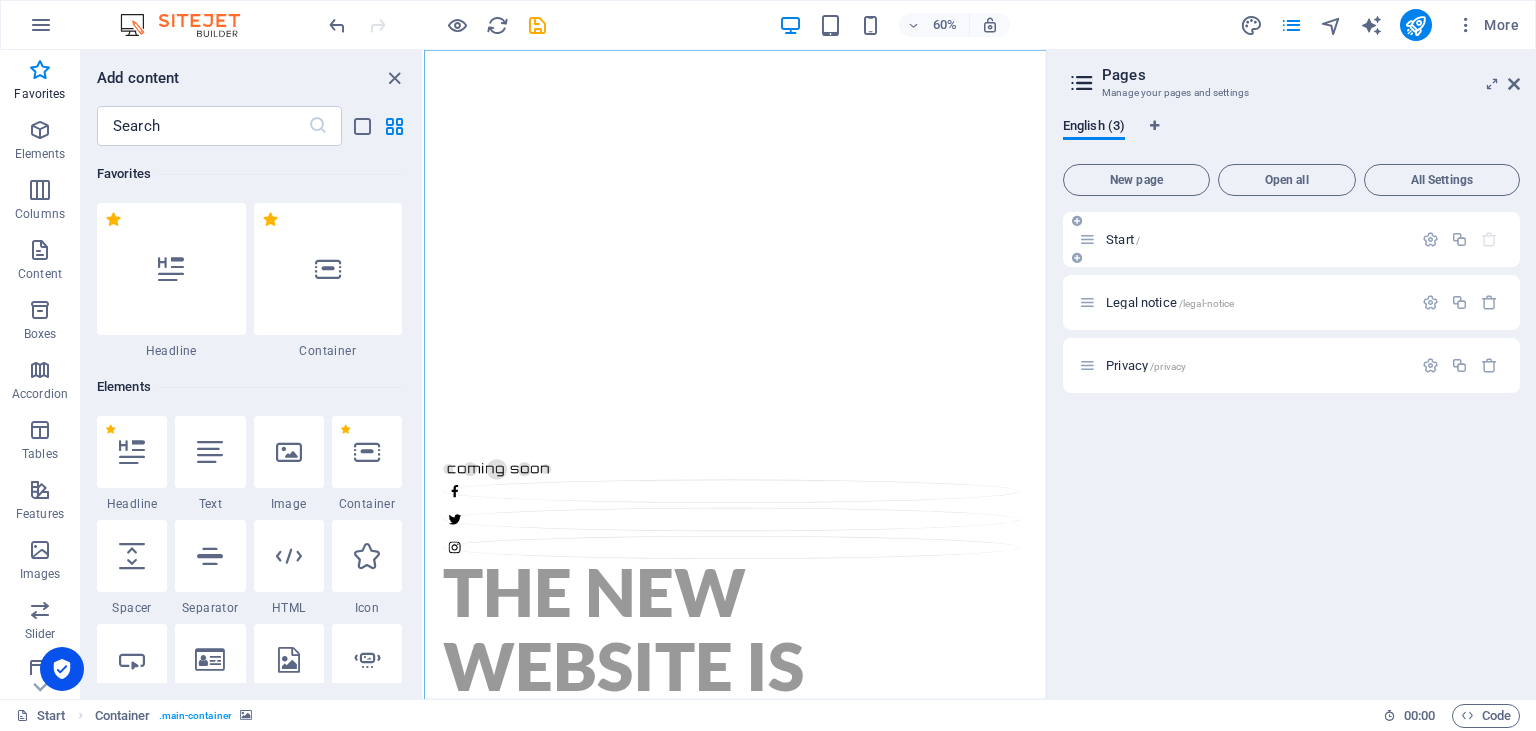 click on "Start /" at bounding box center (1291, 239) 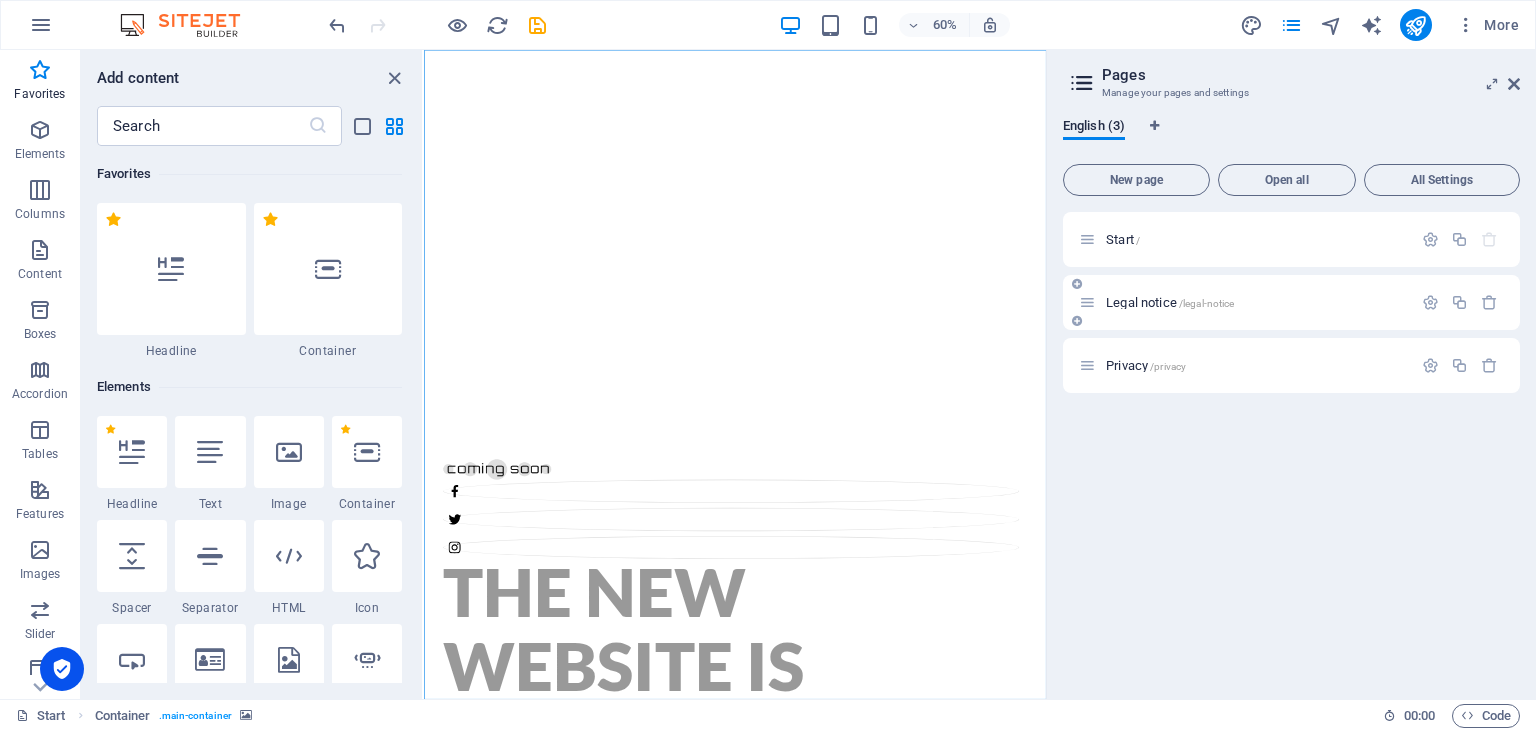 click on "Legal notice /legal-notice" at bounding box center [1170, 302] 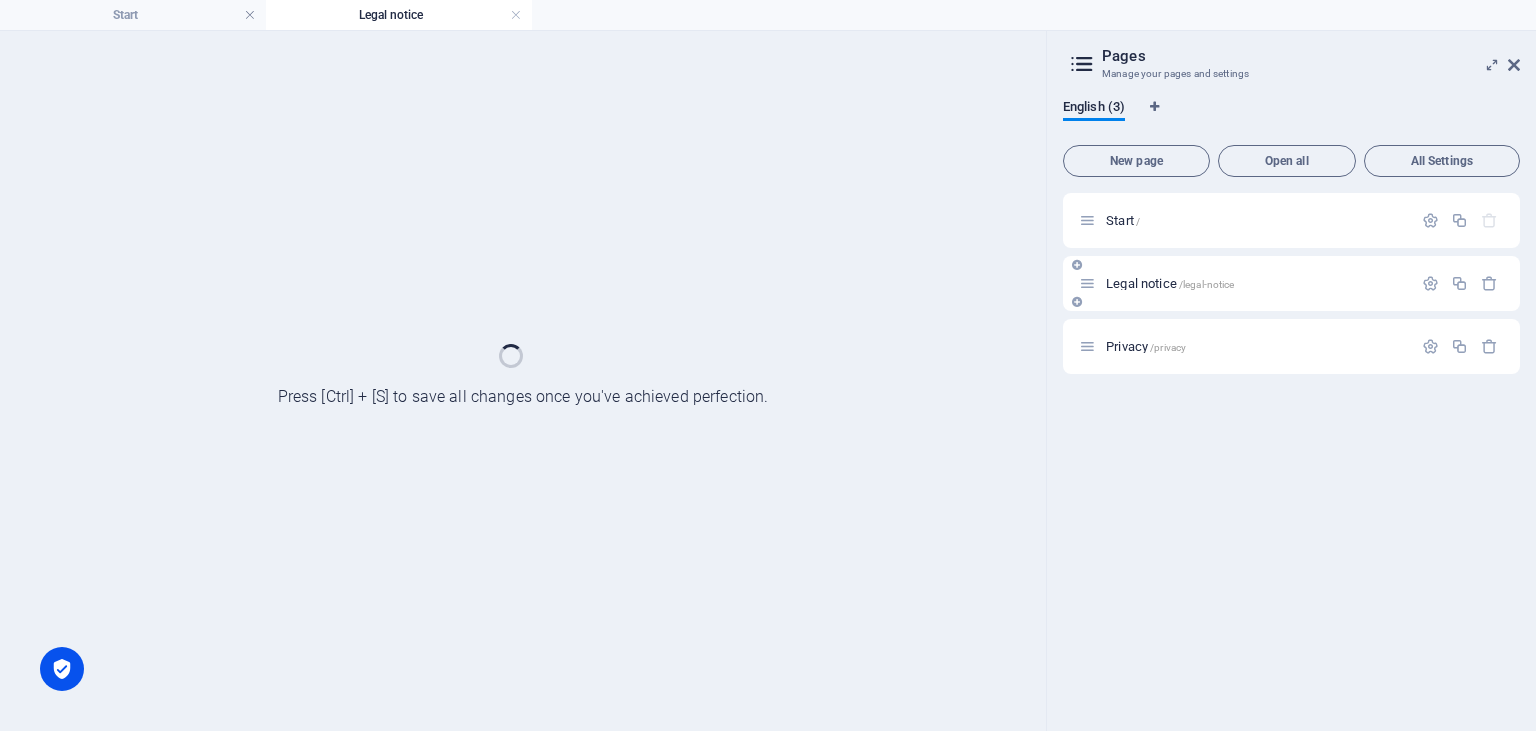 click on "Legal notice /legal-notice" at bounding box center [1291, 283] 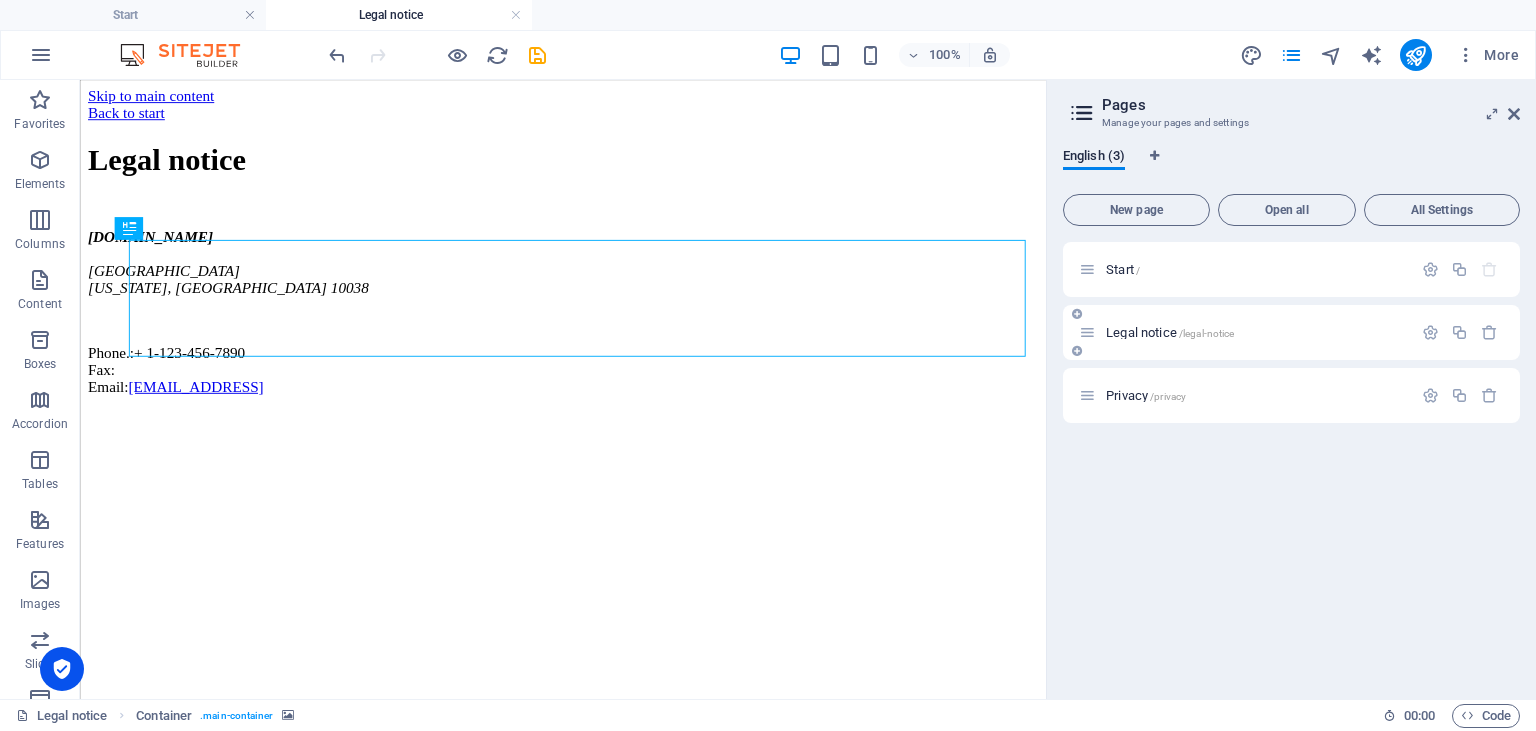 scroll, scrollTop: 0, scrollLeft: 0, axis: both 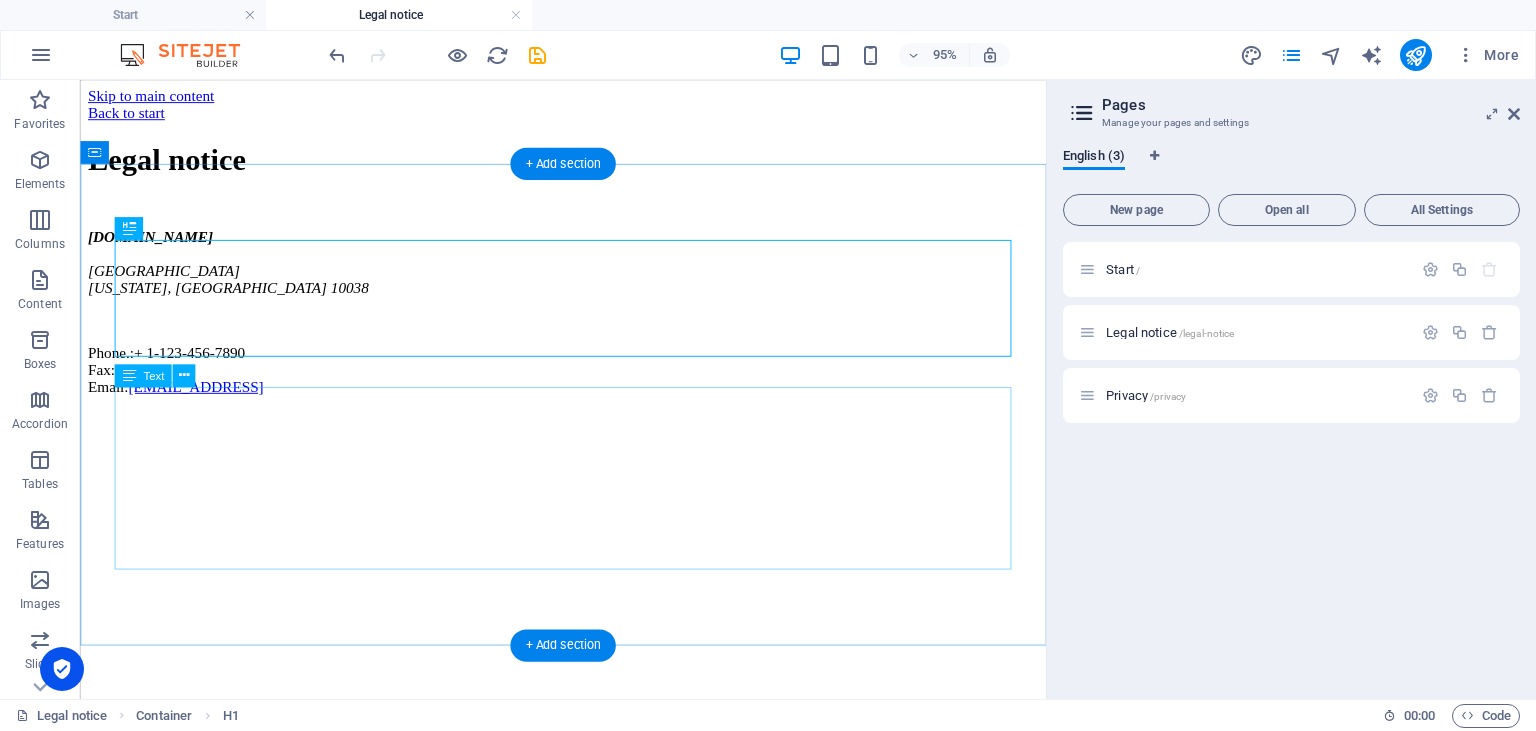 click on "[DOMAIN_NAME]   [GEOGRAPHIC_DATA][US_STATE] Phone.:  + [PHONE_NUMBER] Fax:  Email:  [EMAIL_ADDRESS]" at bounding box center (588, 324) 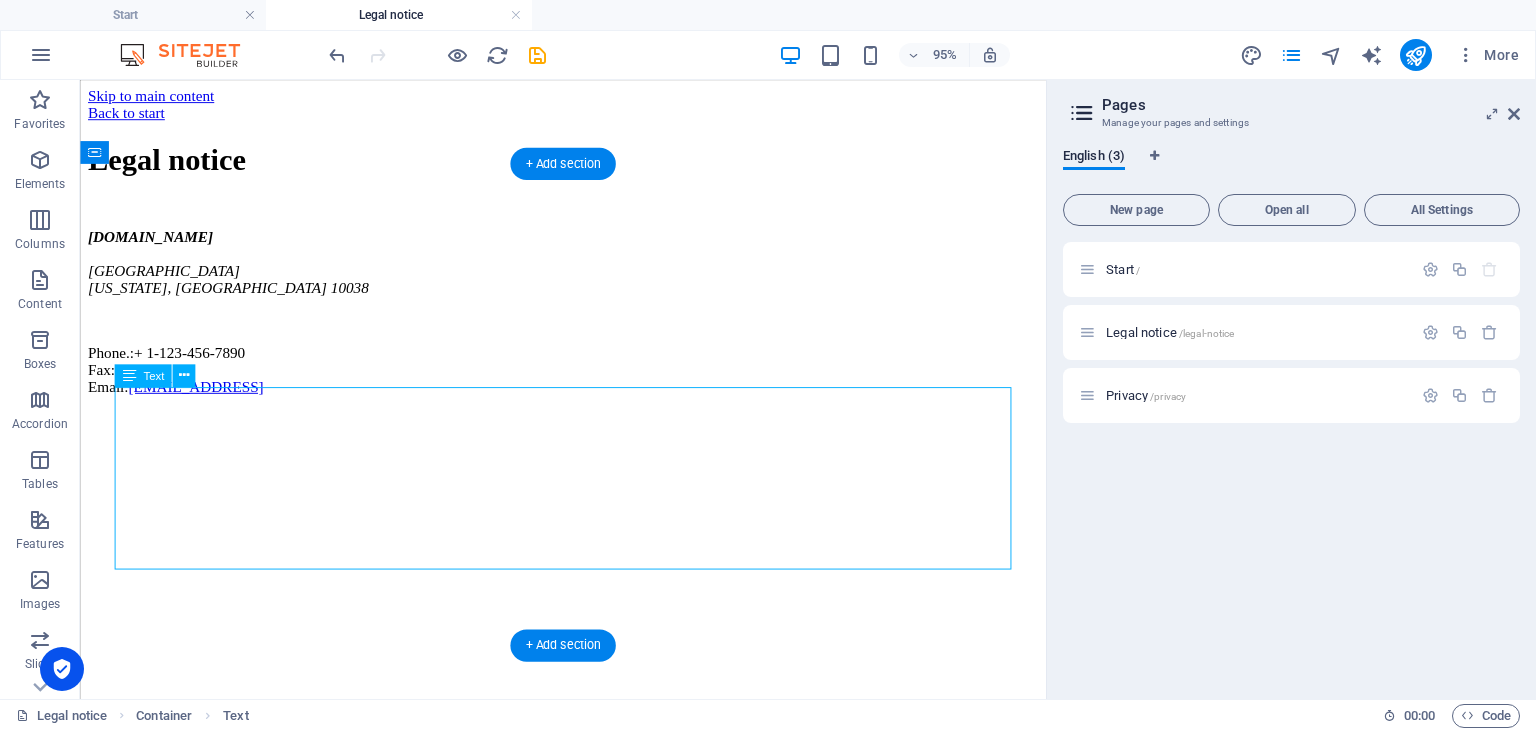 click on "[DOMAIN_NAME]   [GEOGRAPHIC_DATA][US_STATE] Phone.:  + [PHONE_NUMBER] Fax:  Email:  [EMAIL_ADDRESS]" at bounding box center (588, 324) 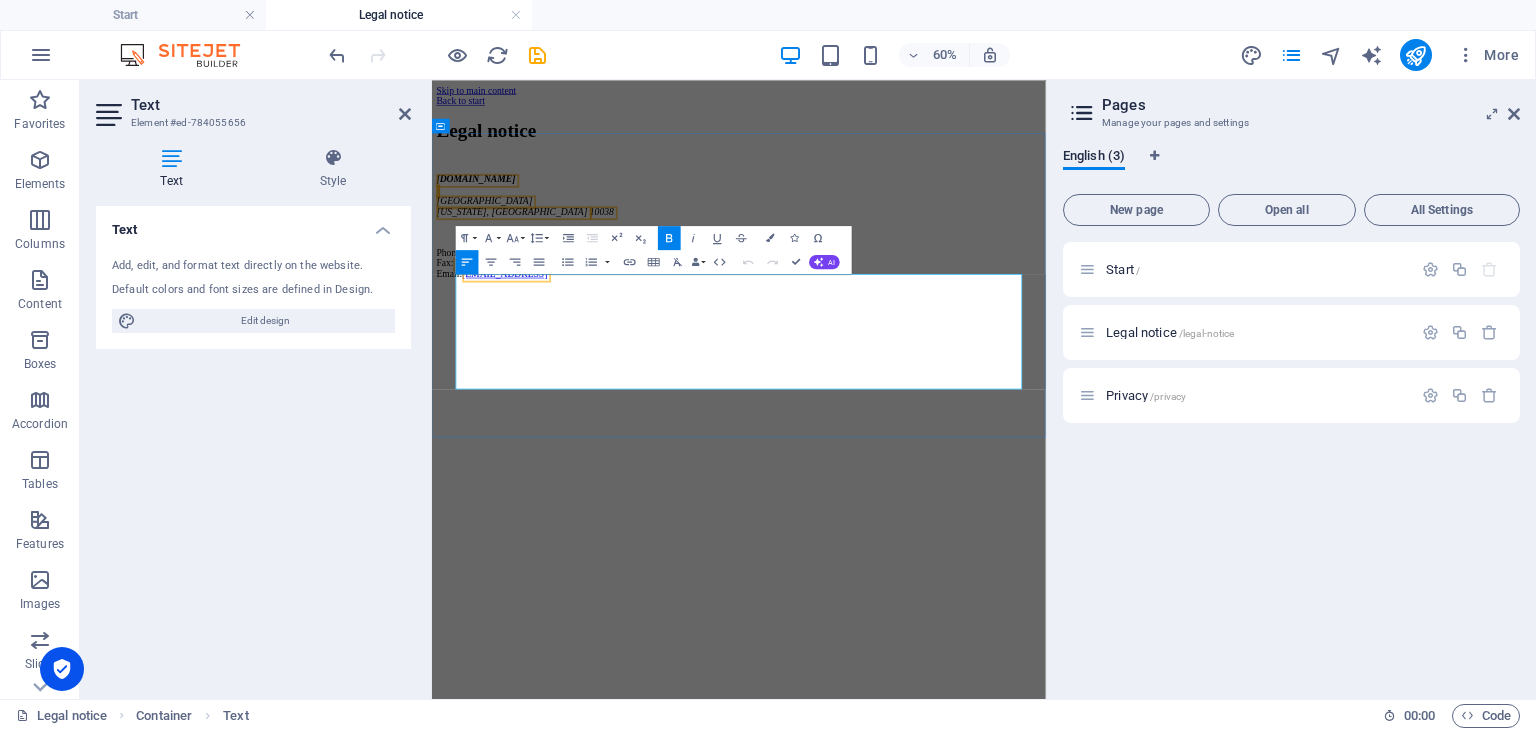 click on "[GEOGRAPHIC_DATA]" at bounding box center (520, 280) 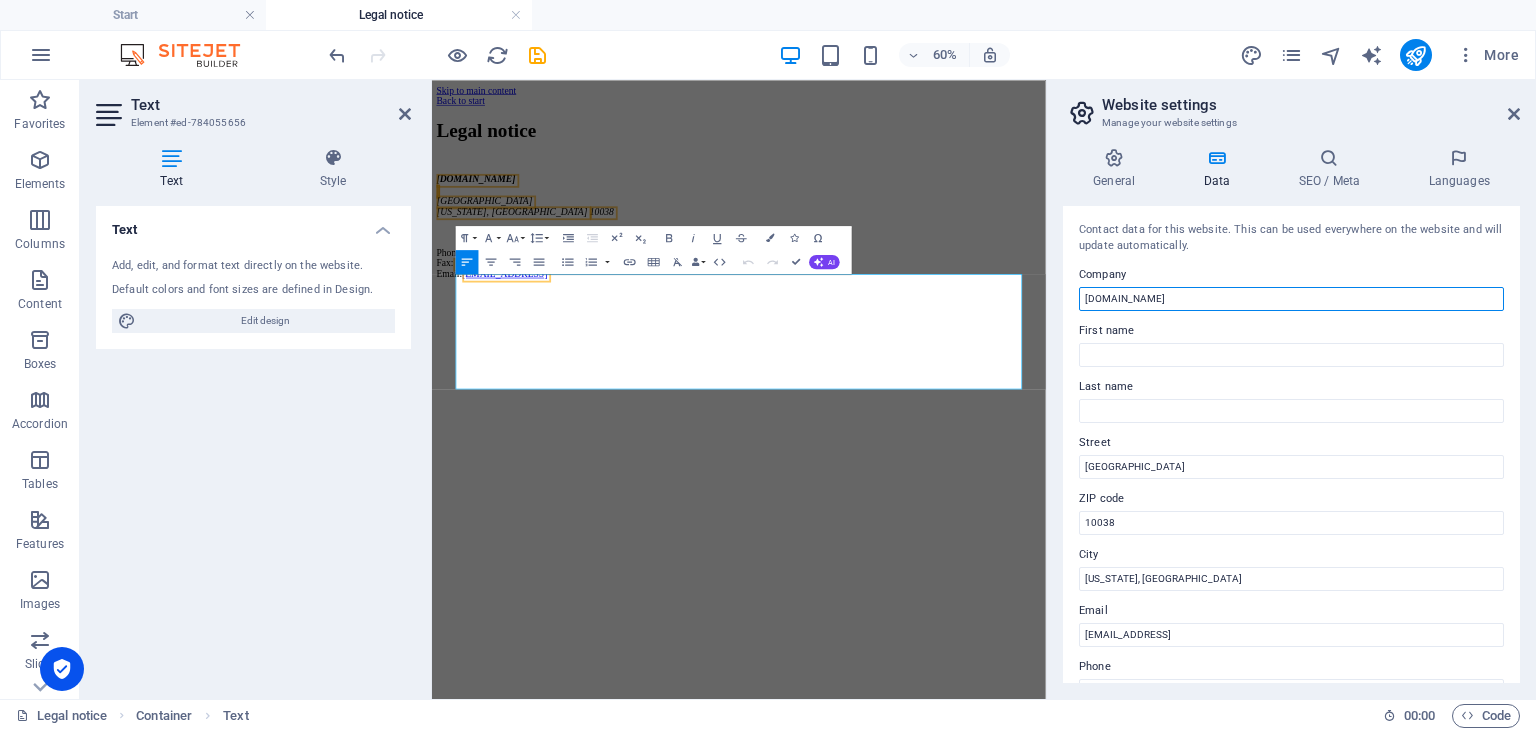 click on "[DOMAIN_NAME]" at bounding box center (1291, 299) 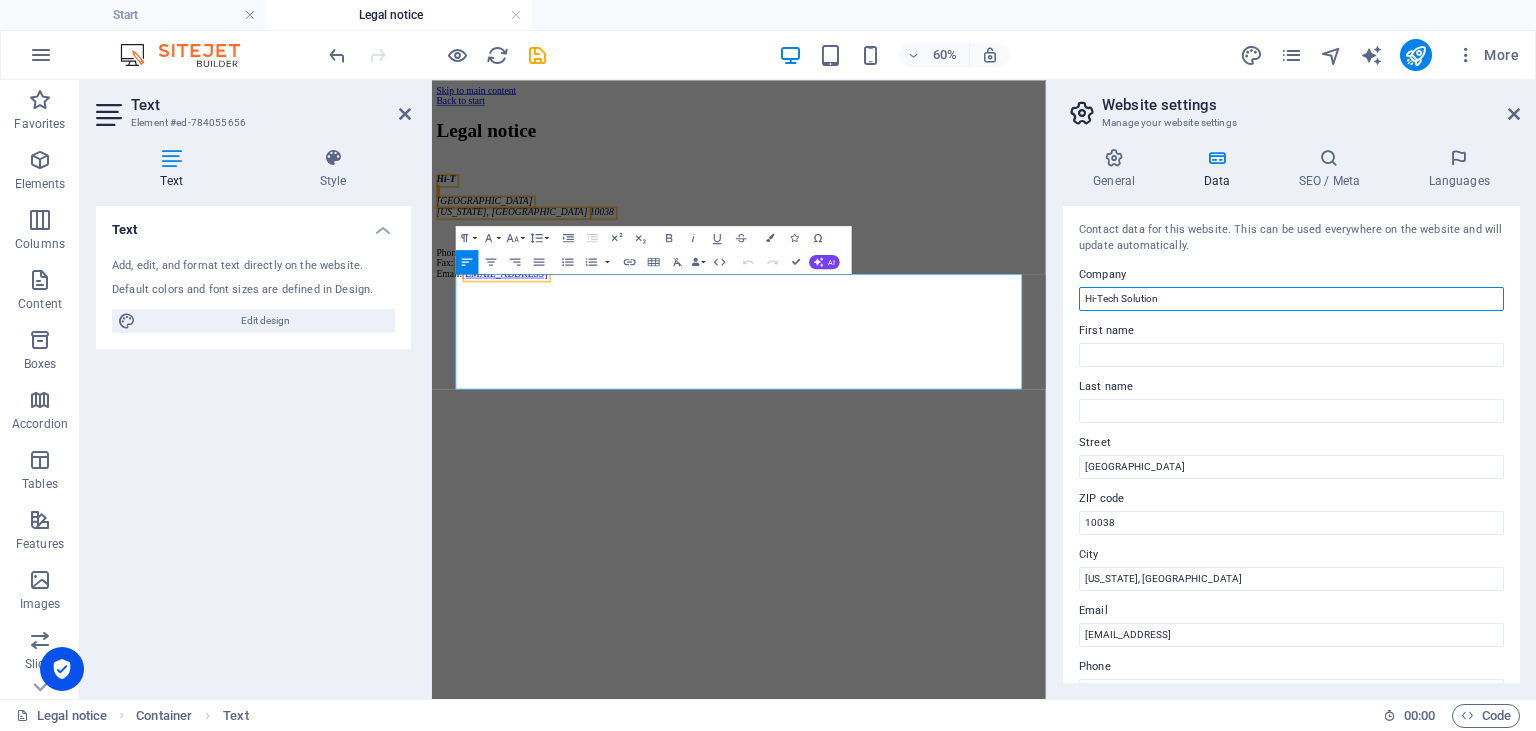 type on "Hi-Tech Solution" 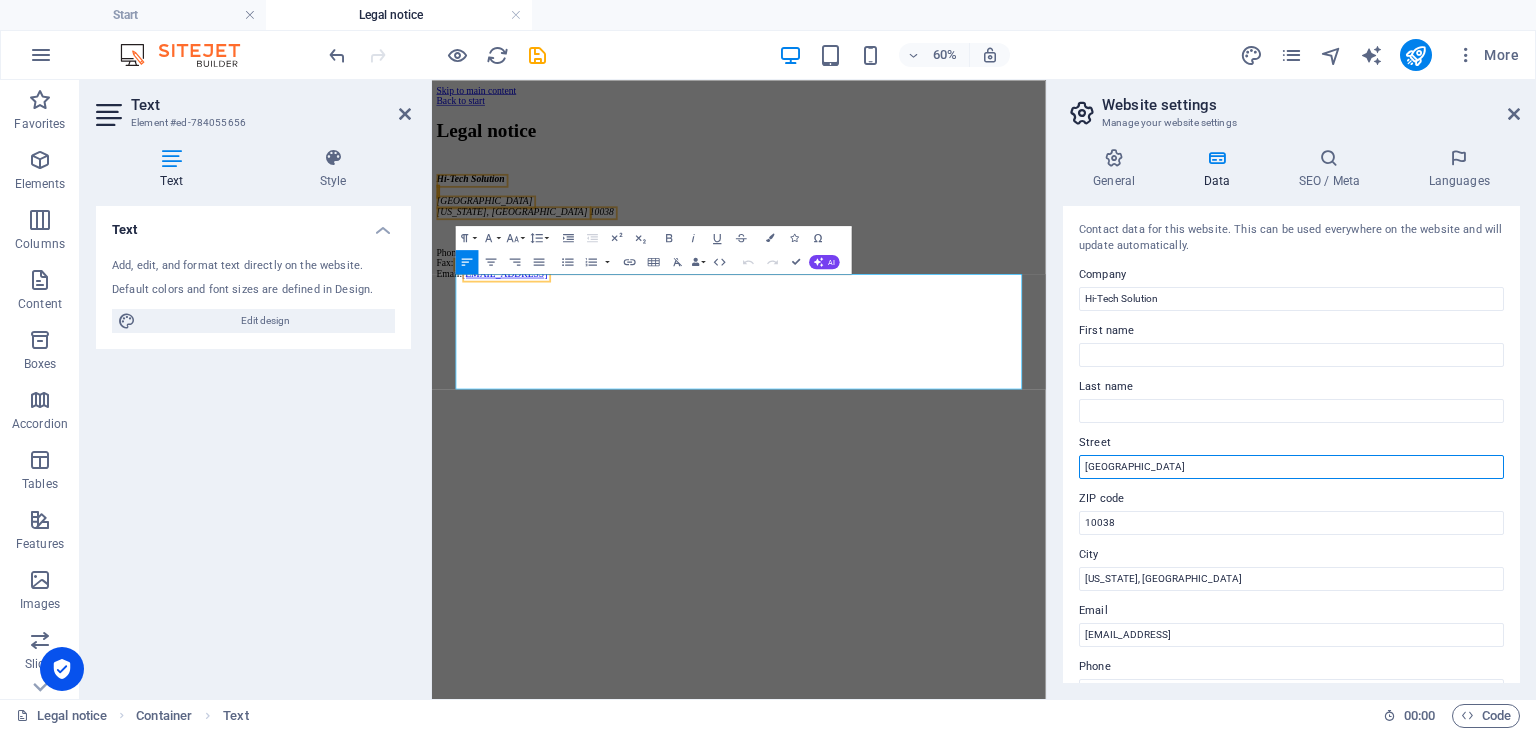 drag, startPoint x: 1164, startPoint y: 466, endPoint x: 951, endPoint y: 440, distance: 214.581 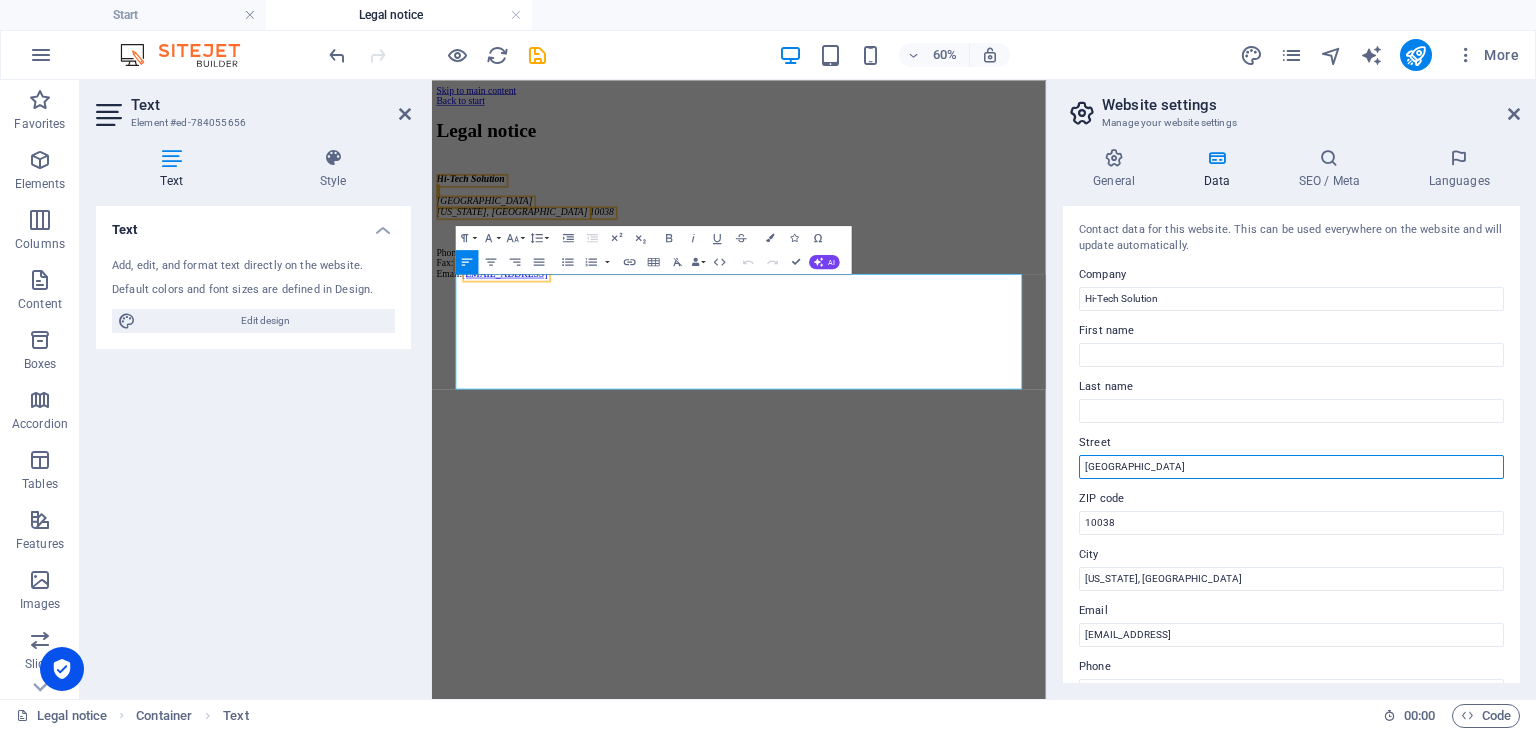 click on "[GEOGRAPHIC_DATA]" at bounding box center (1291, 467) 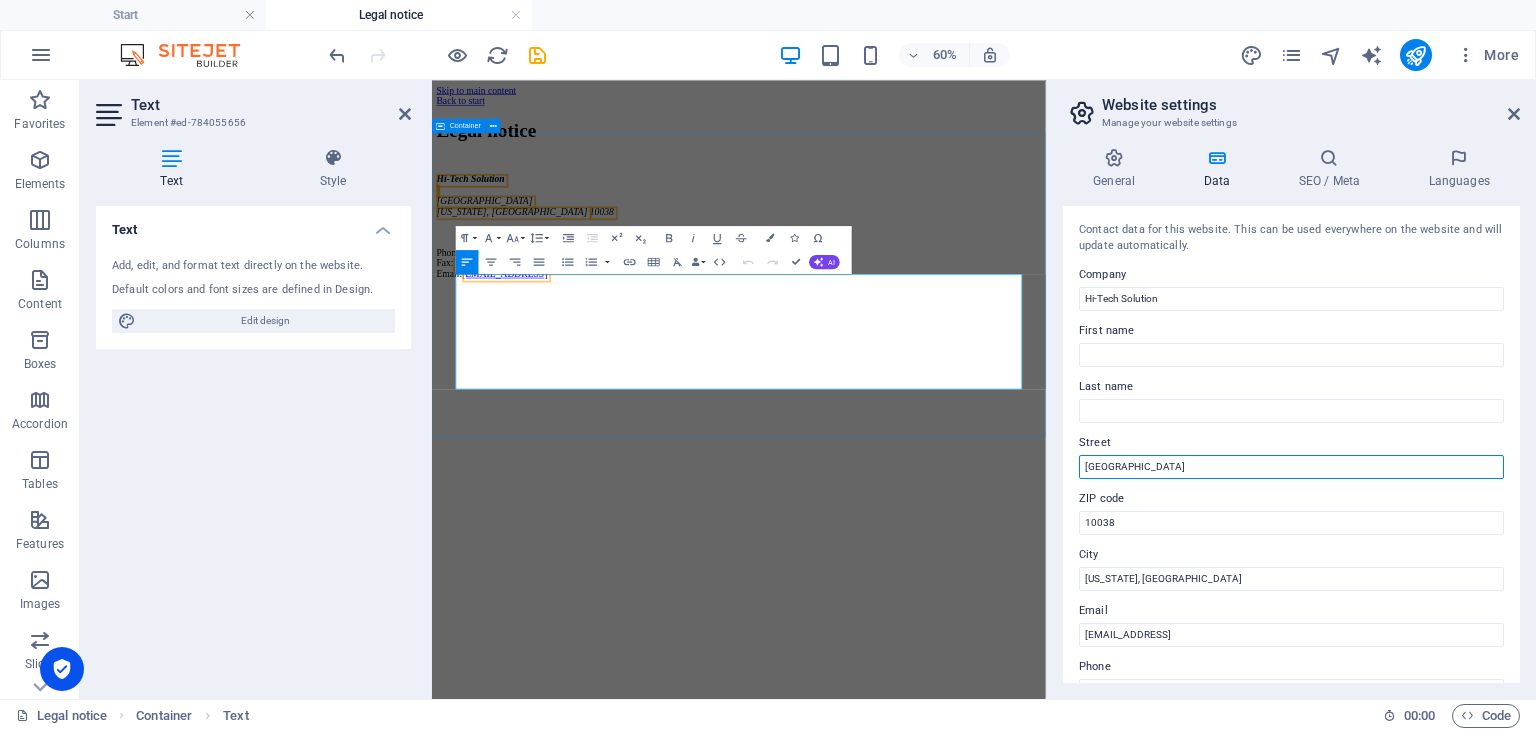 type on "[GEOGRAPHIC_DATA]" 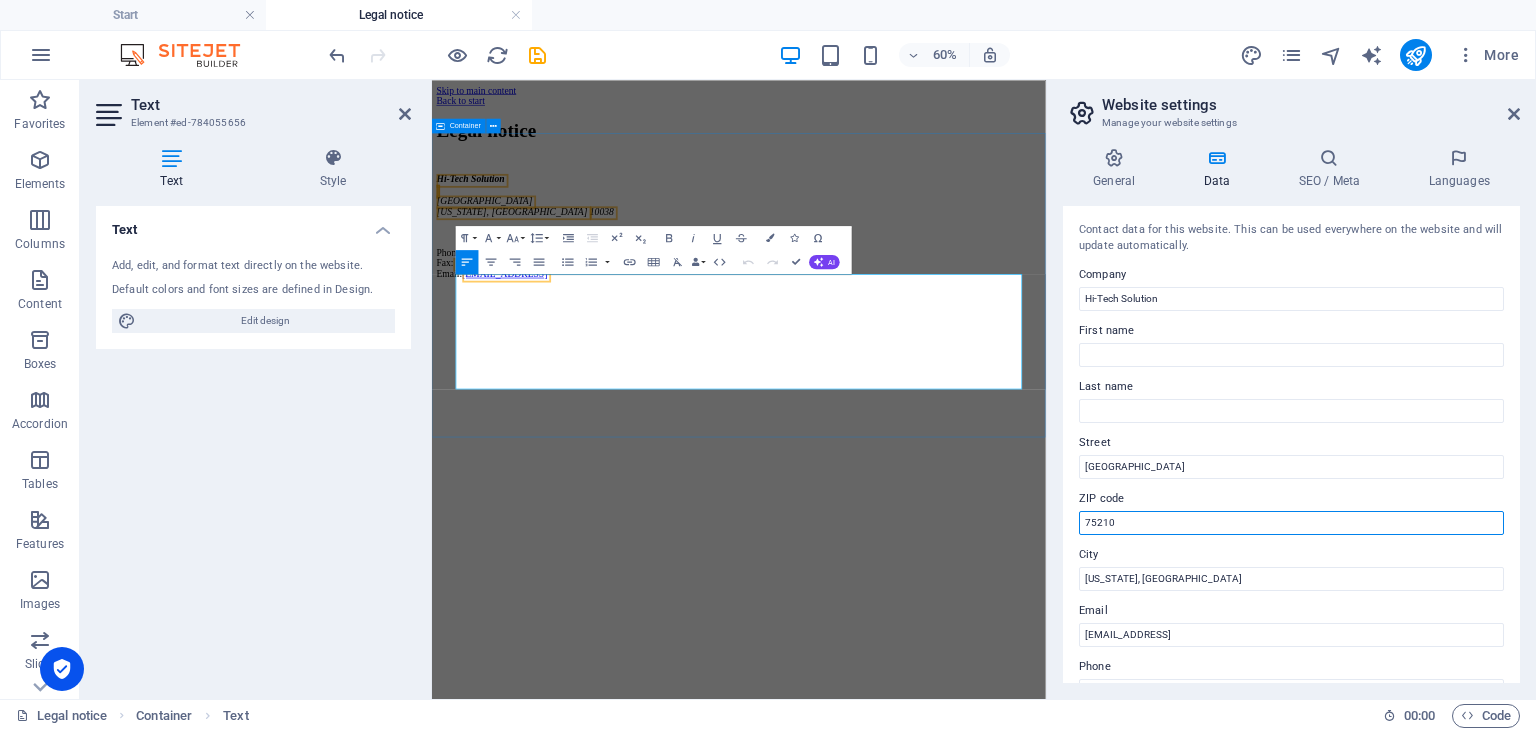 type on "75210" 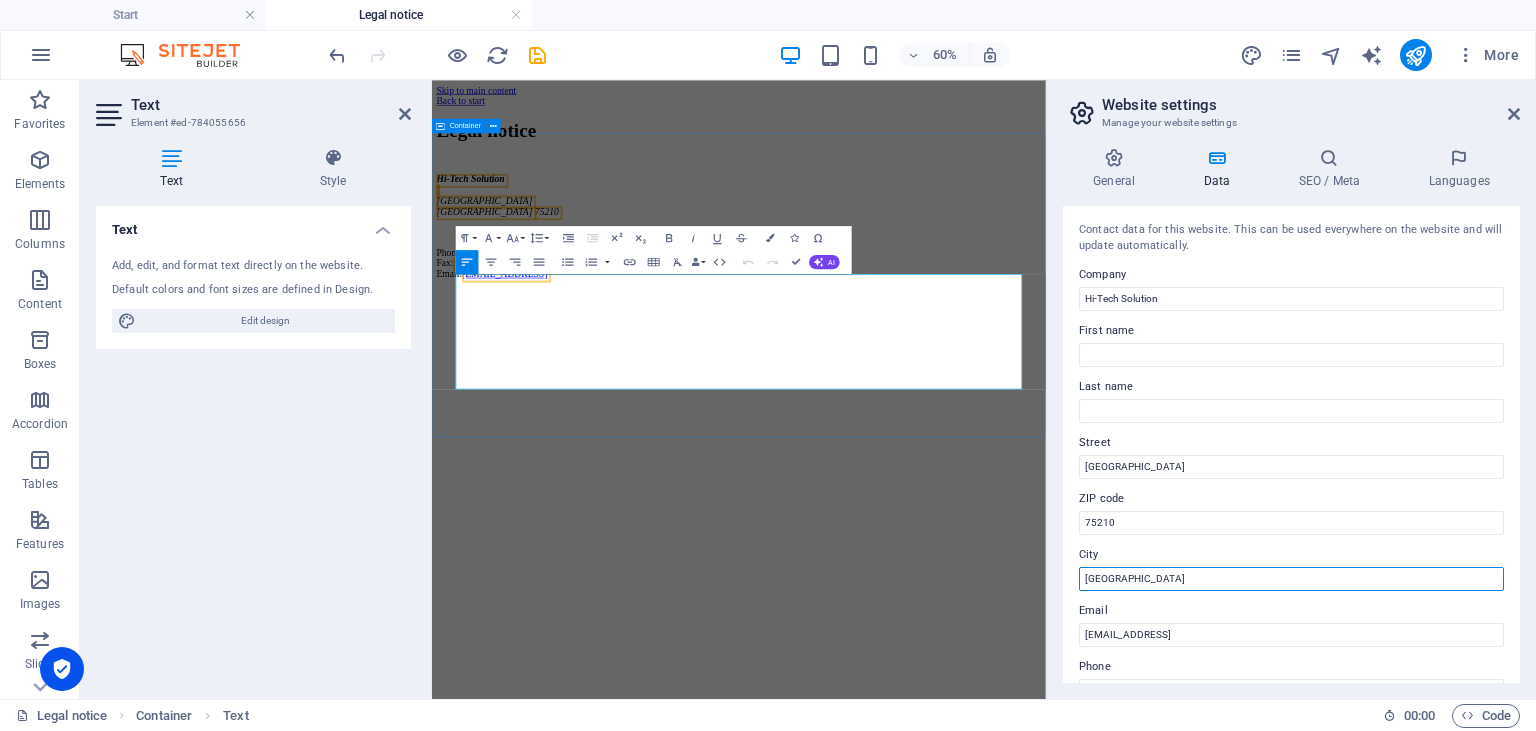 type on "[GEOGRAPHIC_DATA]" 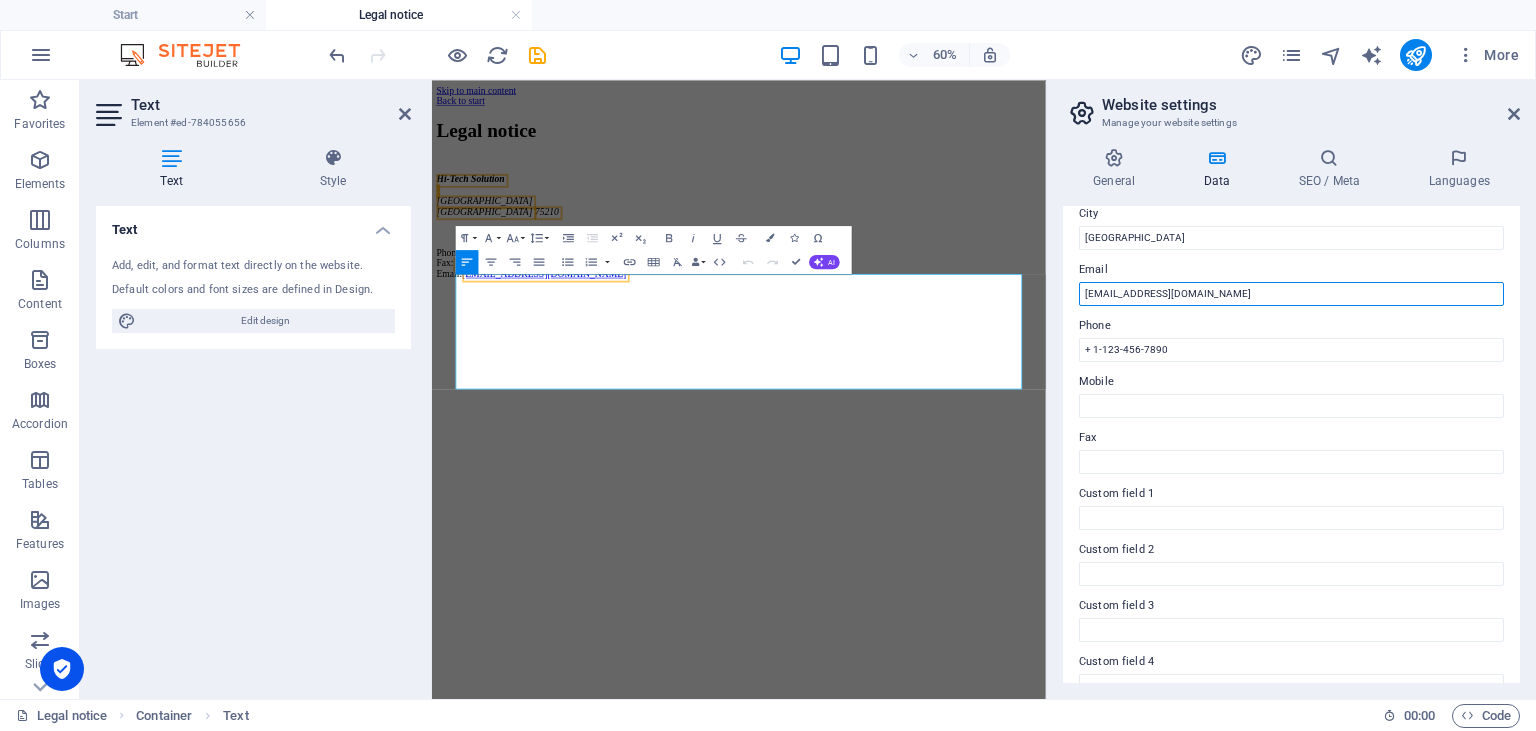 scroll, scrollTop: 334, scrollLeft: 0, axis: vertical 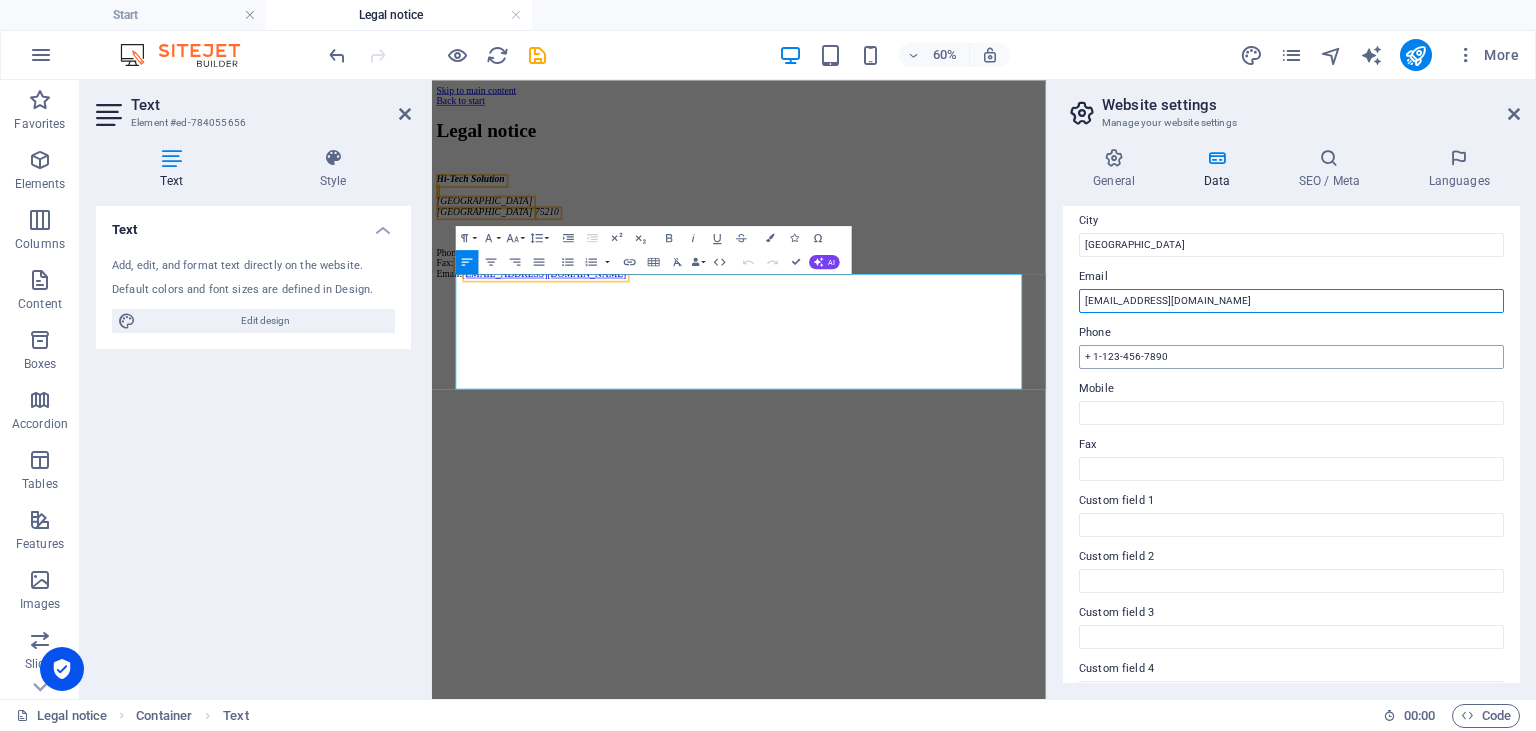 type on "[EMAIL_ADDRESS][DOMAIN_NAME]" 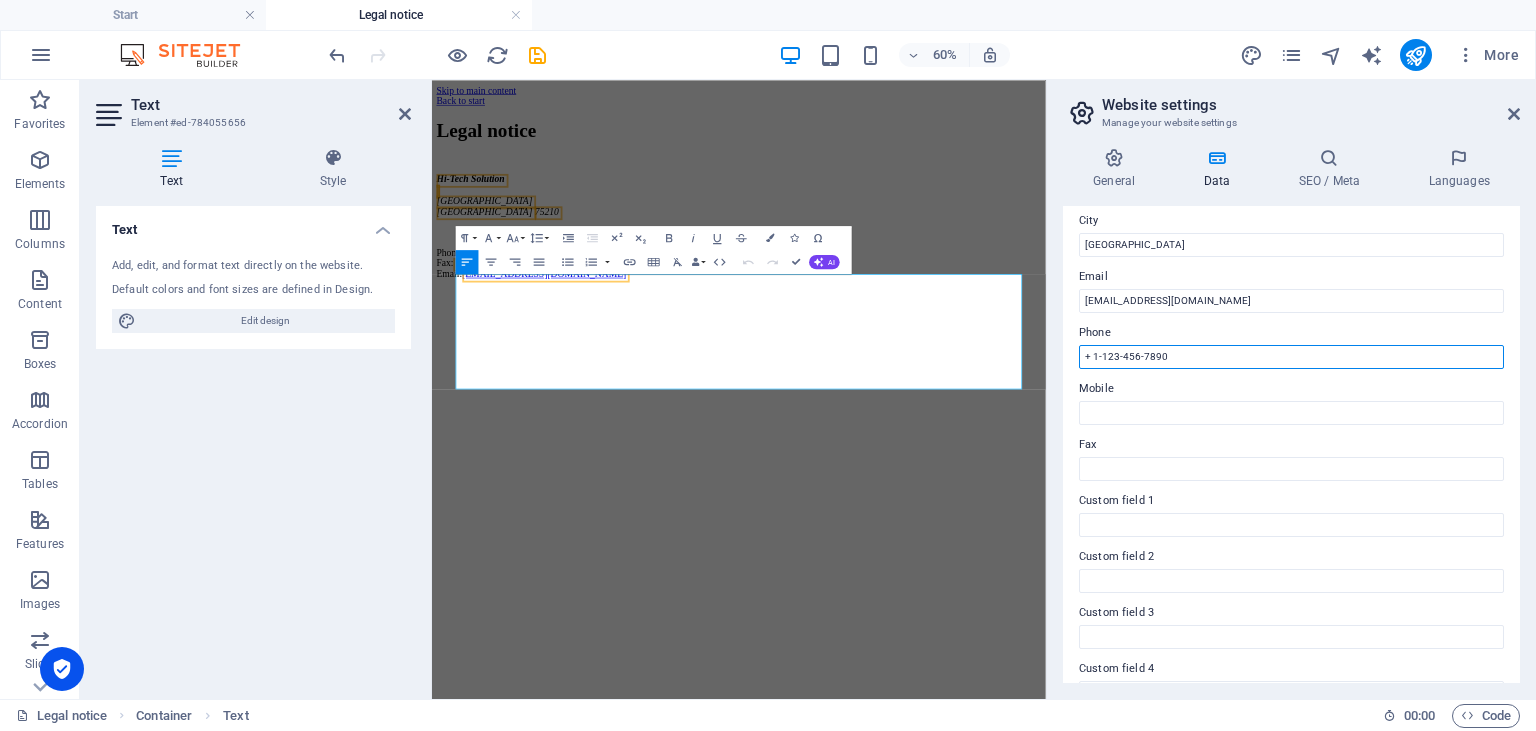 drag, startPoint x: 1205, startPoint y: 363, endPoint x: 1078, endPoint y: 369, distance: 127.141655 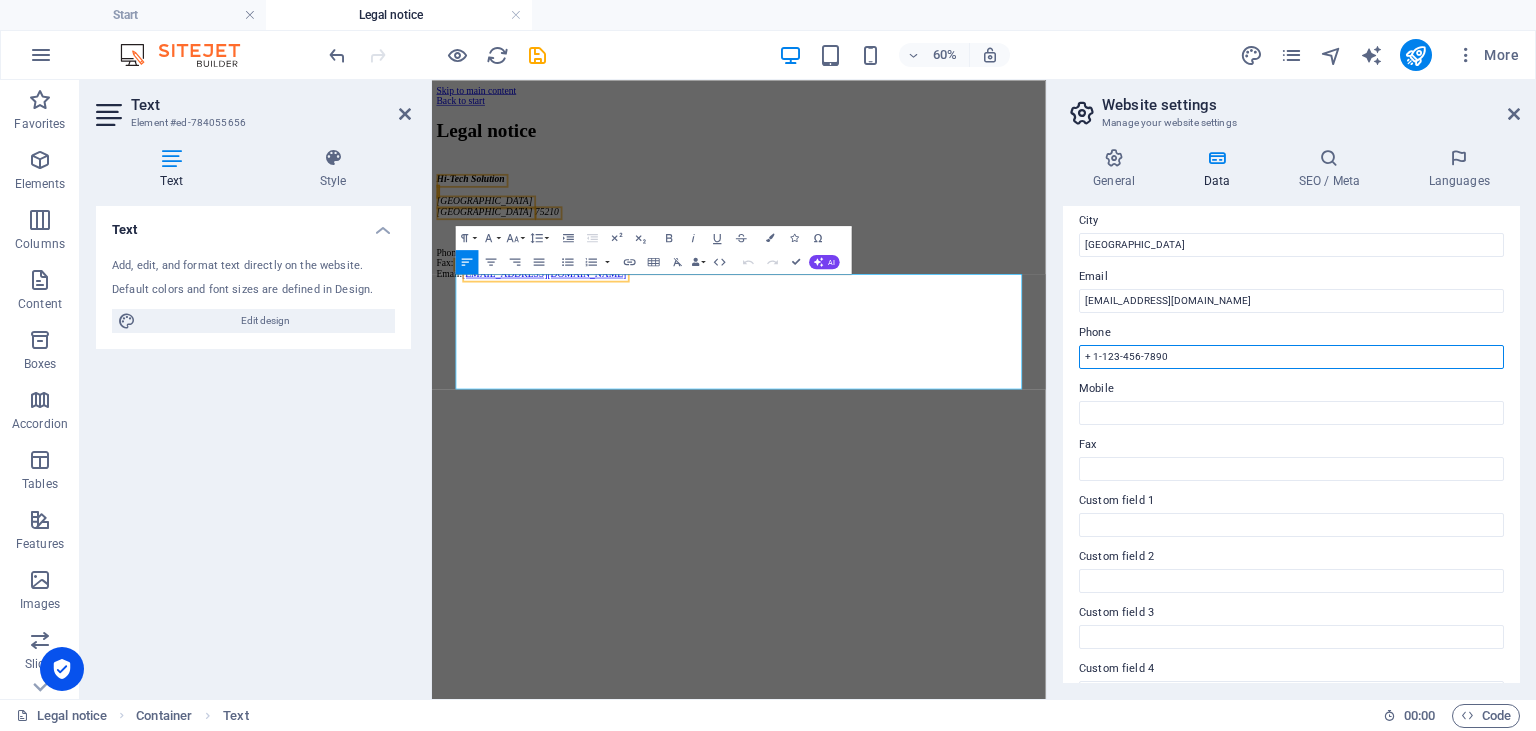 click on "+ 1-123-456-7890" at bounding box center [1291, 357] 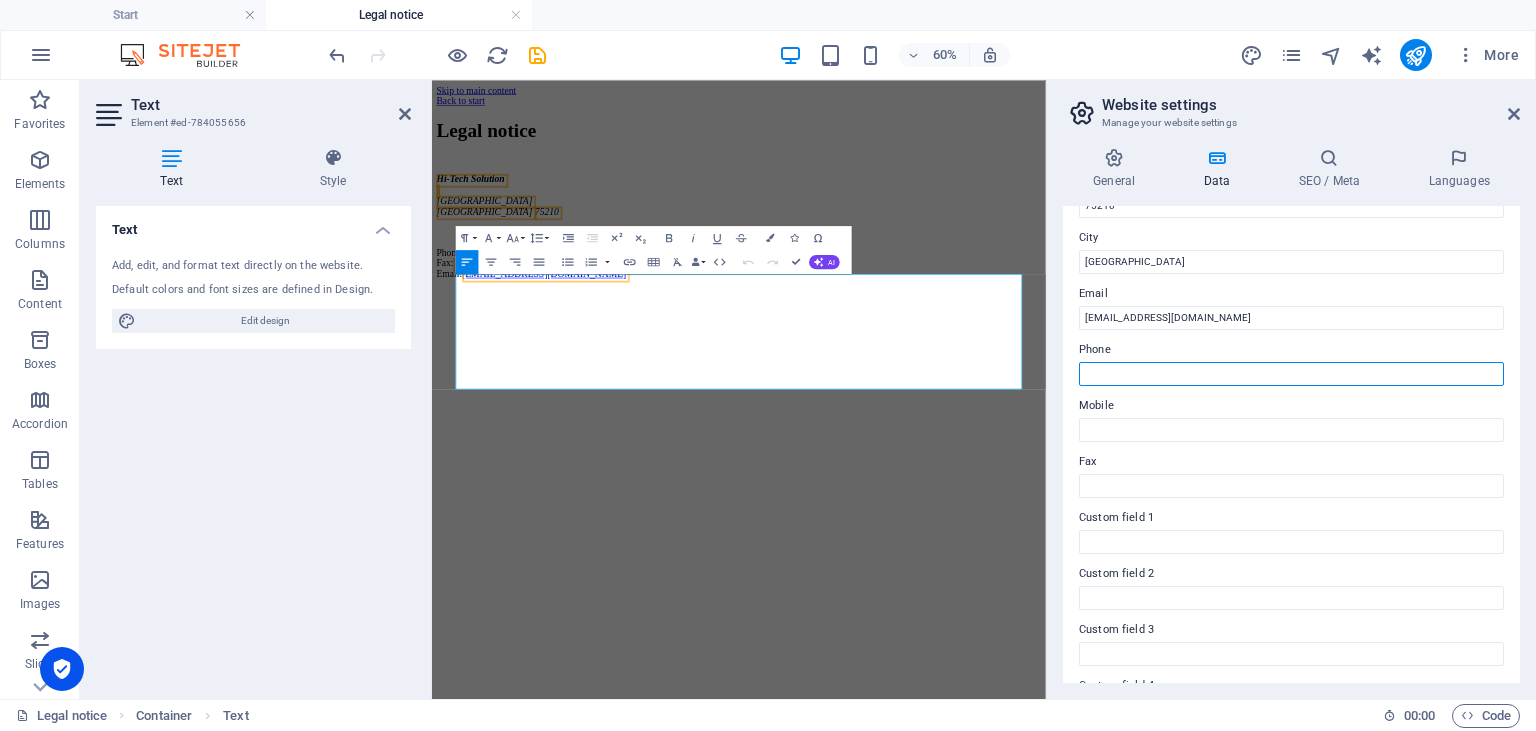 scroll, scrollTop: 310, scrollLeft: 0, axis: vertical 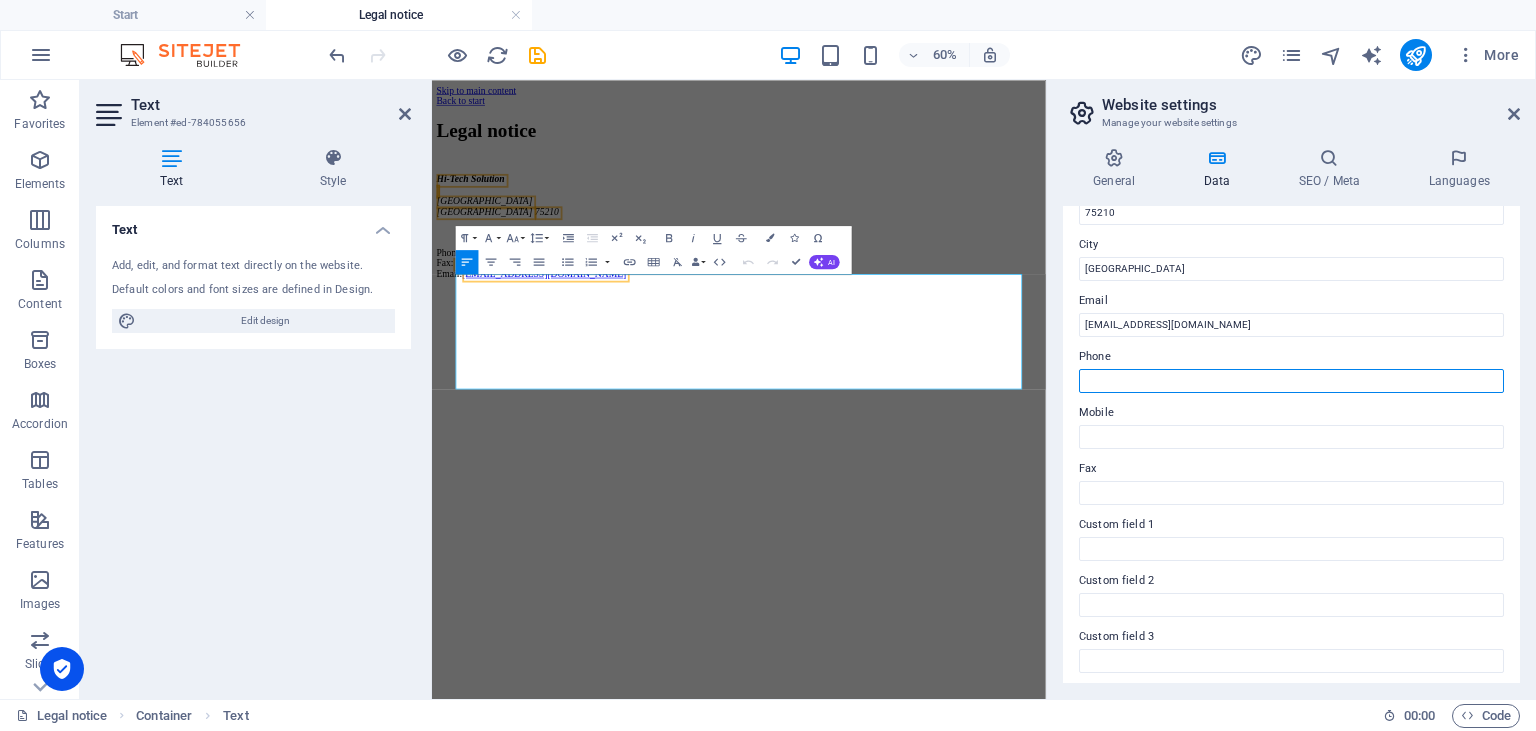 click on "Phone" at bounding box center [1291, 381] 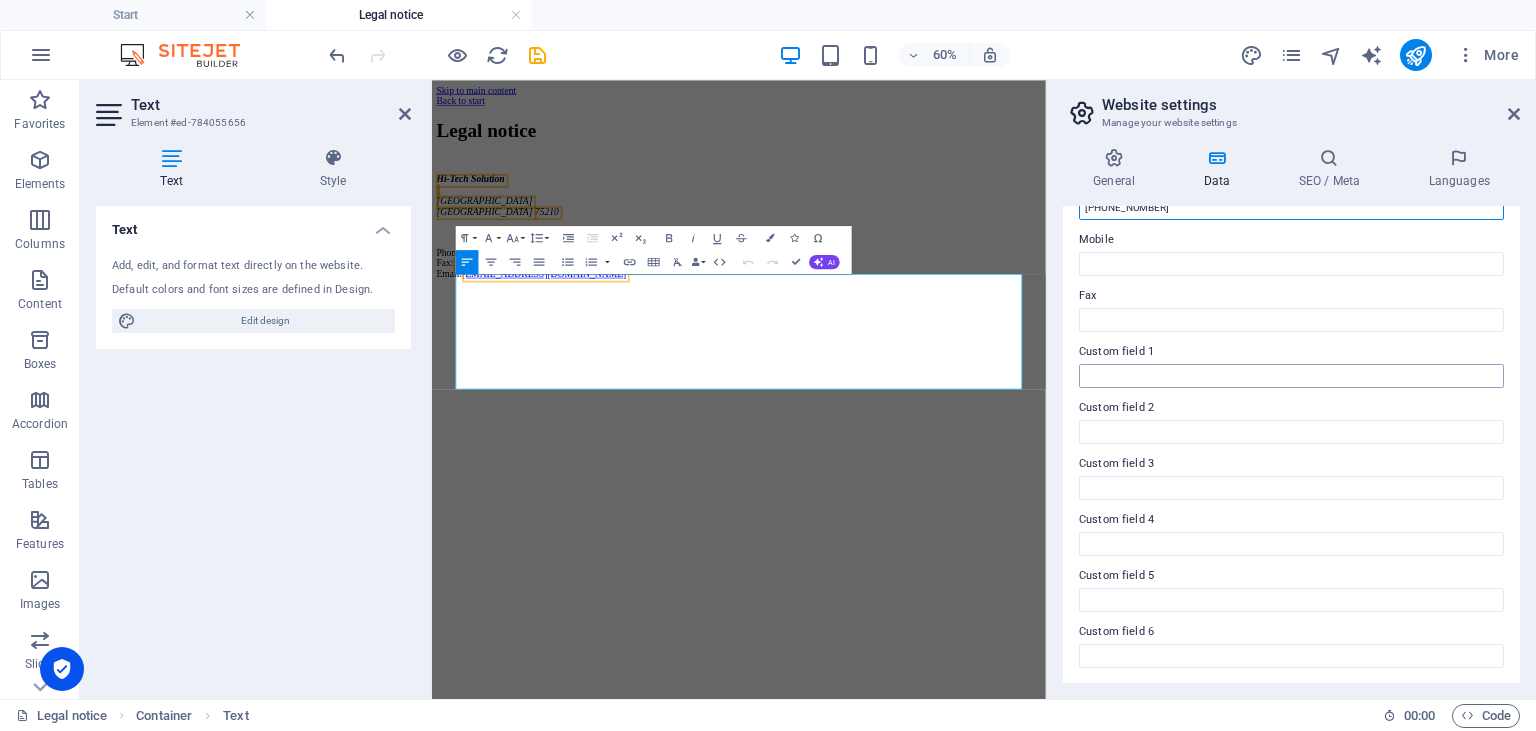 scroll, scrollTop: 478, scrollLeft: 0, axis: vertical 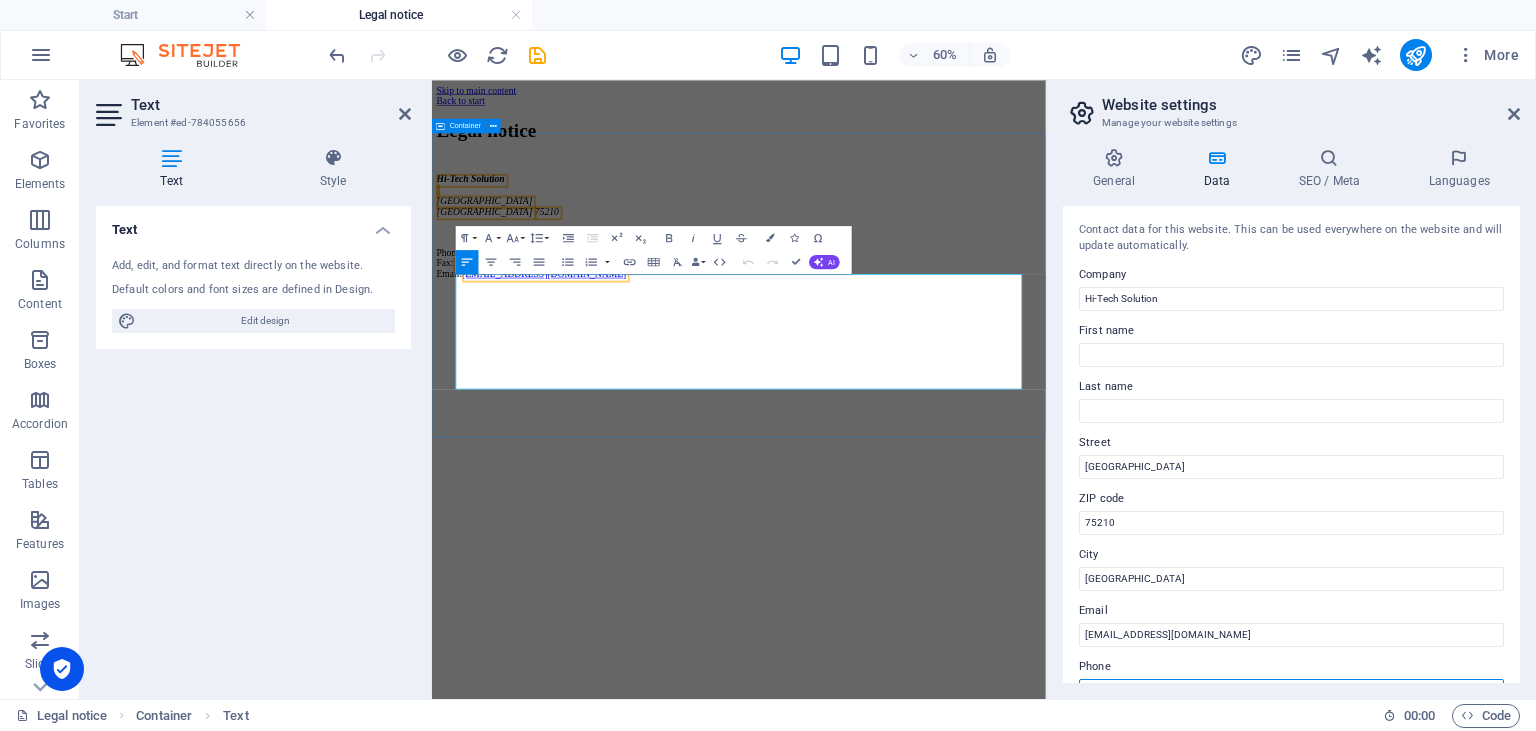 type on "[PHONE_NUMBER]" 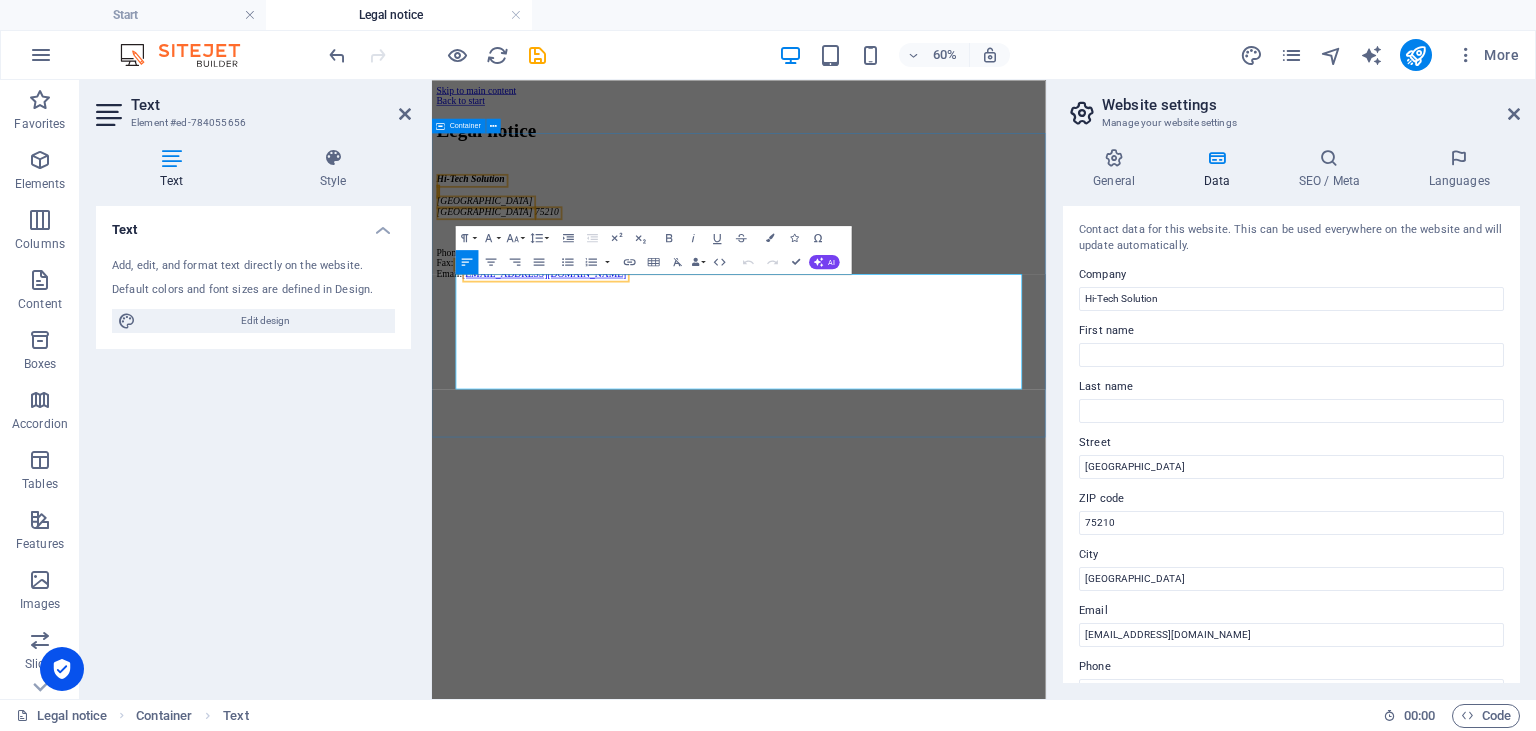 click on "Skip to main content
Back to start Legal notice Hi-Tech Solution   [GEOGRAPHIC_DATA] Phone.:  [PHONE_NUMBER] Fax:  Email:  [EMAIL_ADDRESS][DOMAIN_NAME]" at bounding box center [943, 254] 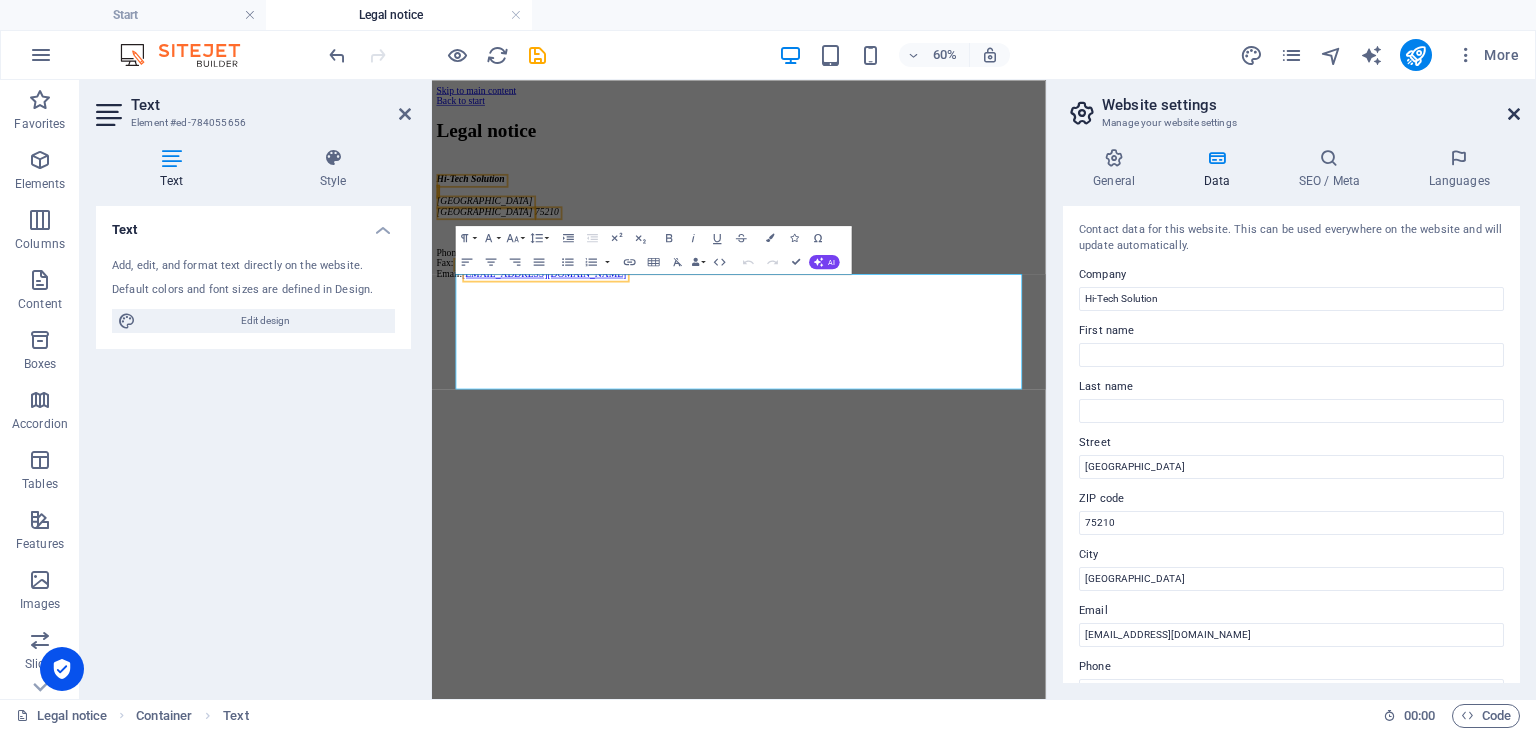 click at bounding box center [1514, 114] 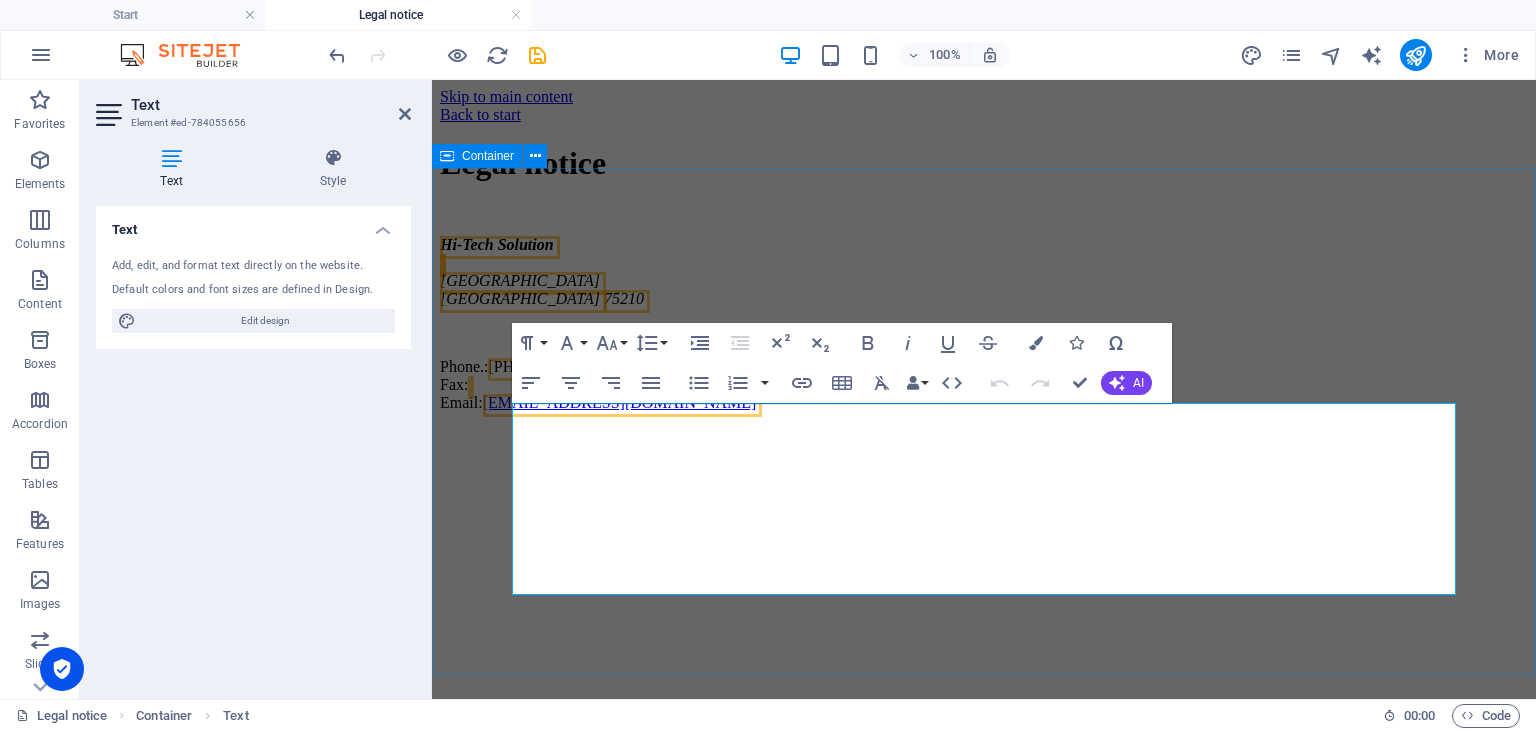 click on "Legal notice Hi-Tech Solution   [GEOGRAPHIC_DATA] Phone.:  [PHONE_NUMBER] Fax:  Email:  [EMAIL_ADDRESS][DOMAIN_NAME]" at bounding box center (984, 278) 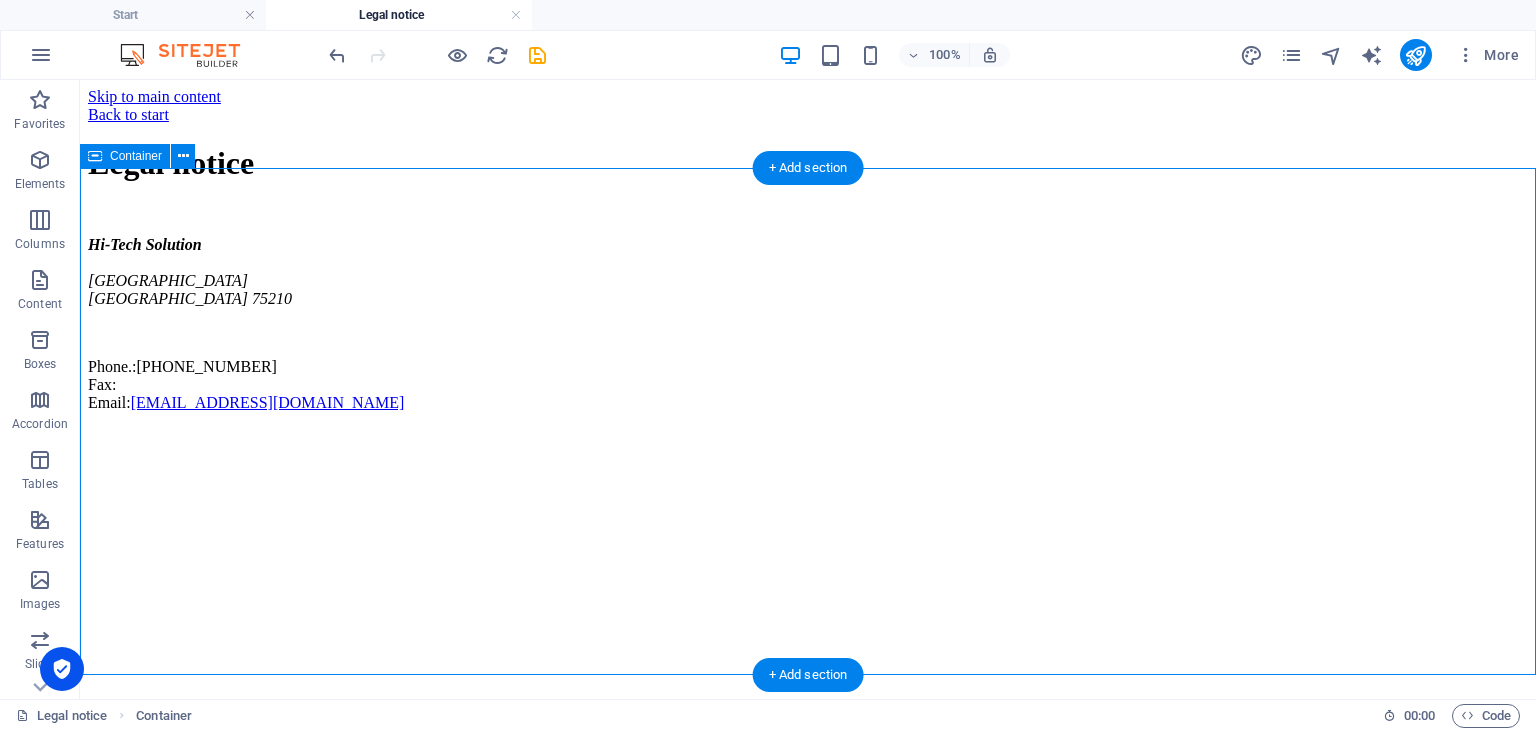 click on "Legal notice Hi-Tech Solution   [GEOGRAPHIC_DATA] Phone.:  [PHONE_NUMBER] Fax:  Email:  [EMAIL_ADDRESS][DOMAIN_NAME]" at bounding box center [808, 278] 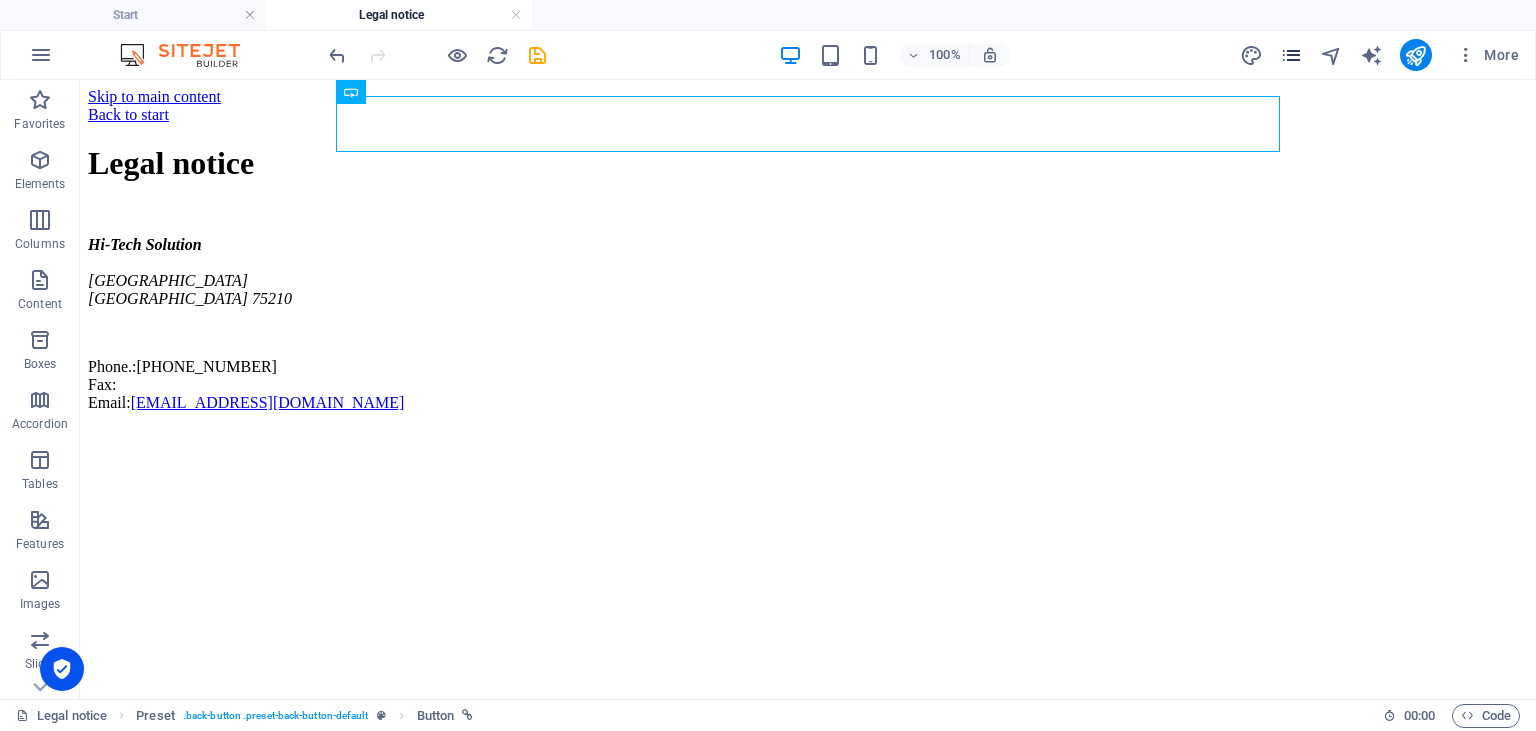click at bounding box center (1291, 55) 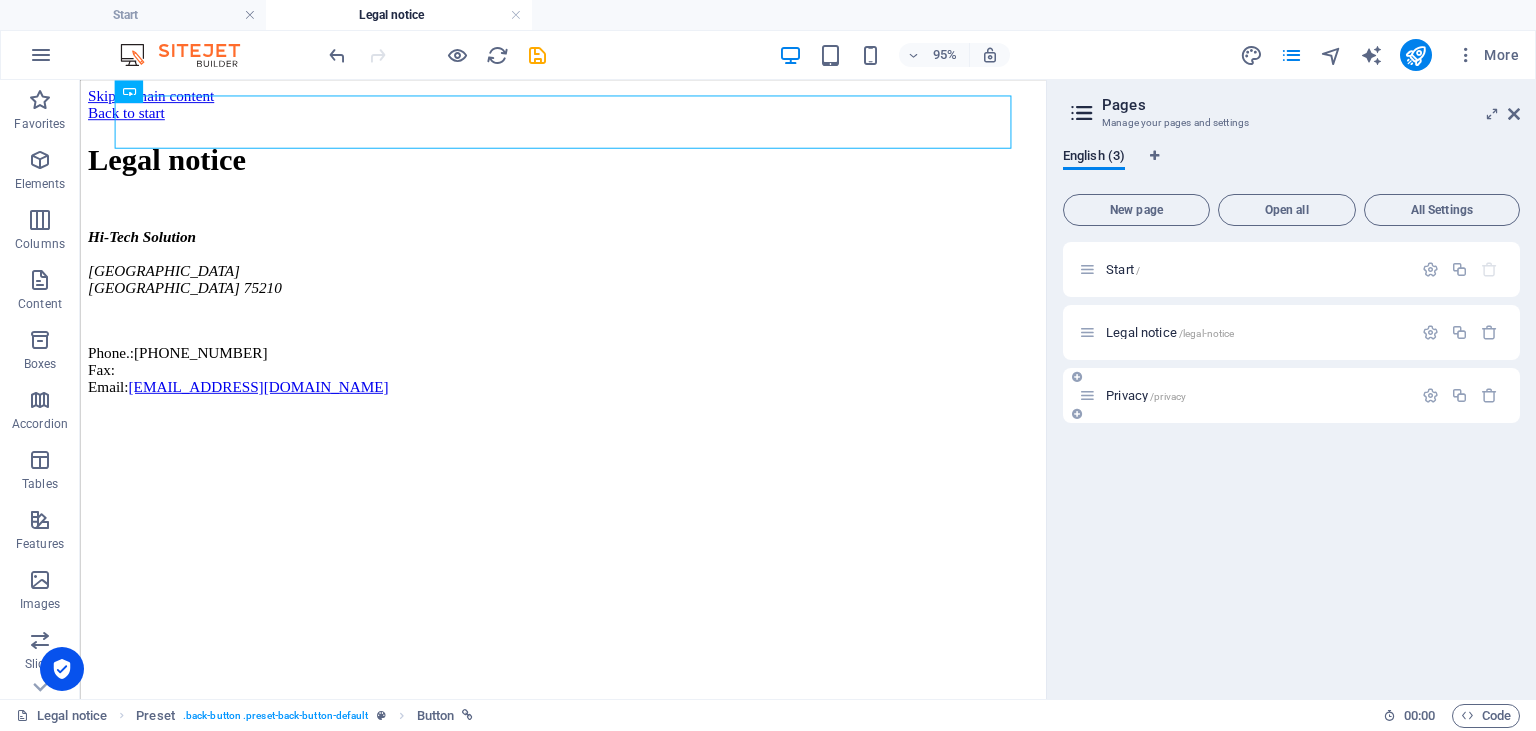 click on "Privacy /privacy" at bounding box center (1146, 395) 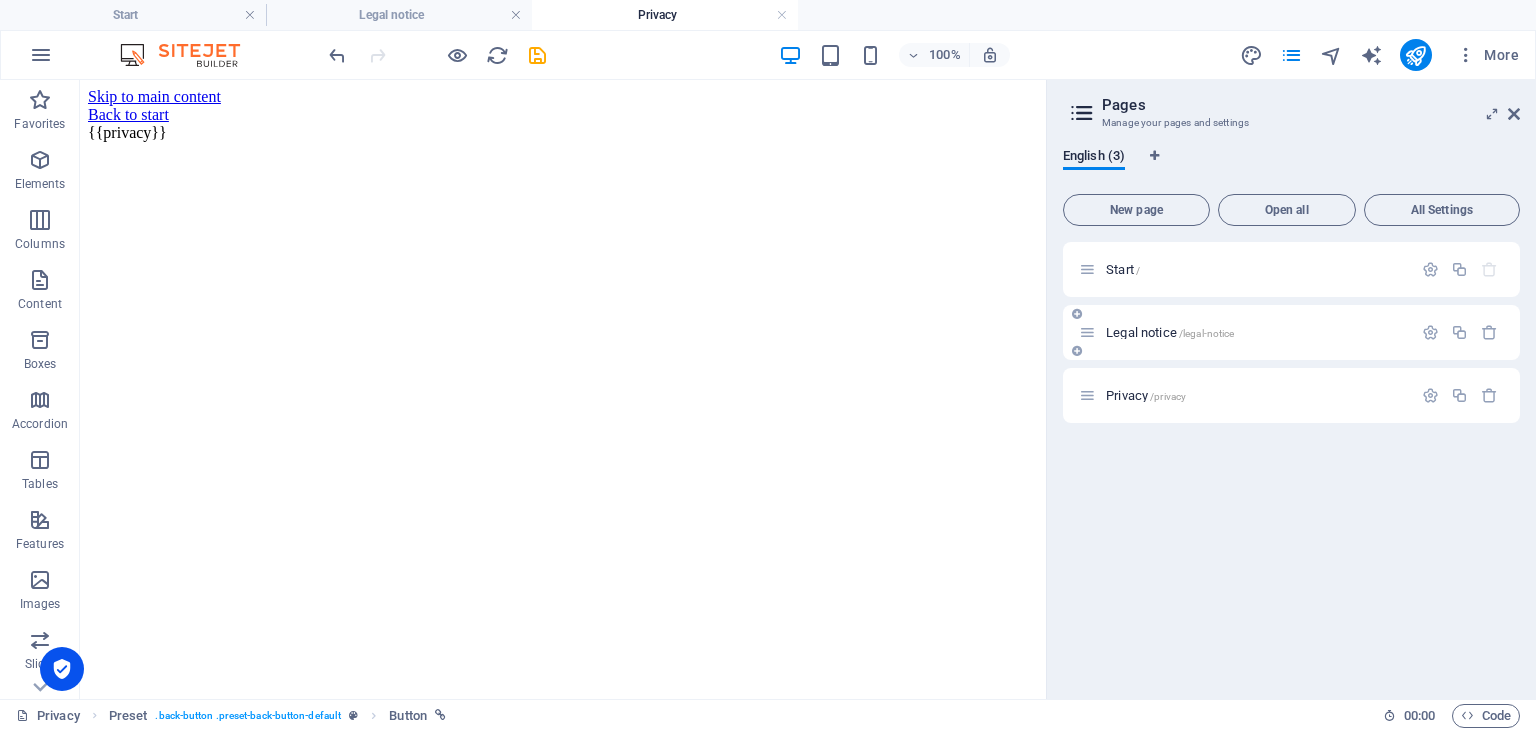 scroll, scrollTop: 0, scrollLeft: 0, axis: both 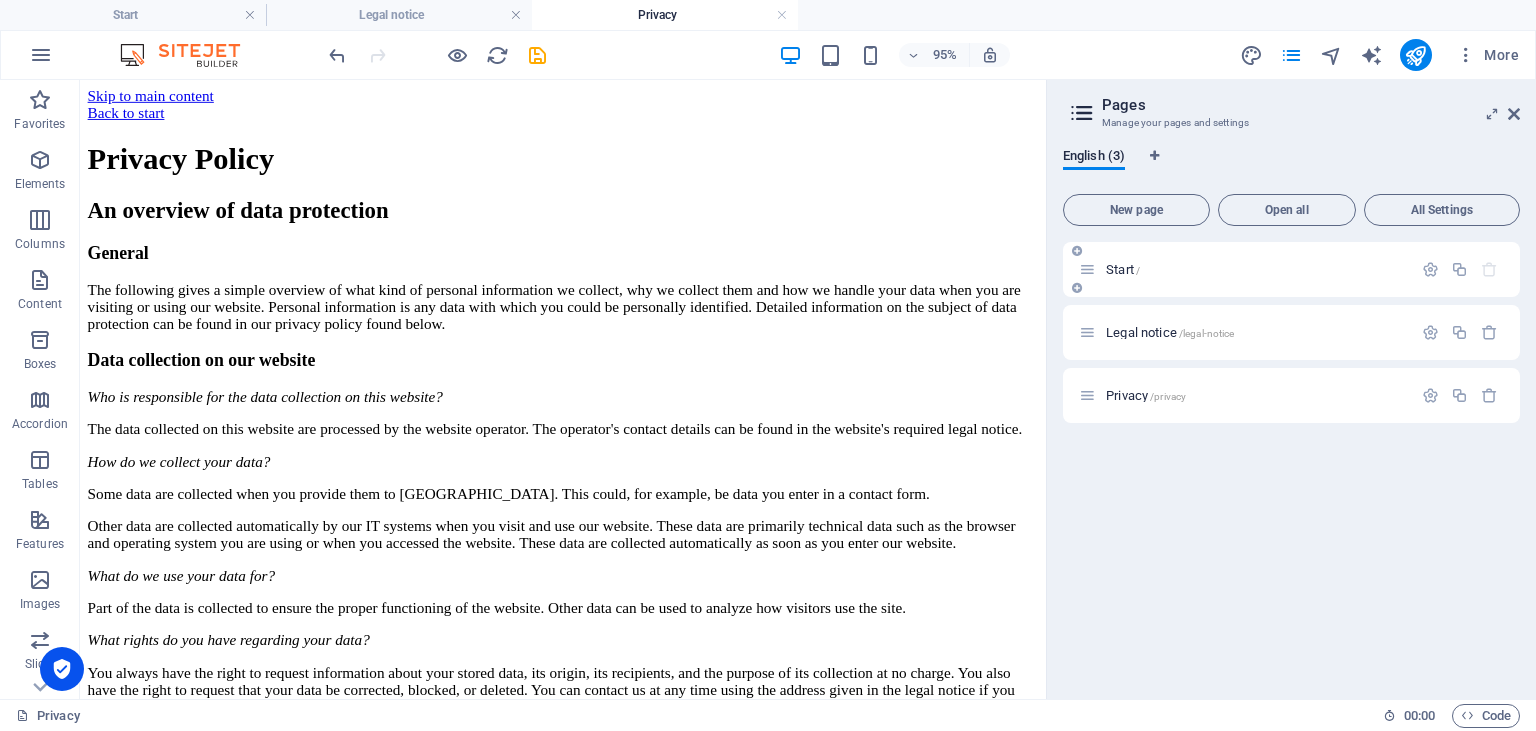 click on "Start /" at bounding box center [1245, 269] 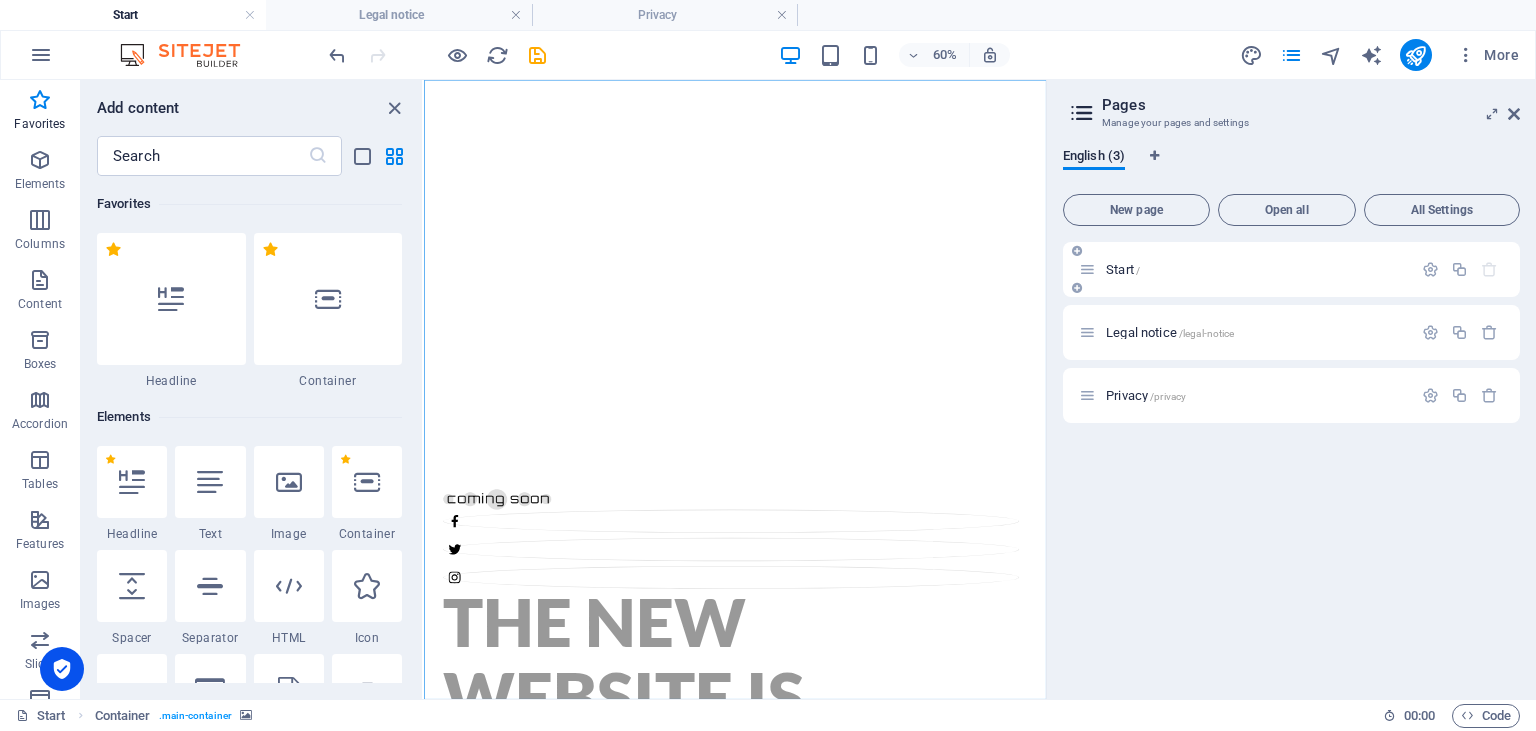 click on "Start /" at bounding box center [1123, 269] 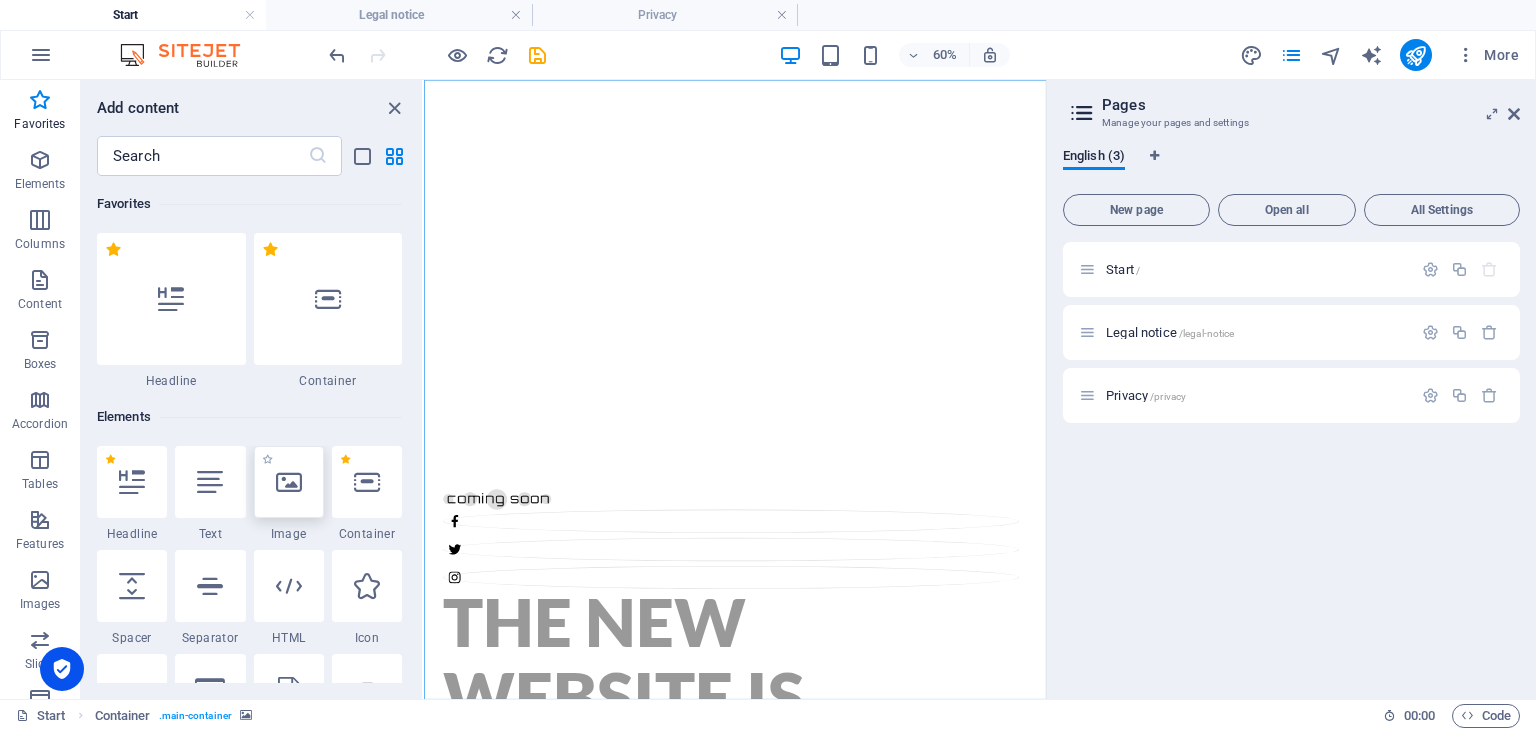 click at bounding box center [289, 482] 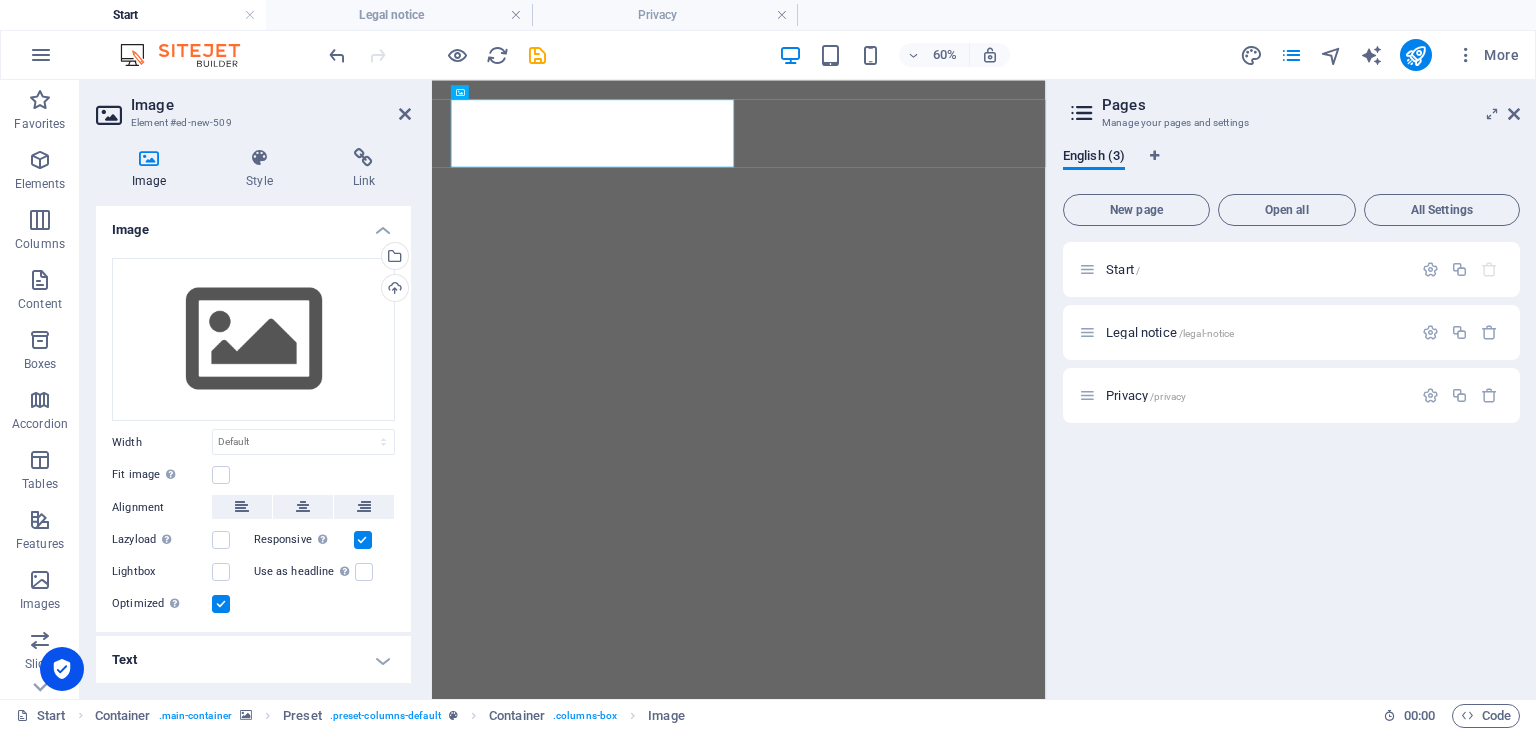 click on "Text" at bounding box center (253, 660) 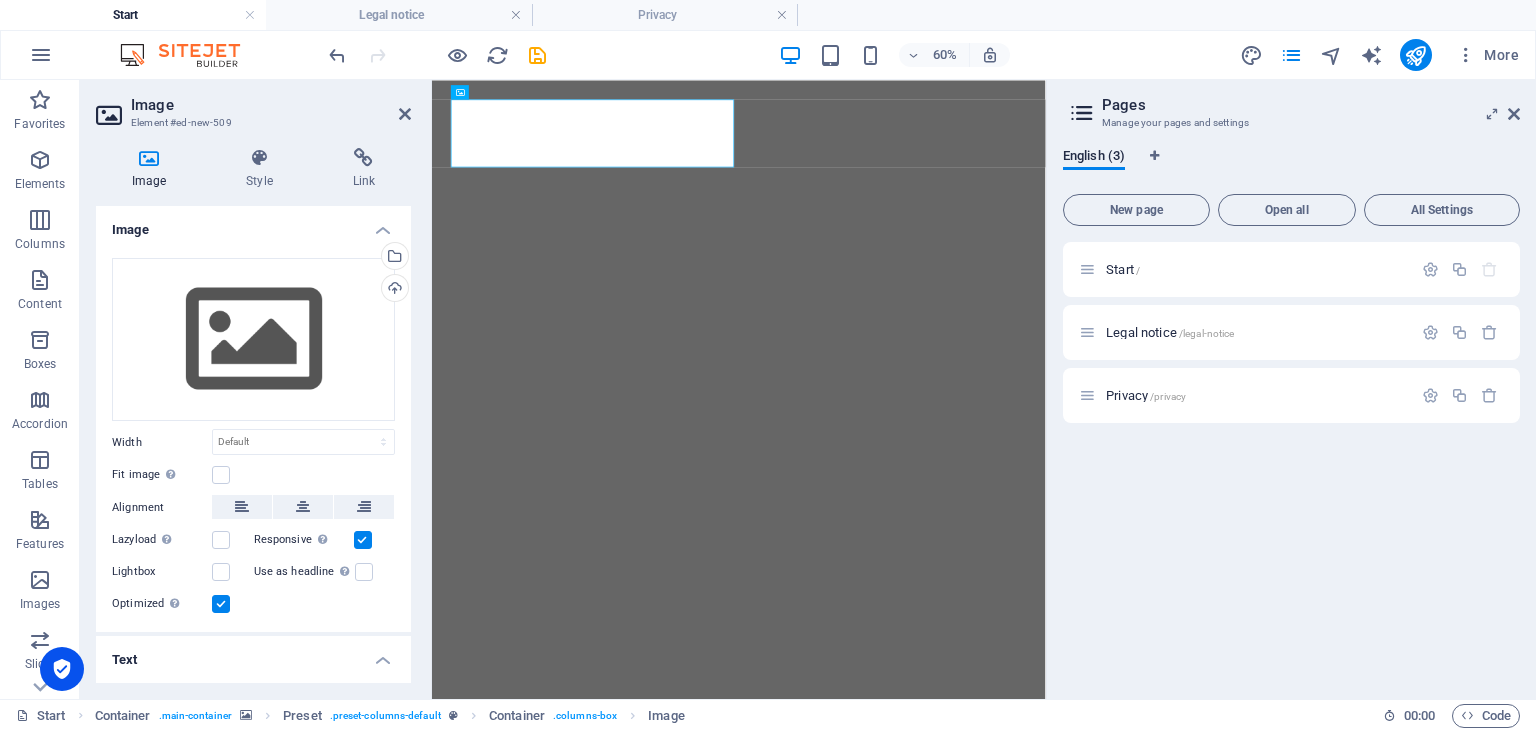 click on "Text" at bounding box center (253, 654) 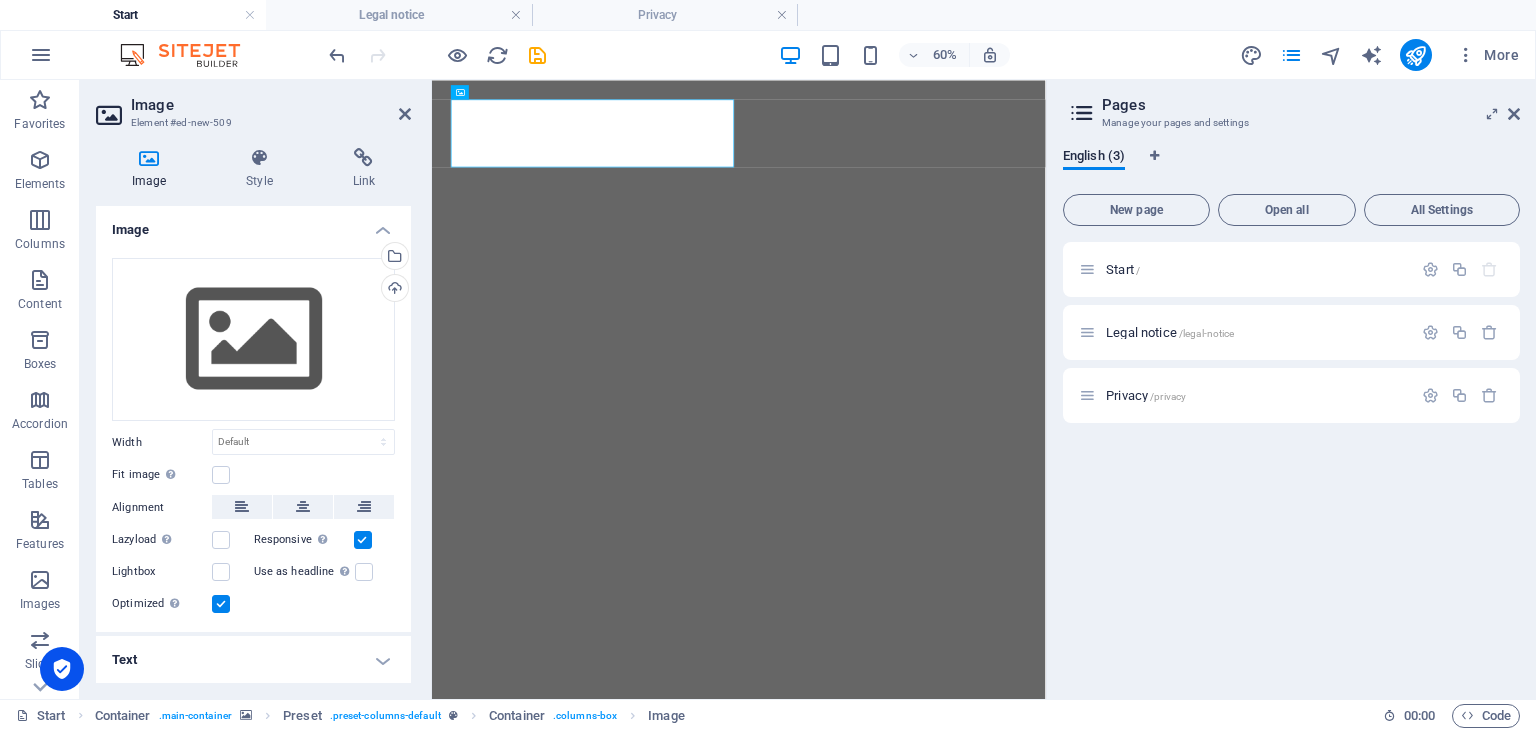 click on "Text" at bounding box center (253, 660) 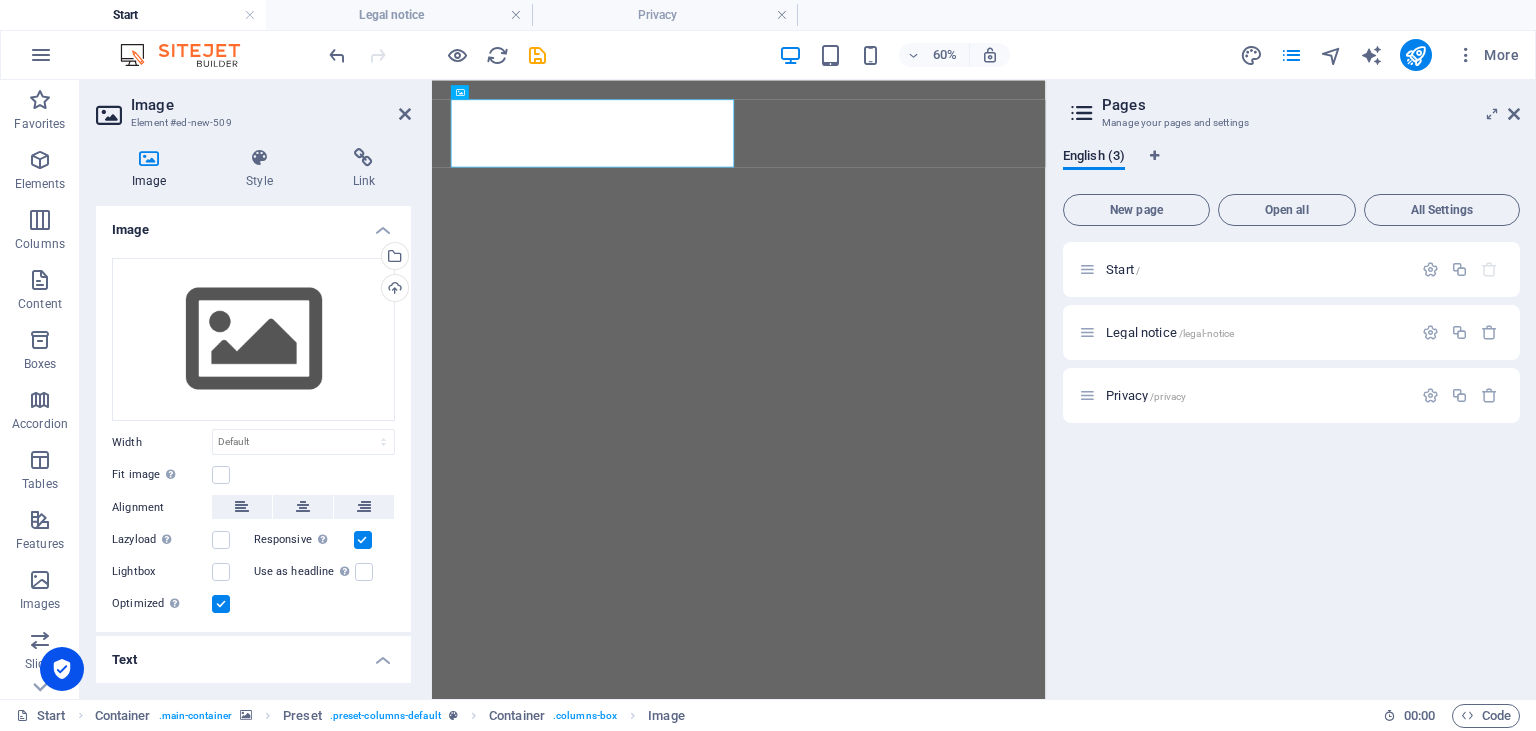 click on "Text" at bounding box center (253, 654) 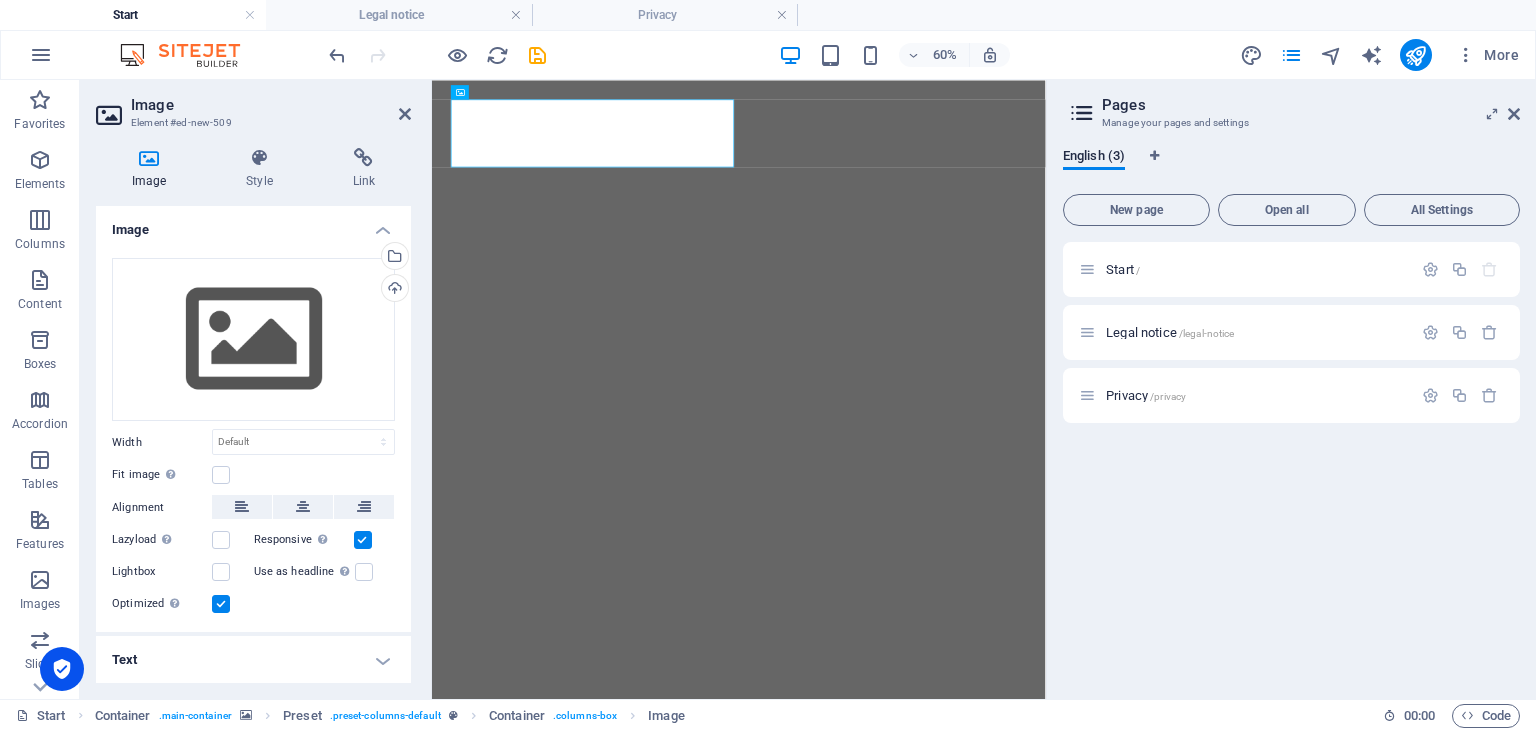 click on "Text" at bounding box center [253, 660] 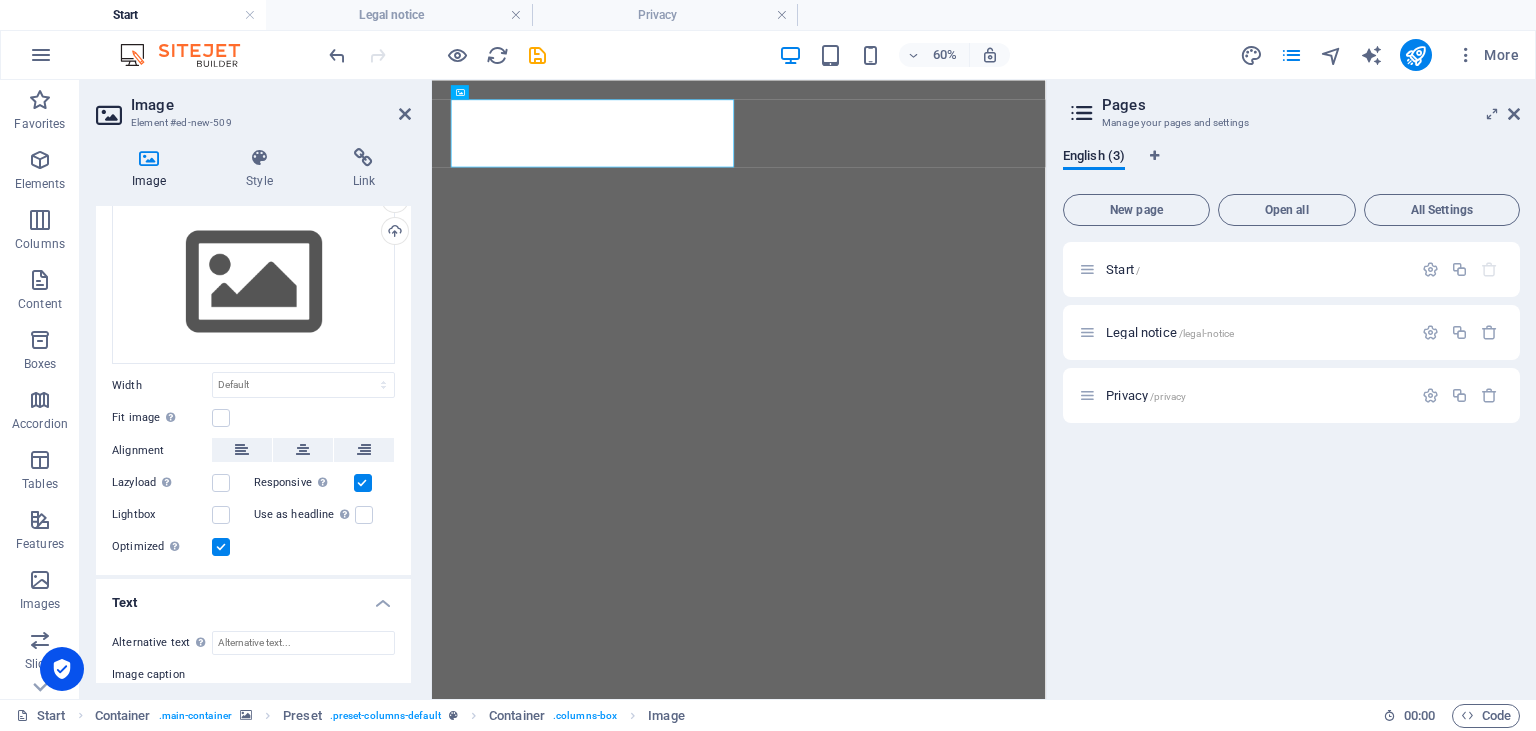 scroll, scrollTop: 0, scrollLeft: 0, axis: both 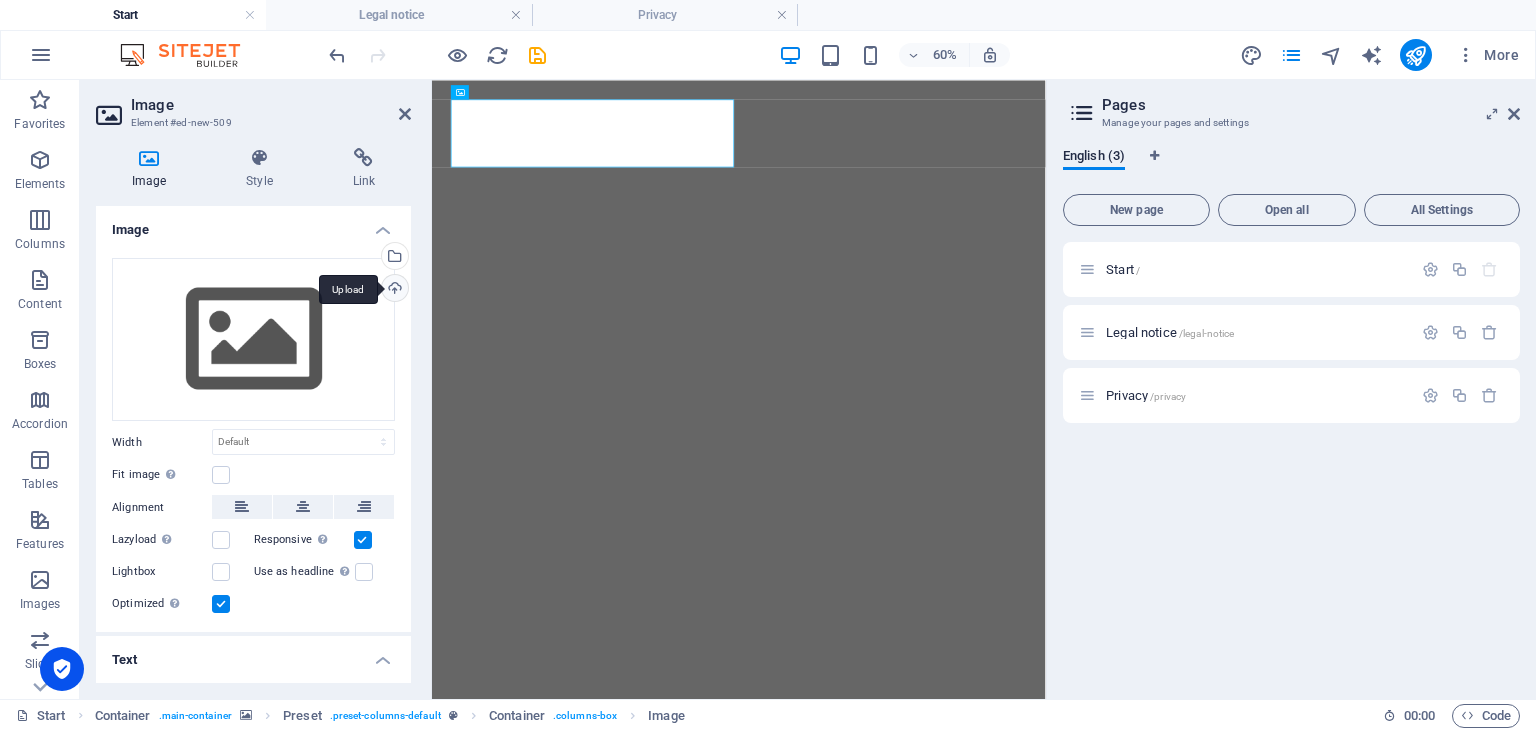 click on "Upload" at bounding box center [393, 290] 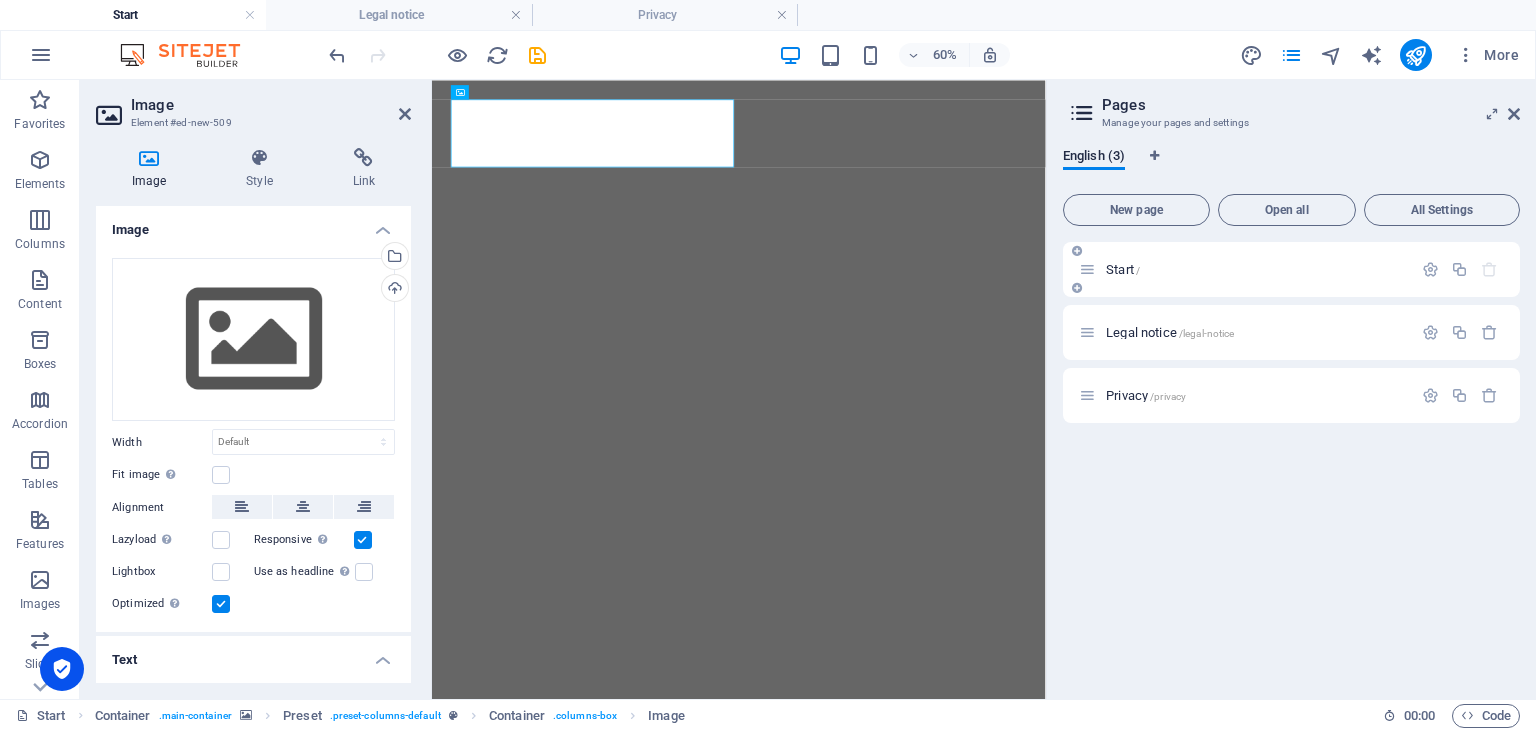 click on "Start /" at bounding box center (1245, 269) 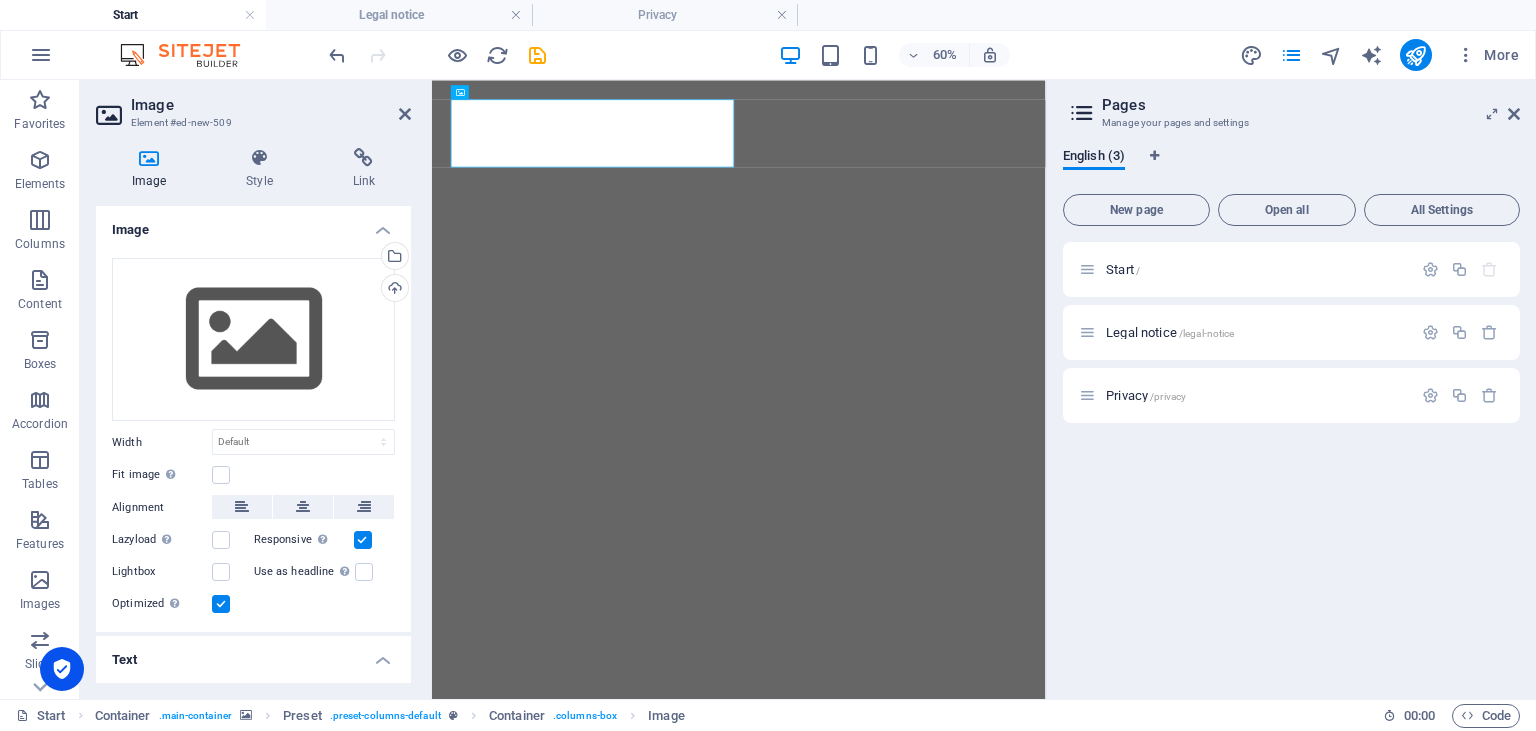 click at bounding box center [-4176, 104] 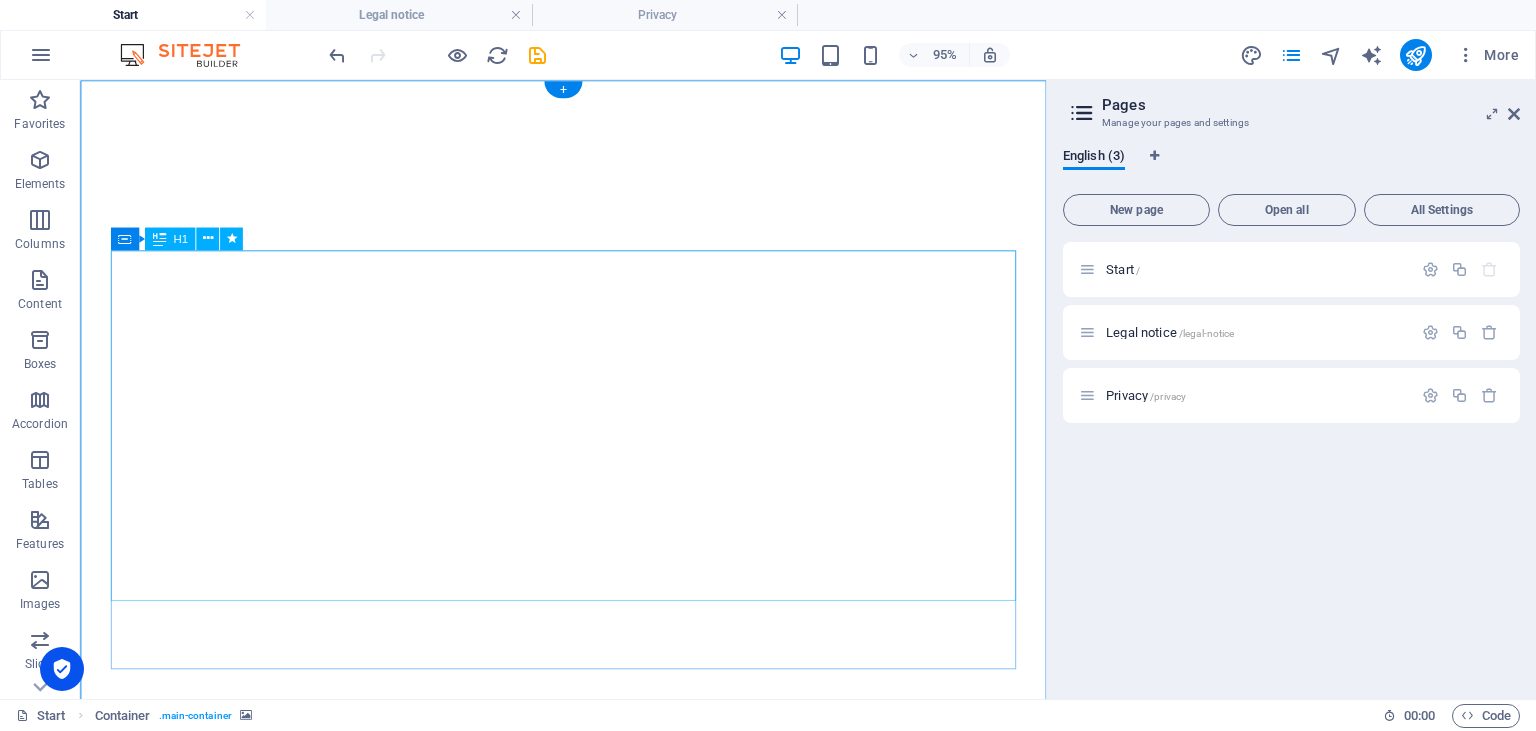 click on "The new WebSITe is coming" at bounding box center (588, 3157) 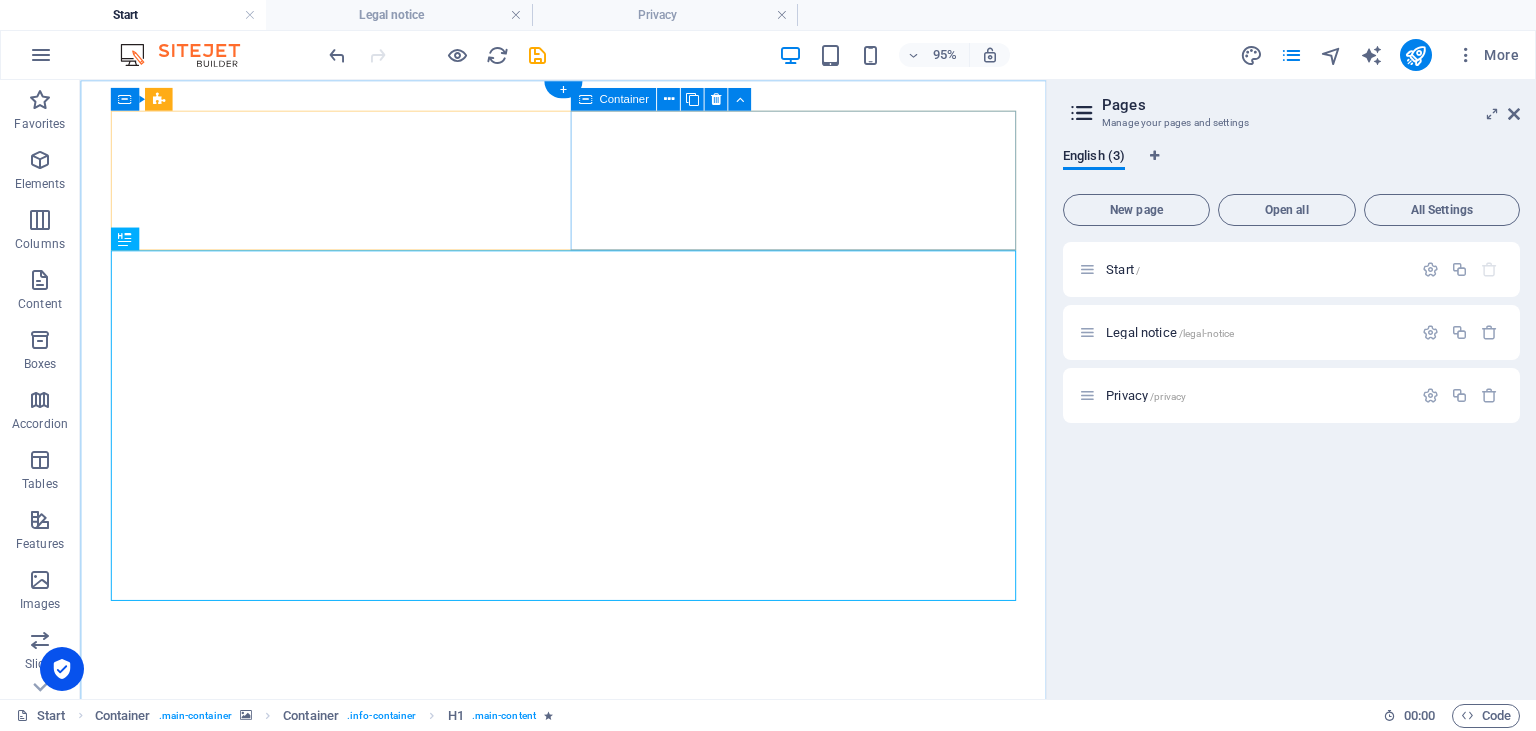 click at bounding box center [588, 2914] 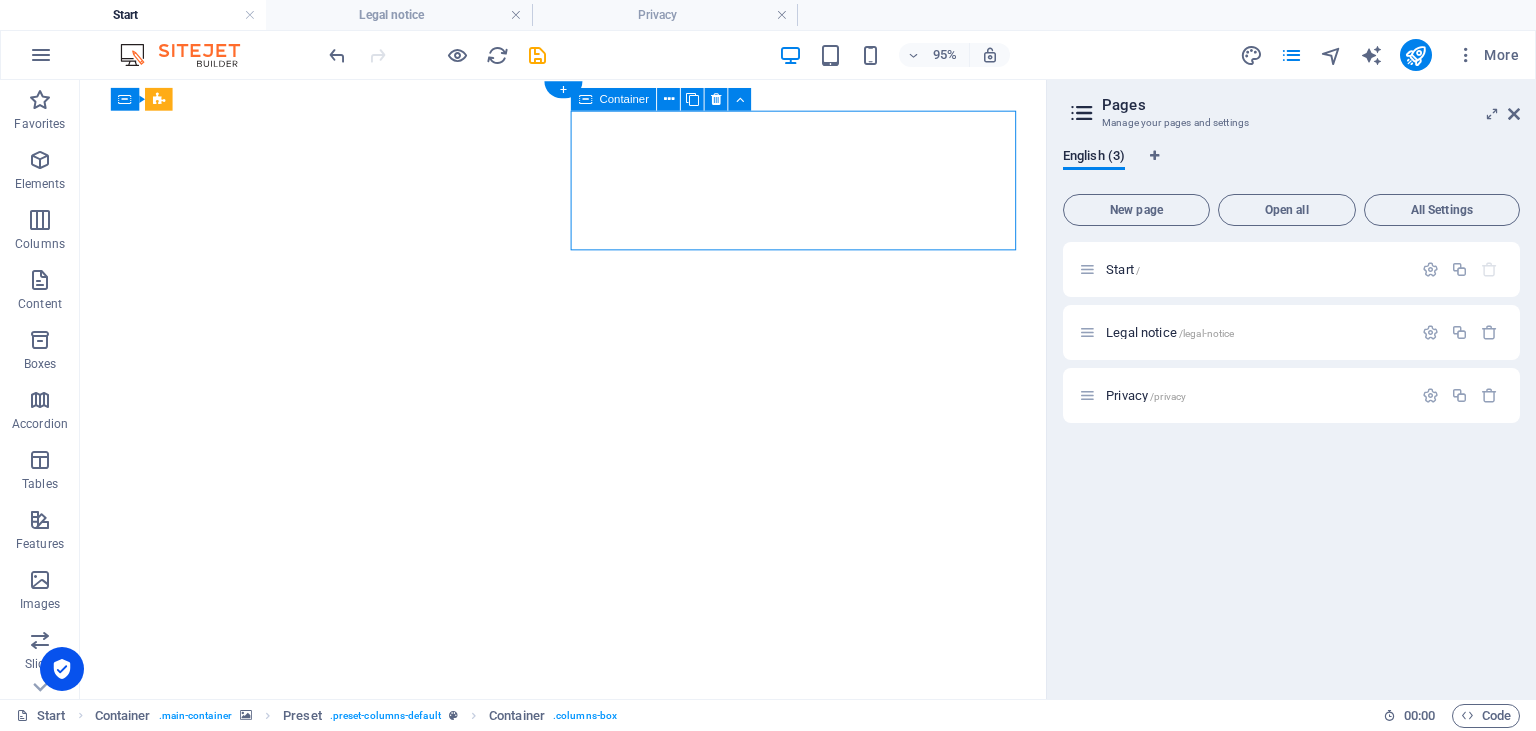 click at bounding box center (588, 2701) 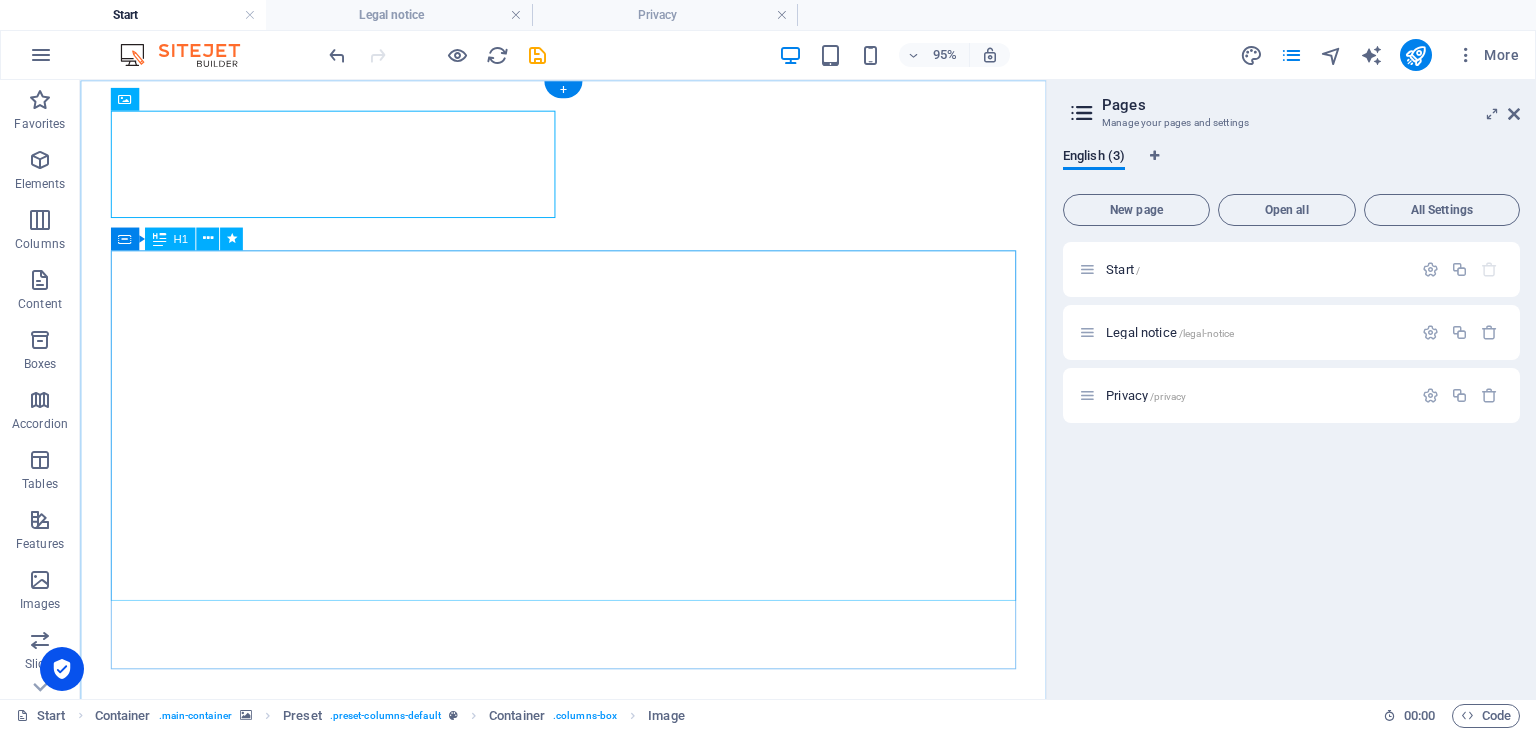 click on "The new WebSITe is coming" at bounding box center [588, 3157] 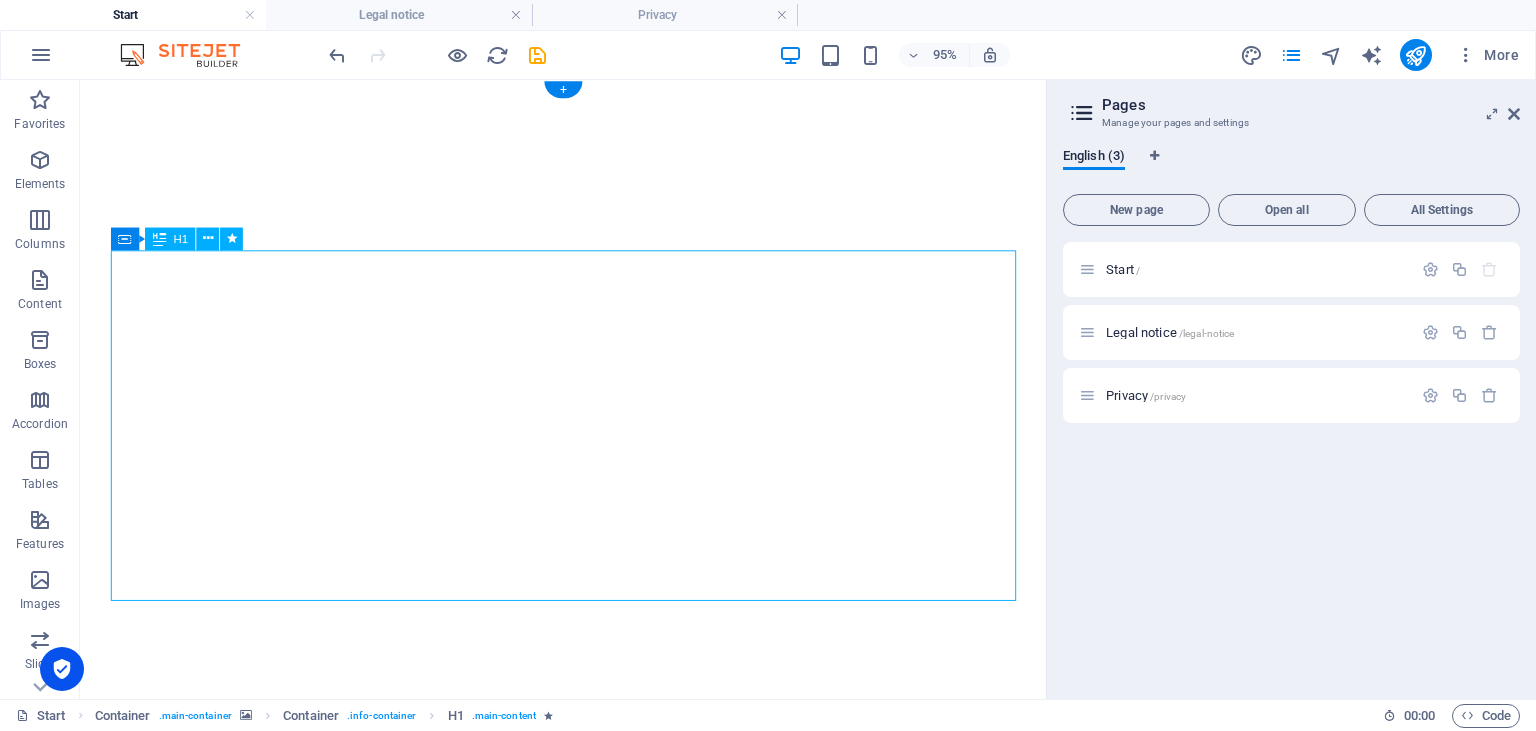 click at bounding box center [588, 2914] 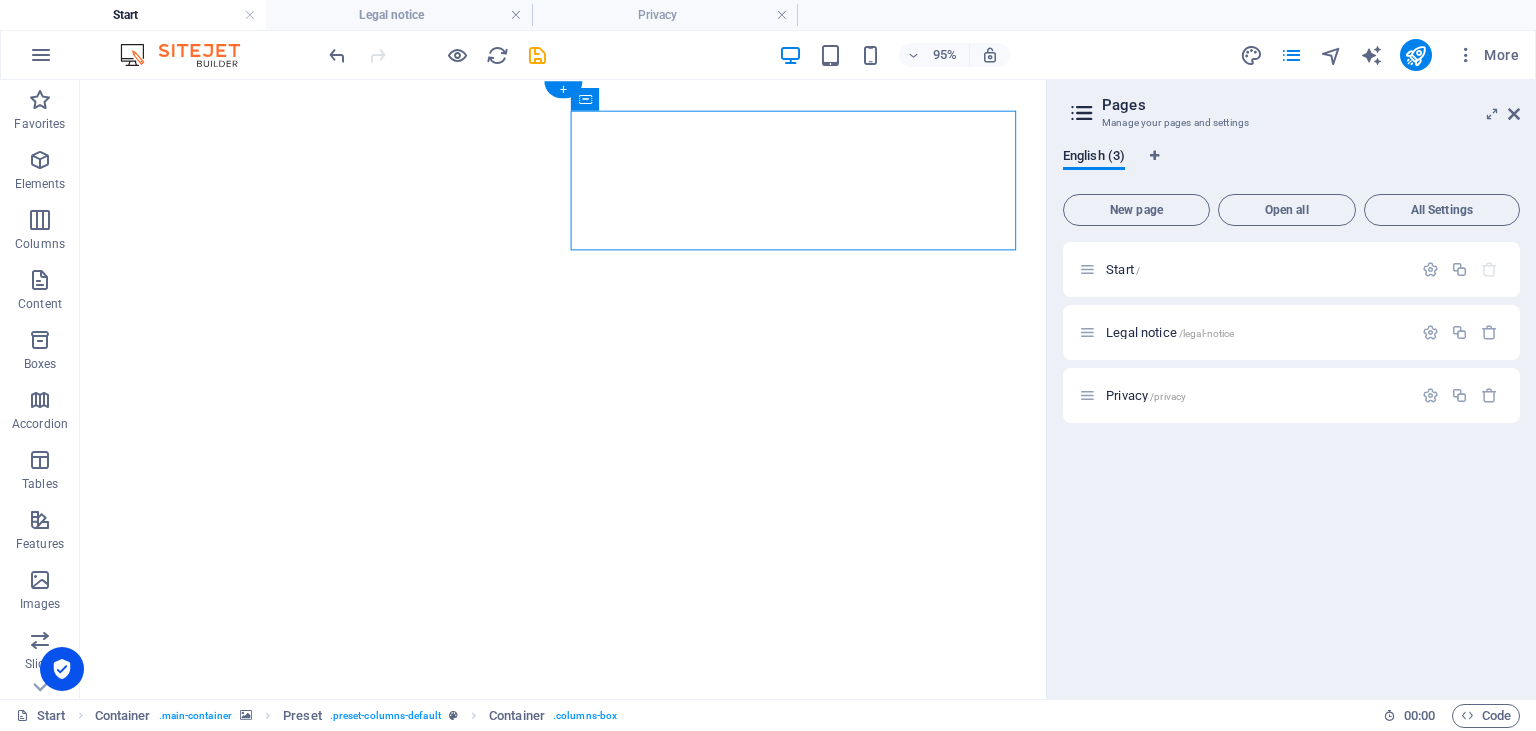 click at bounding box center [-5514, 104] 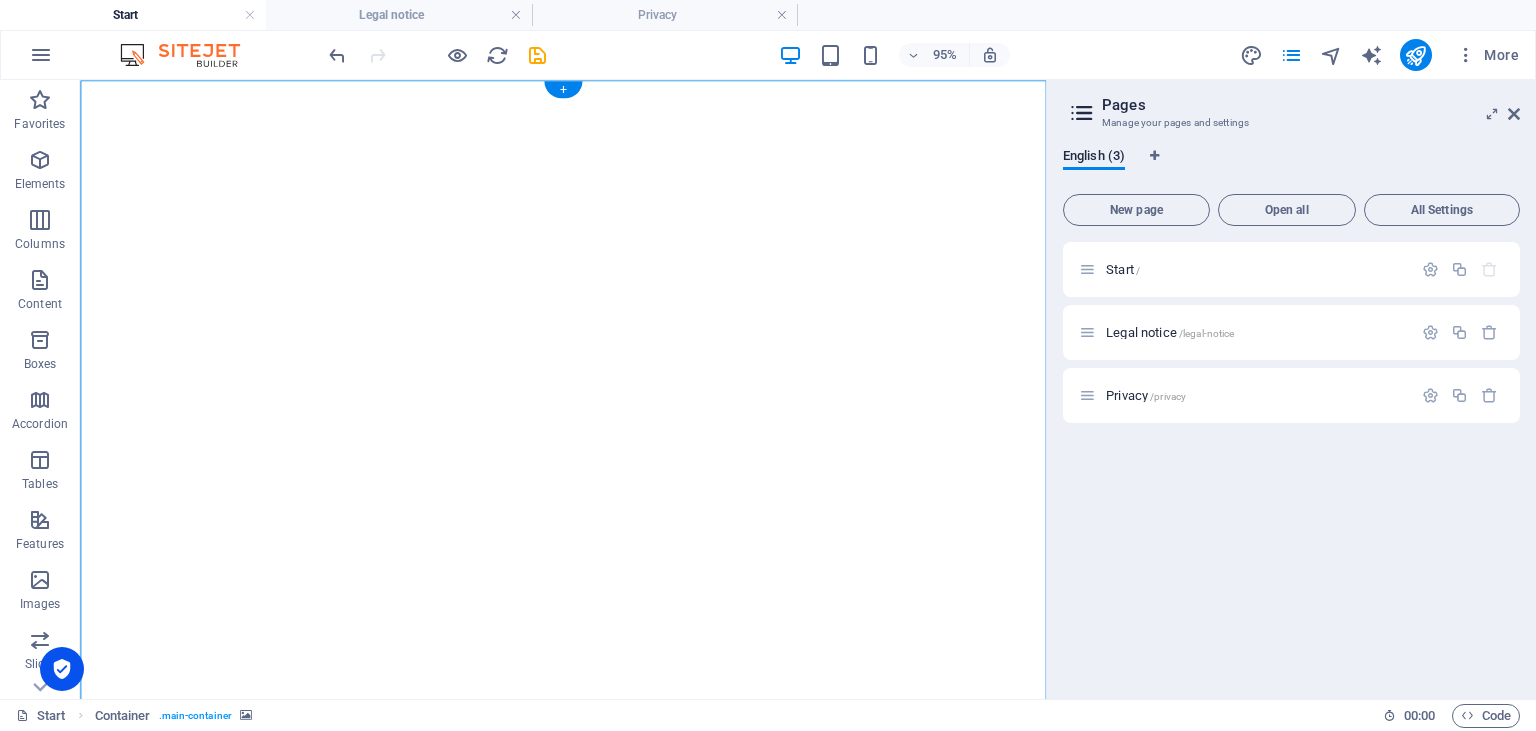 click at bounding box center (-5514, 104) 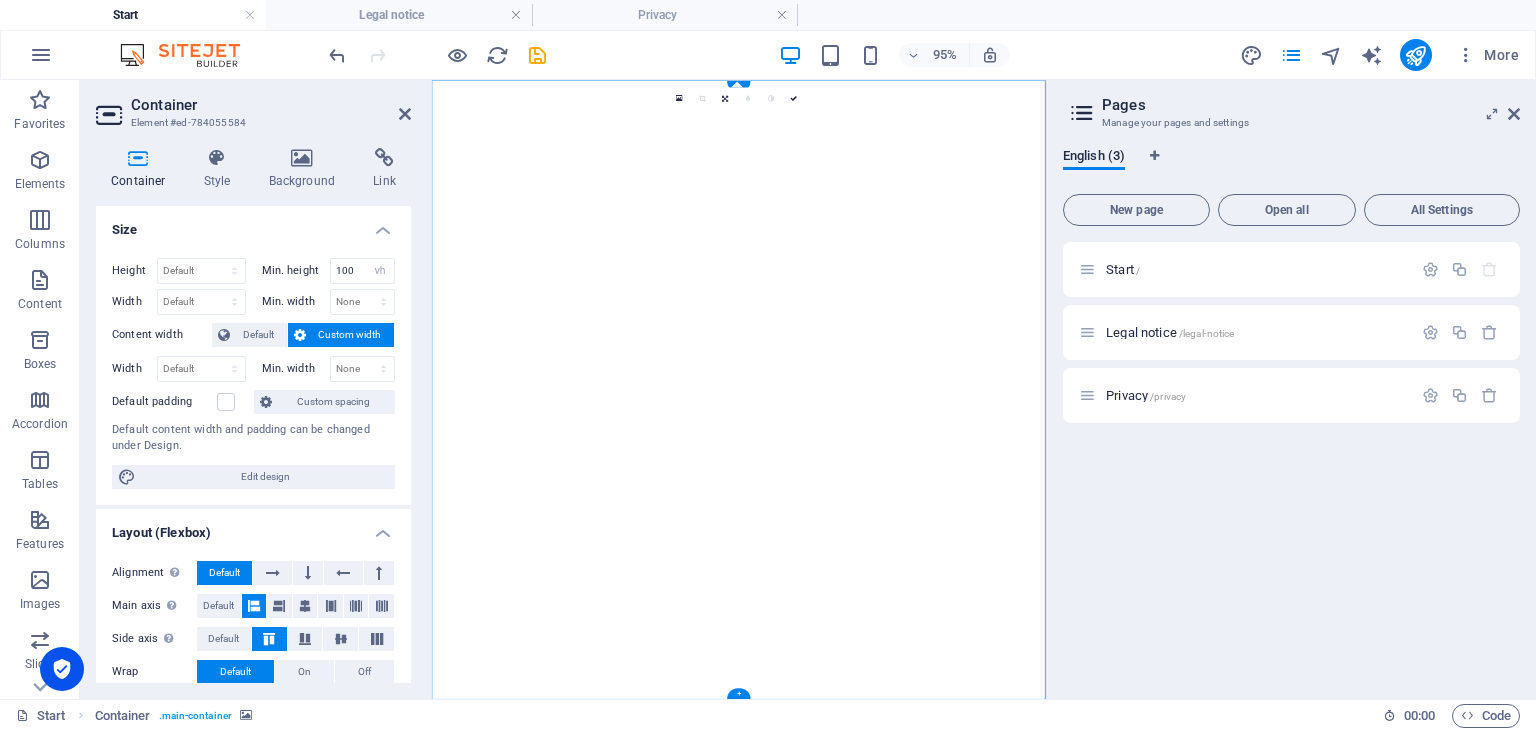 click at bounding box center [940, 104] 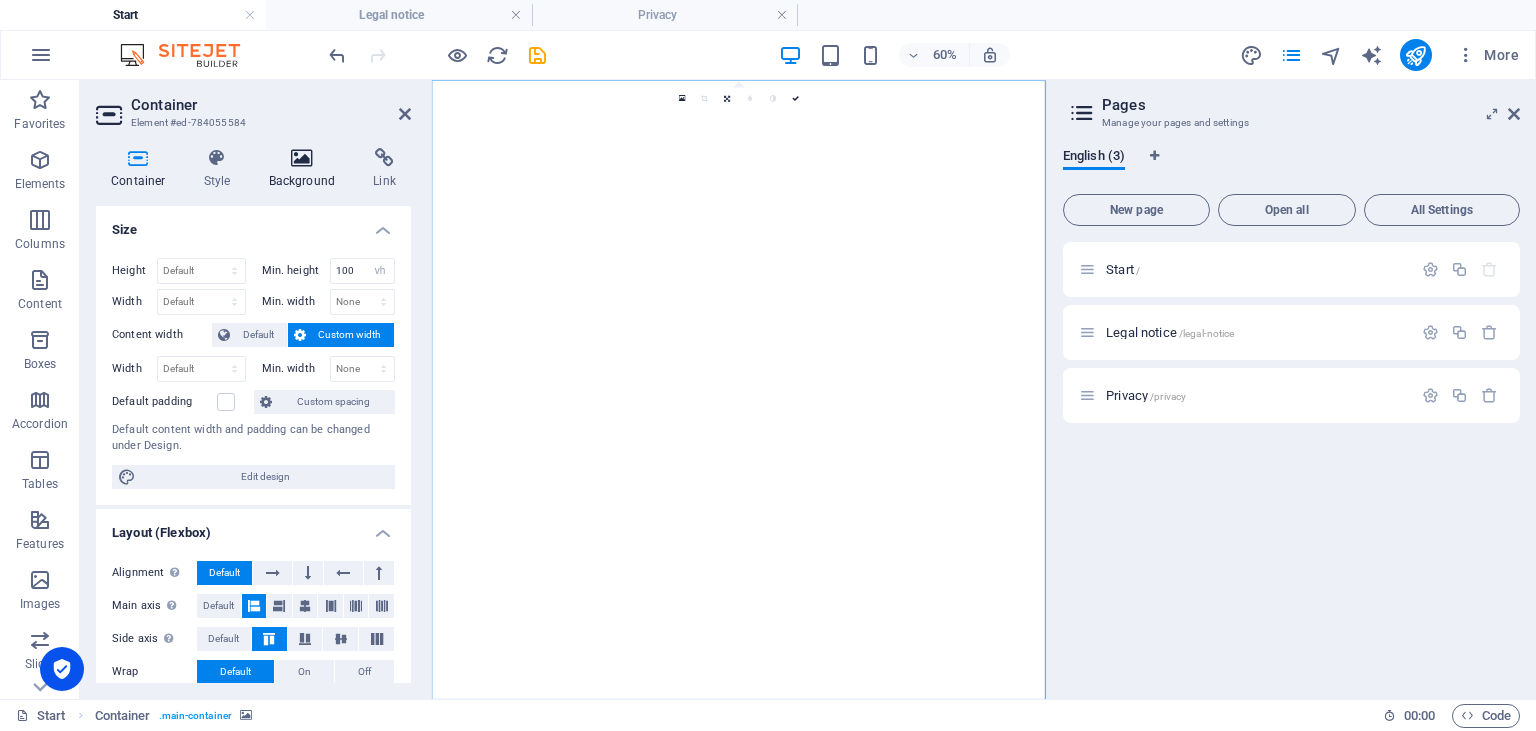 click on "Background" at bounding box center [306, 169] 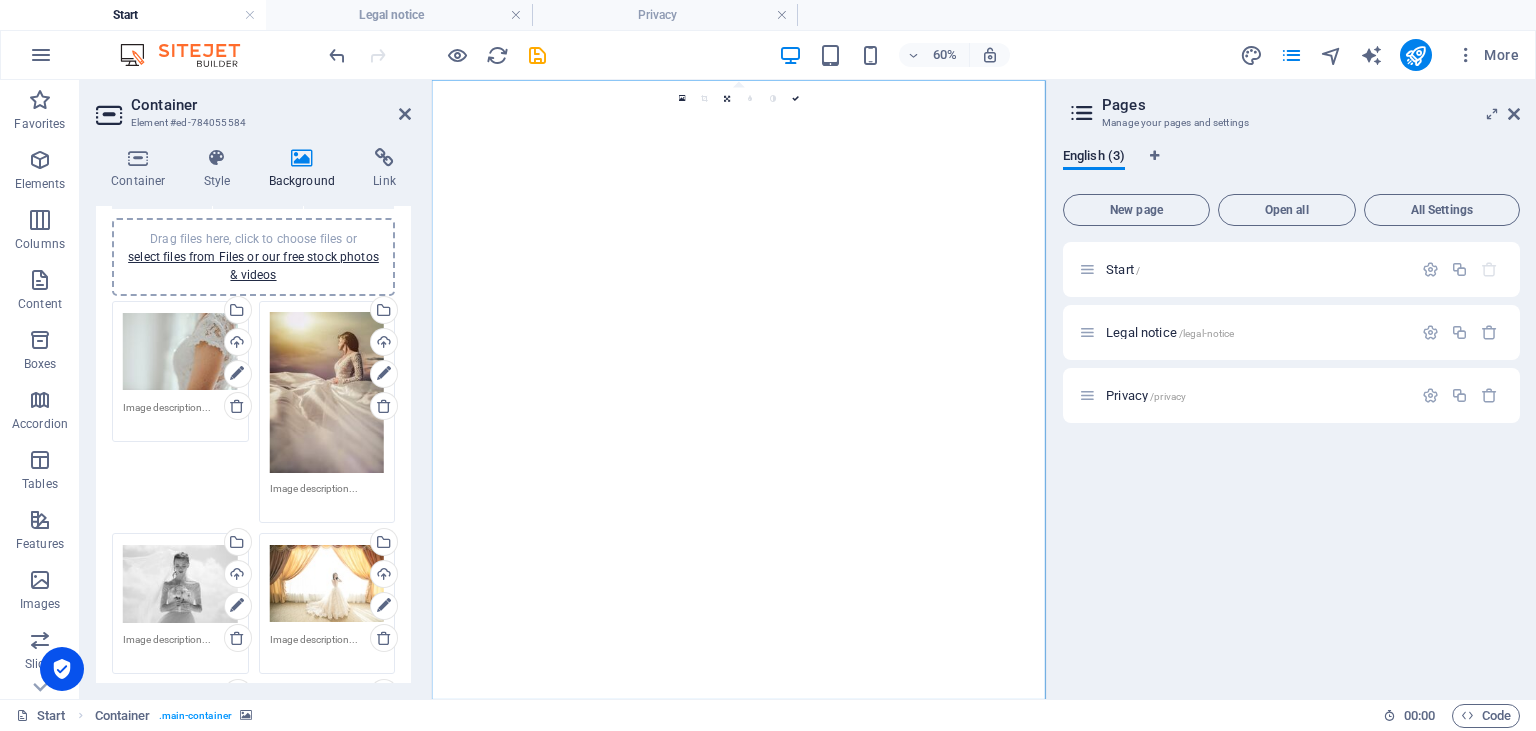 scroll, scrollTop: 162, scrollLeft: 0, axis: vertical 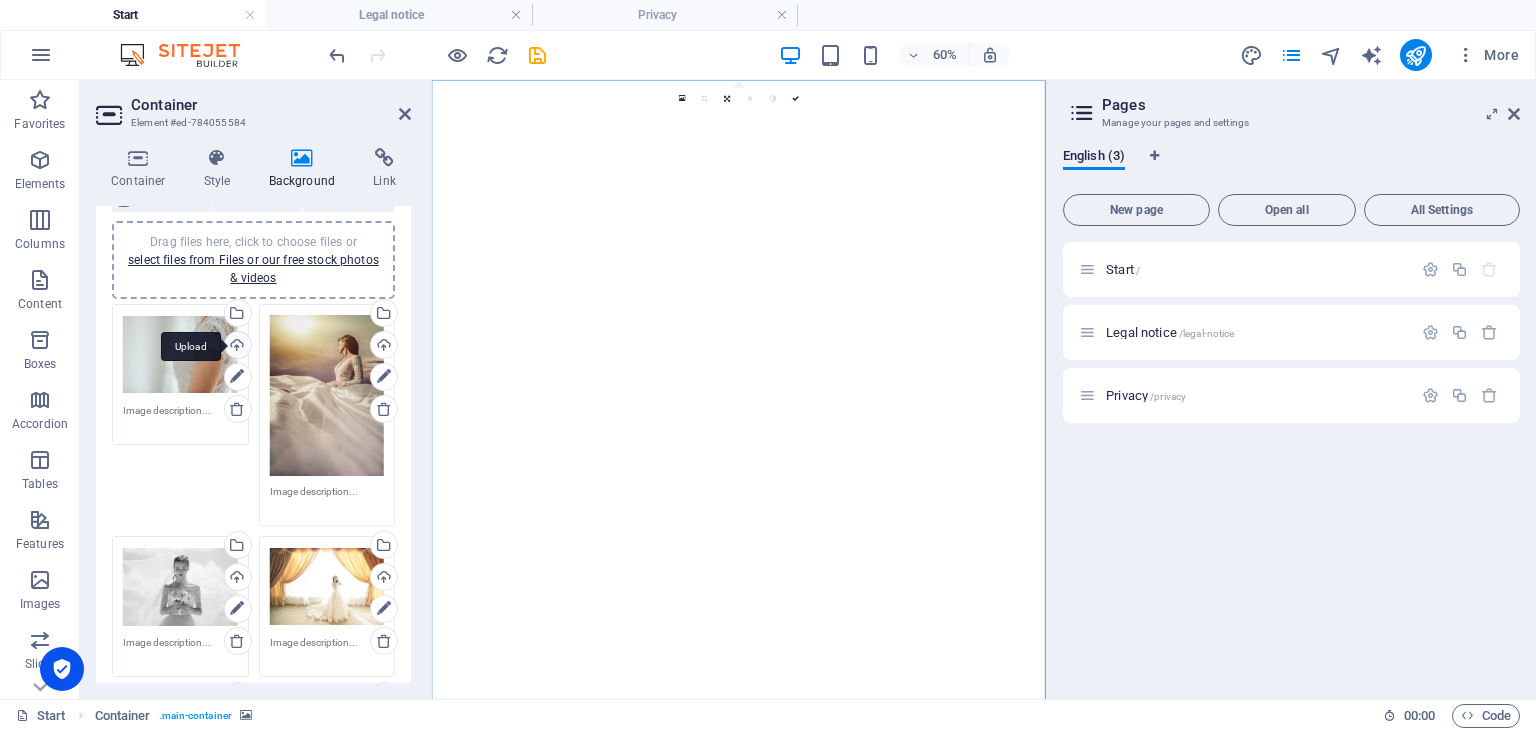 click on "Upload" at bounding box center [236, 347] 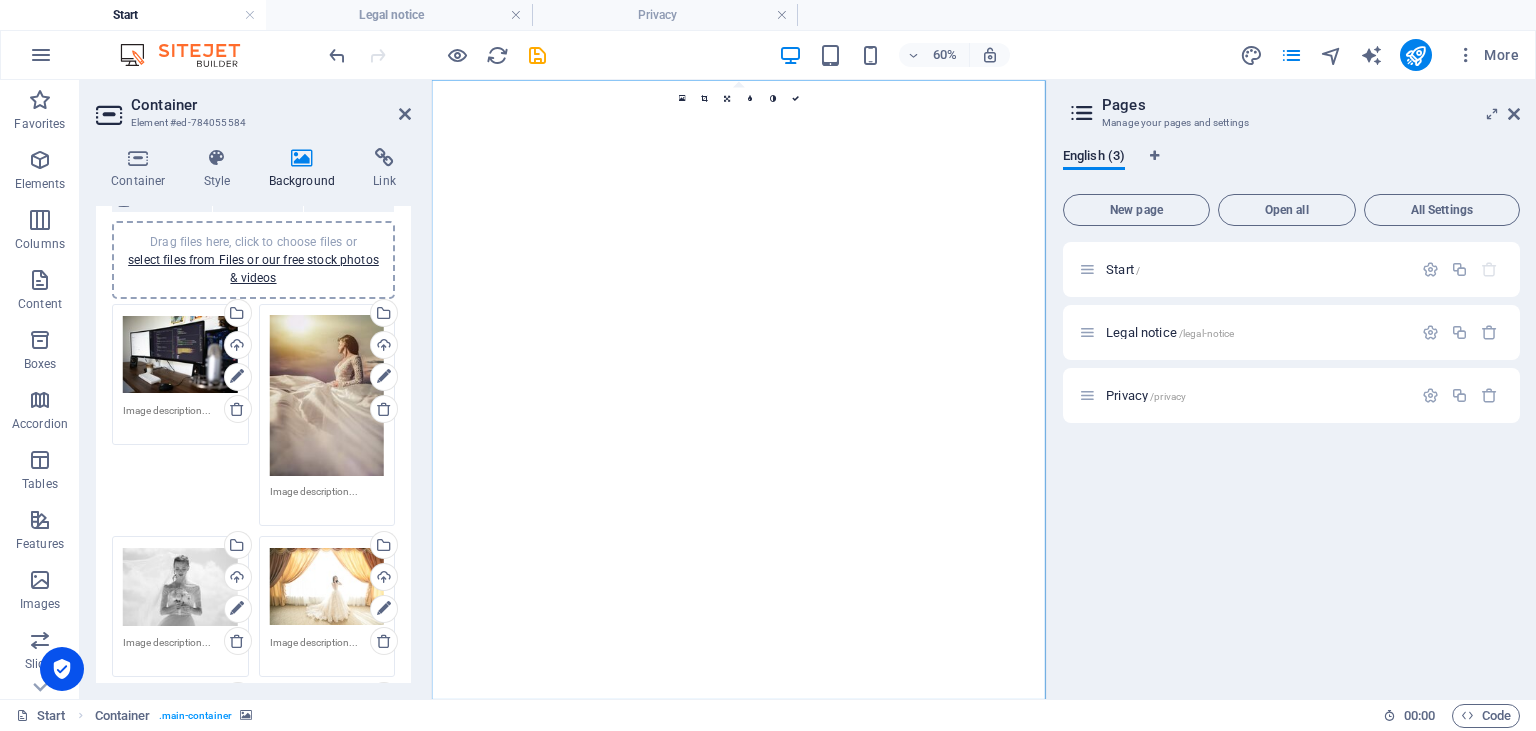 click on "Drag files here, click to choose files or select files from Files or our free stock photos & videos" at bounding box center [327, 395] 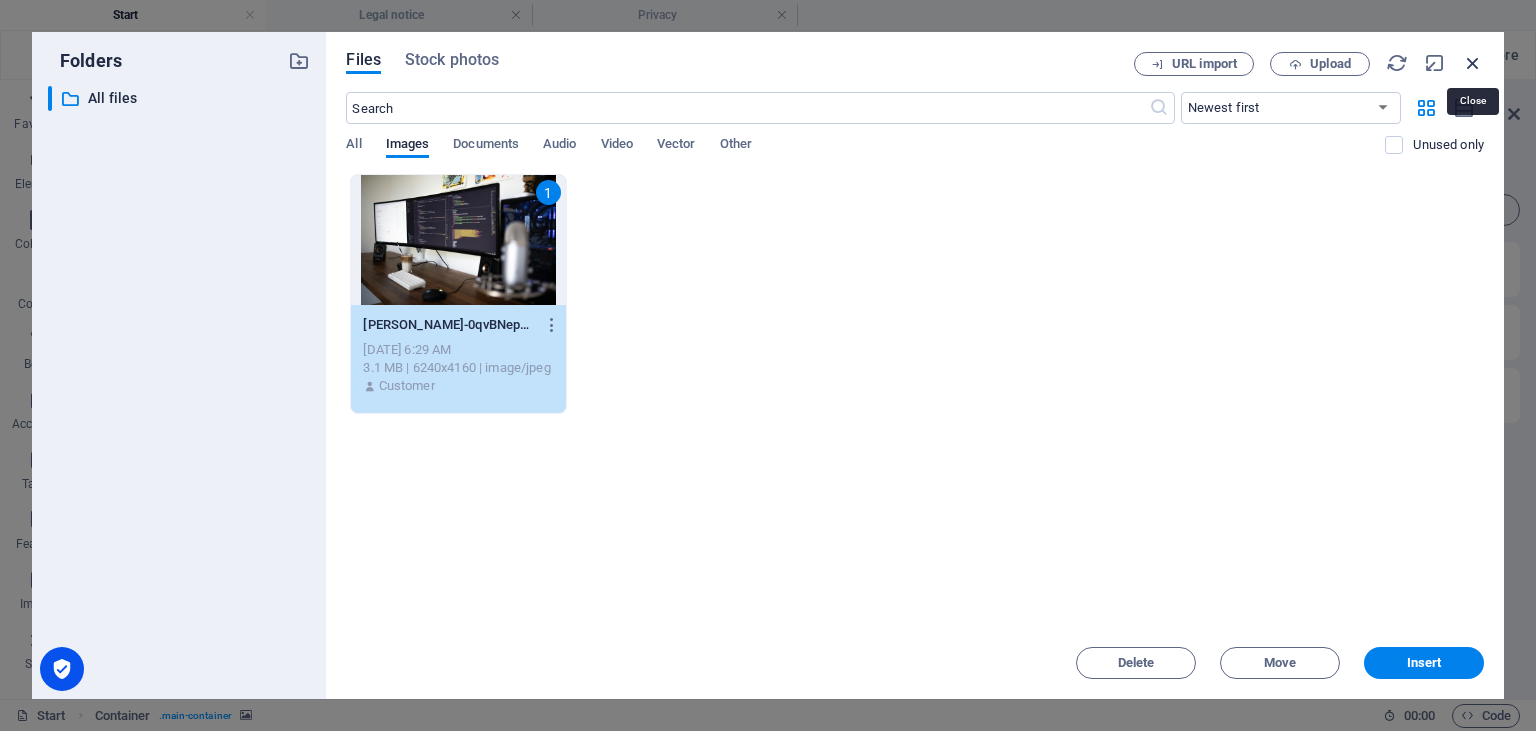 click at bounding box center (1473, 63) 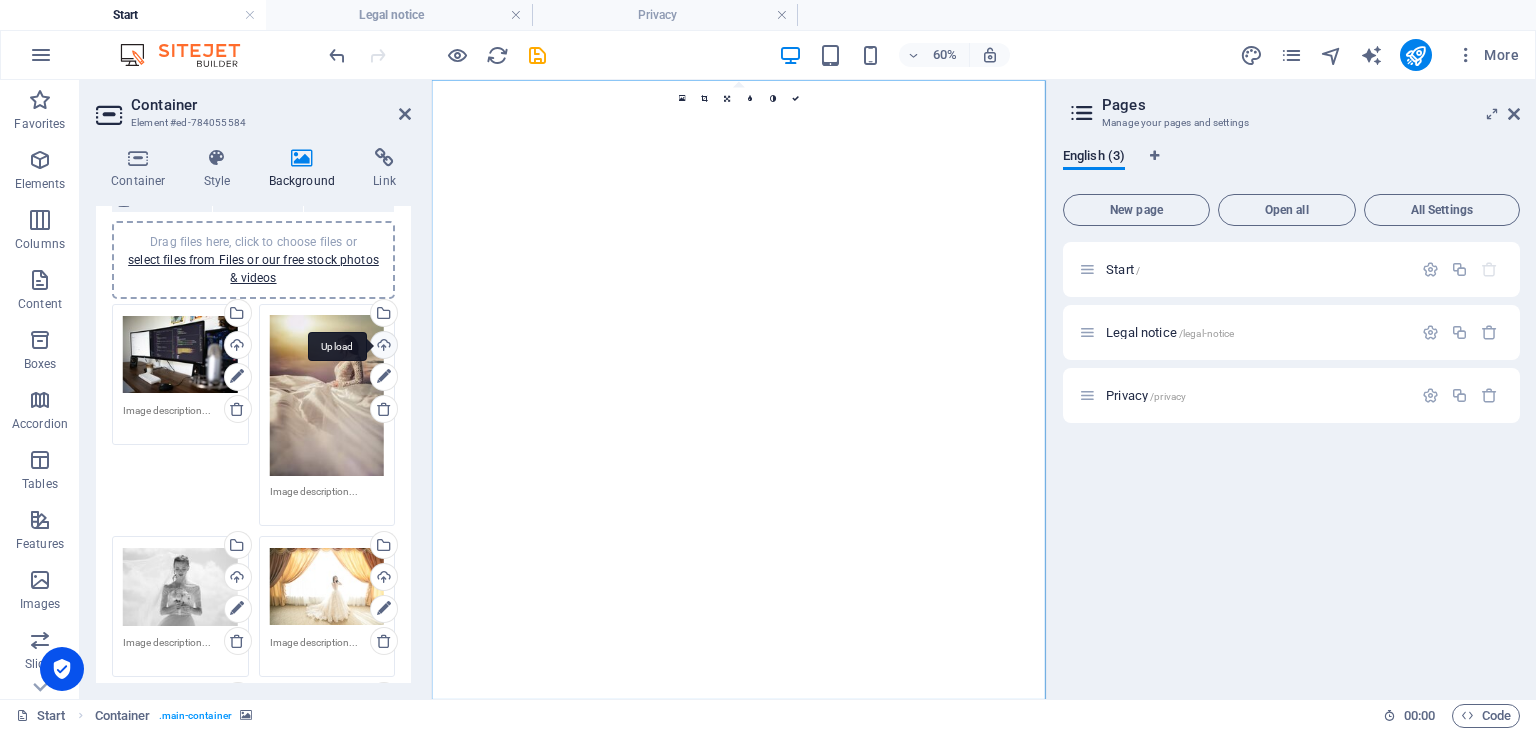 click on "Upload" at bounding box center (382, 347) 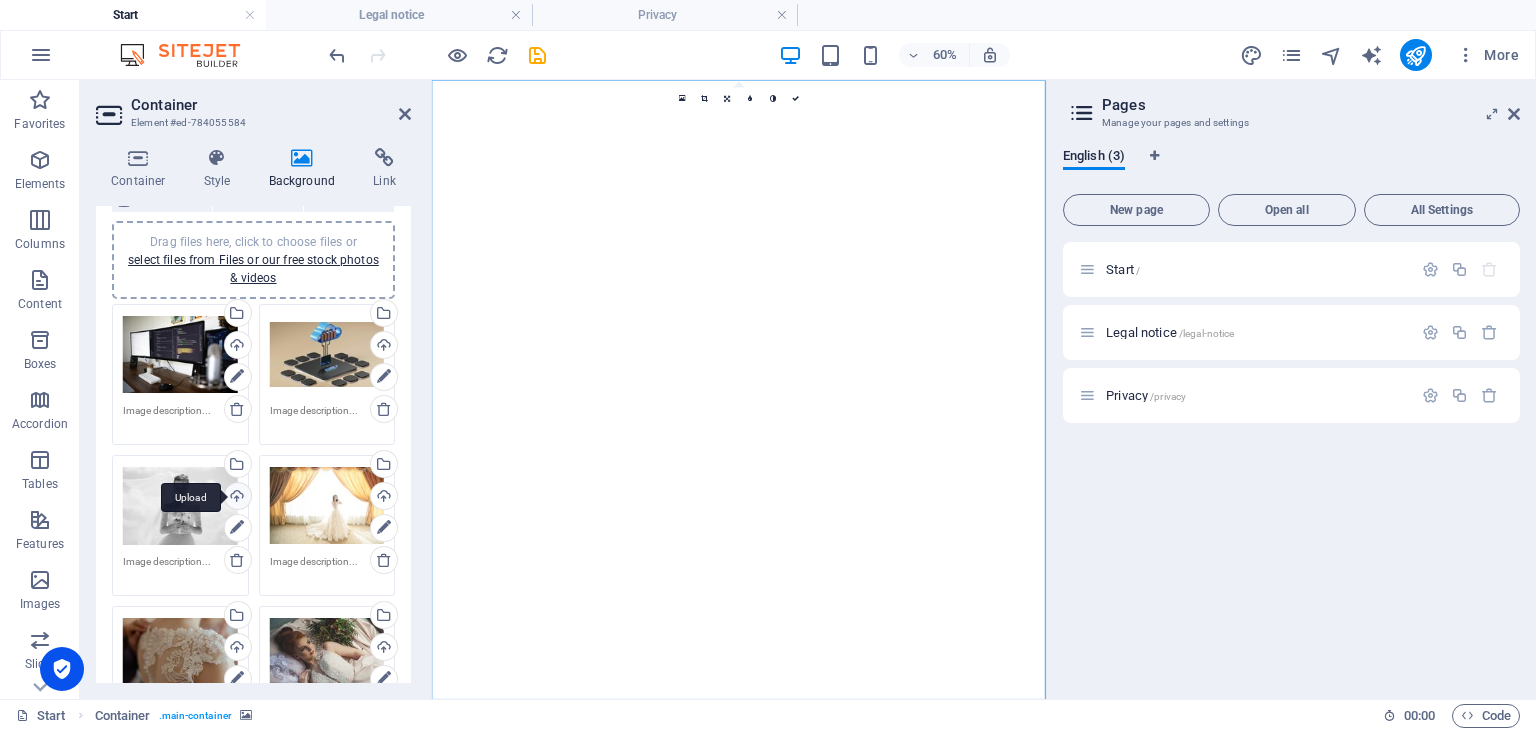 click on "Upload" at bounding box center (236, 498) 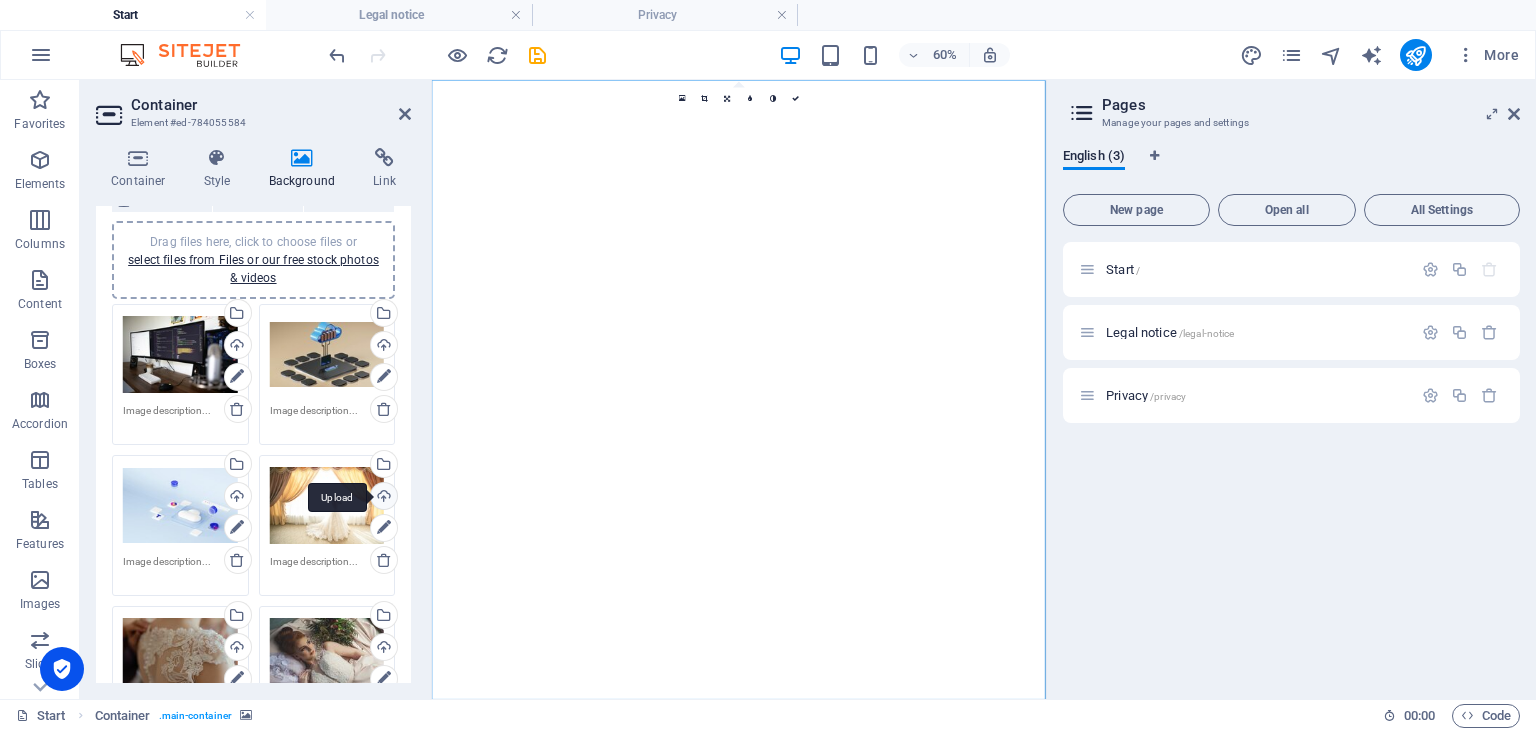 click on "Upload" at bounding box center [382, 498] 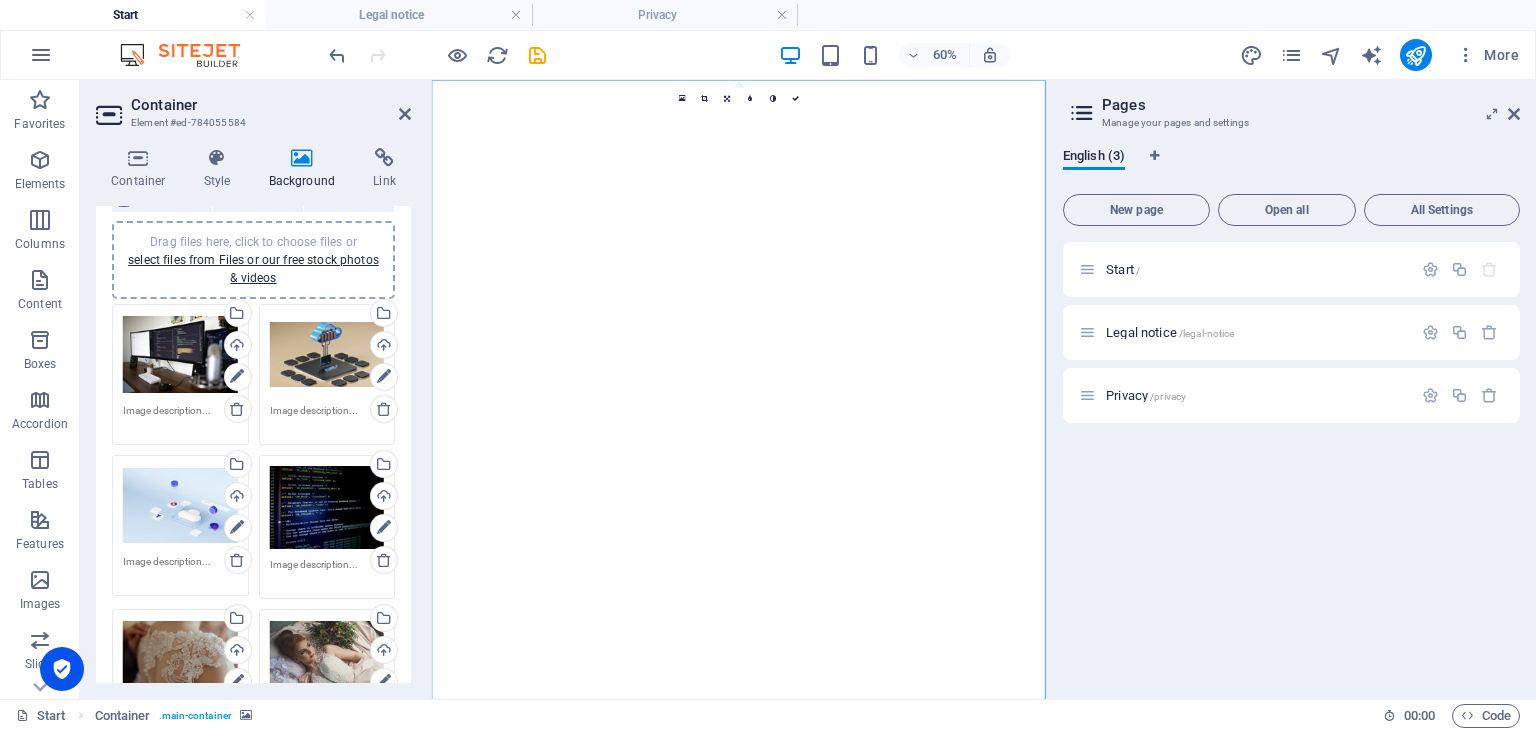 scroll, scrollTop: 311, scrollLeft: 0, axis: vertical 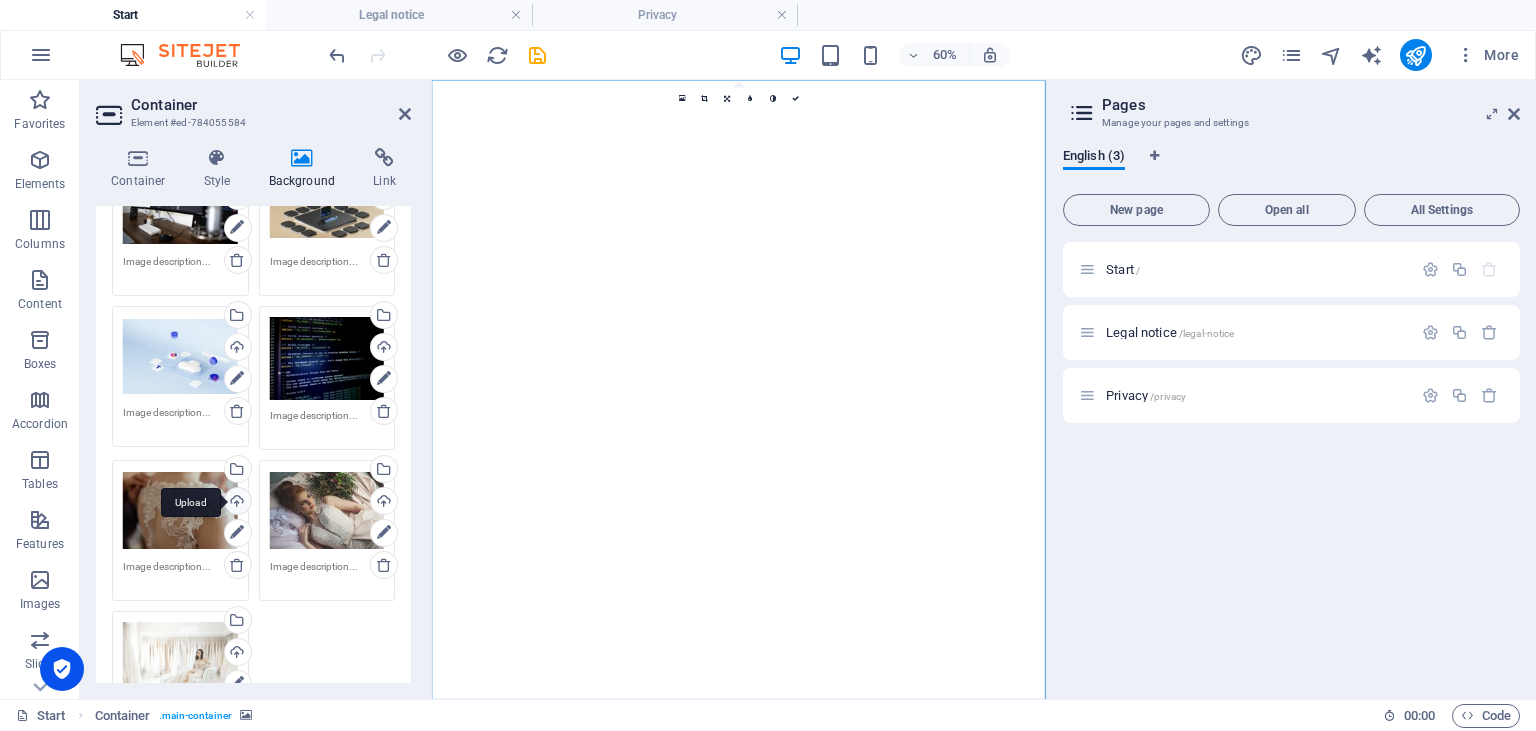 click on "Upload" at bounding box center [236, 503] 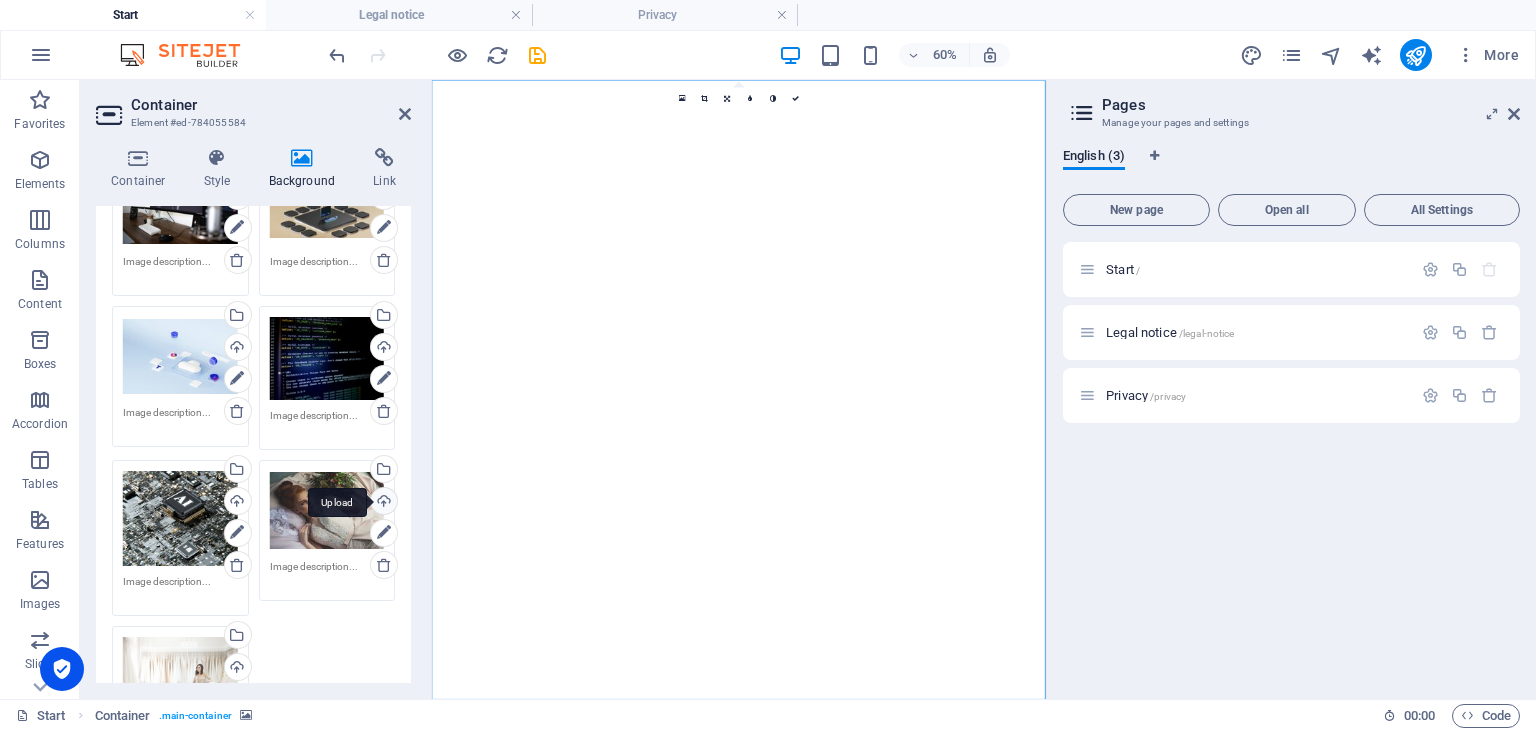 click on "Upload" at bounding box center [382, 503] 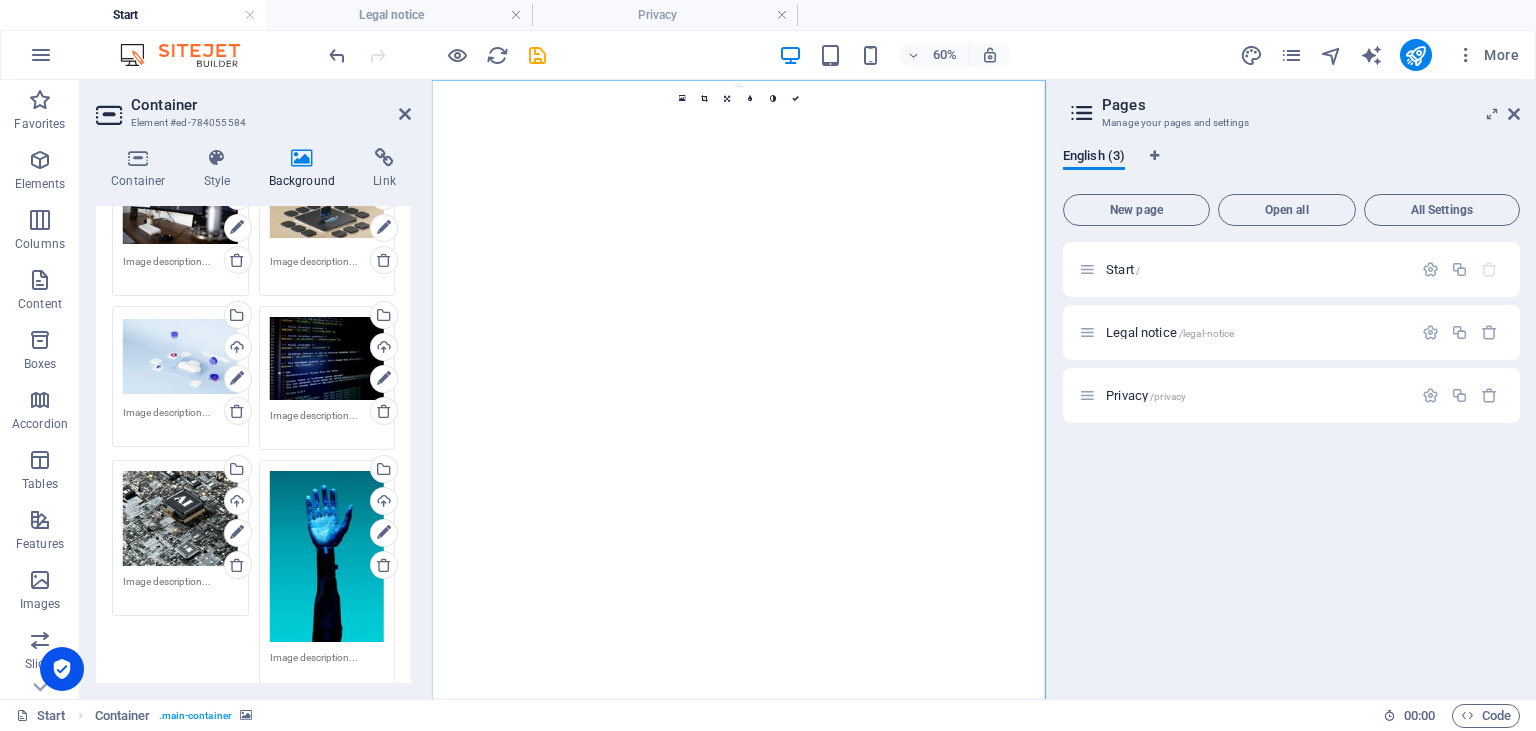scroll, scrollTop: 758, scrollLeft: 0, axis: vertical 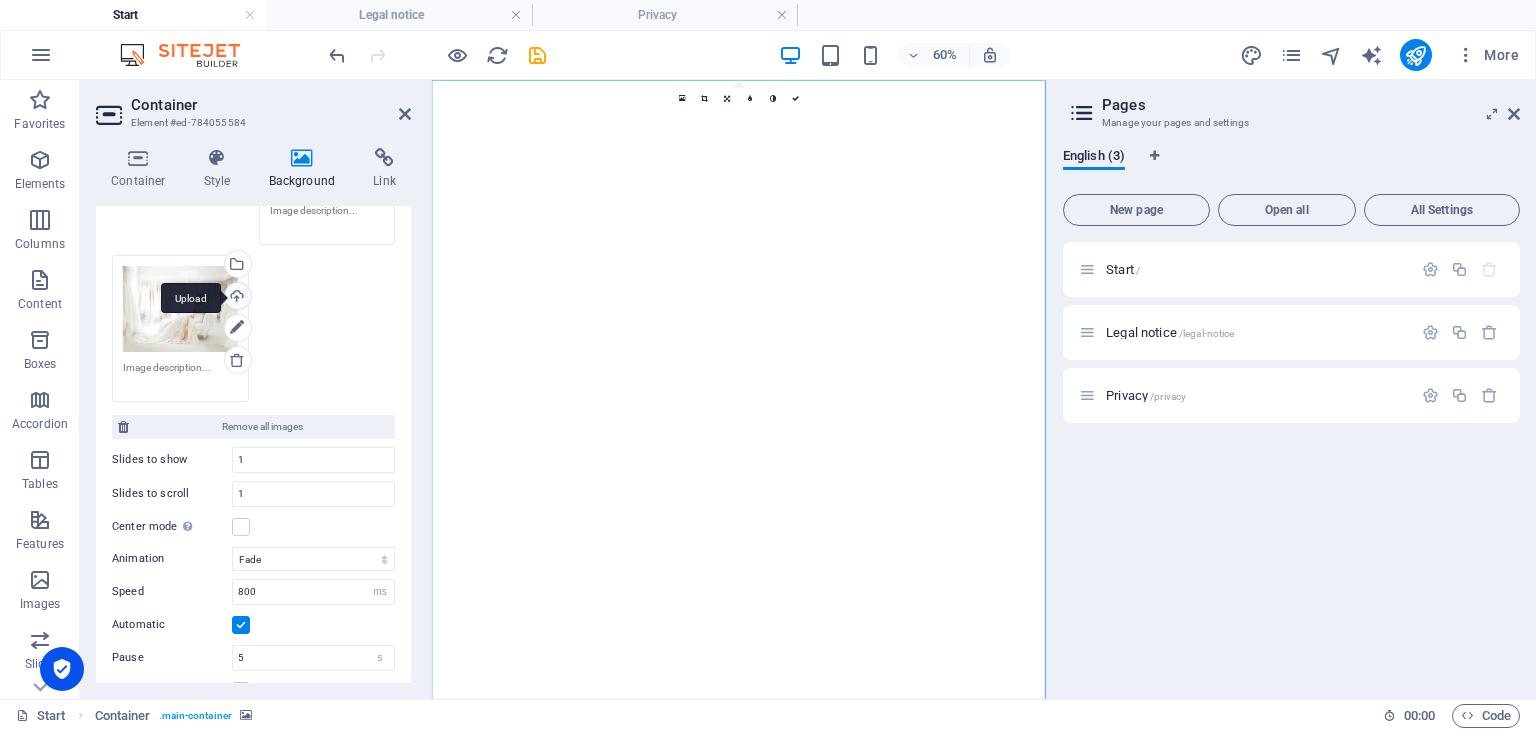 click on "Upload" at bounding box center (236, 298) 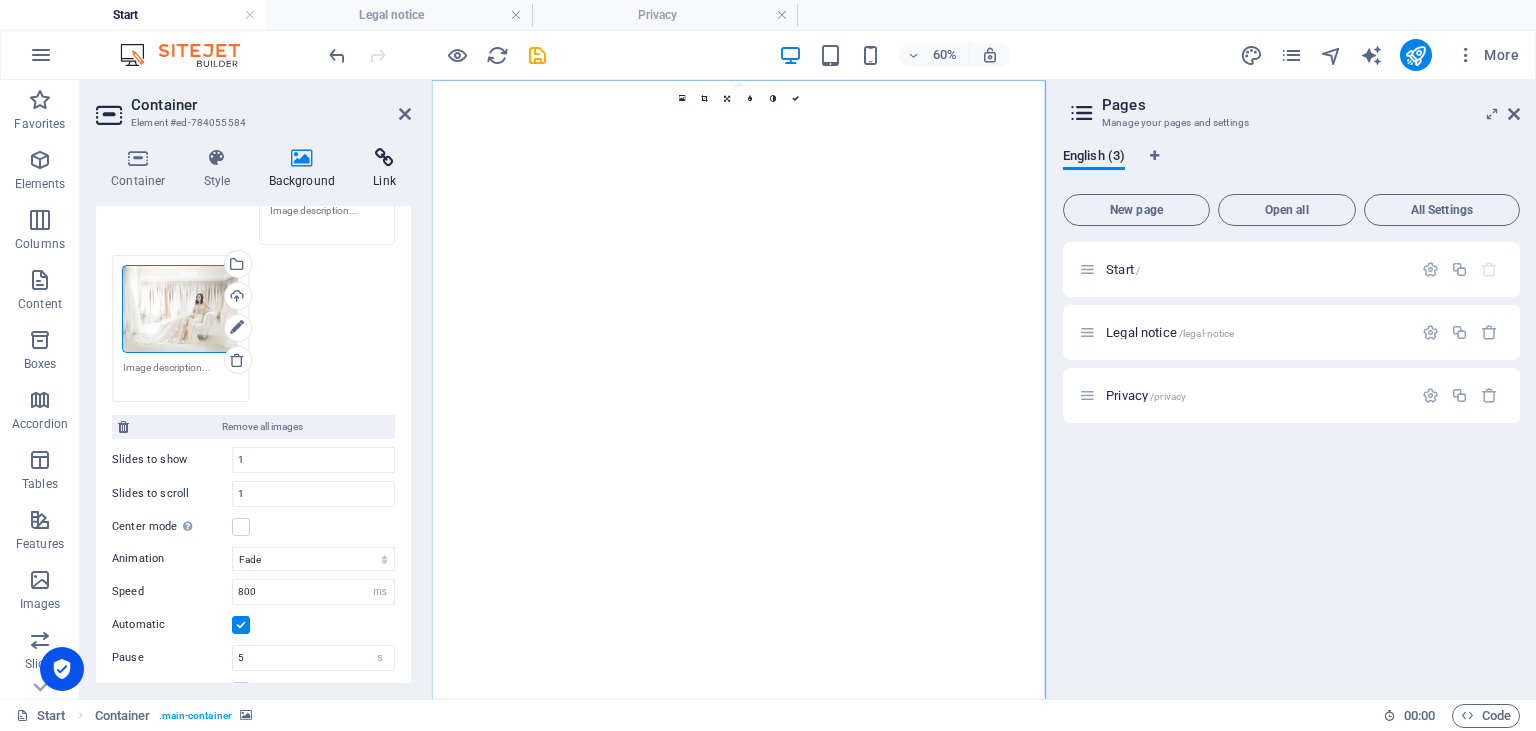 click on "Link" at bounding box center [384, 169] 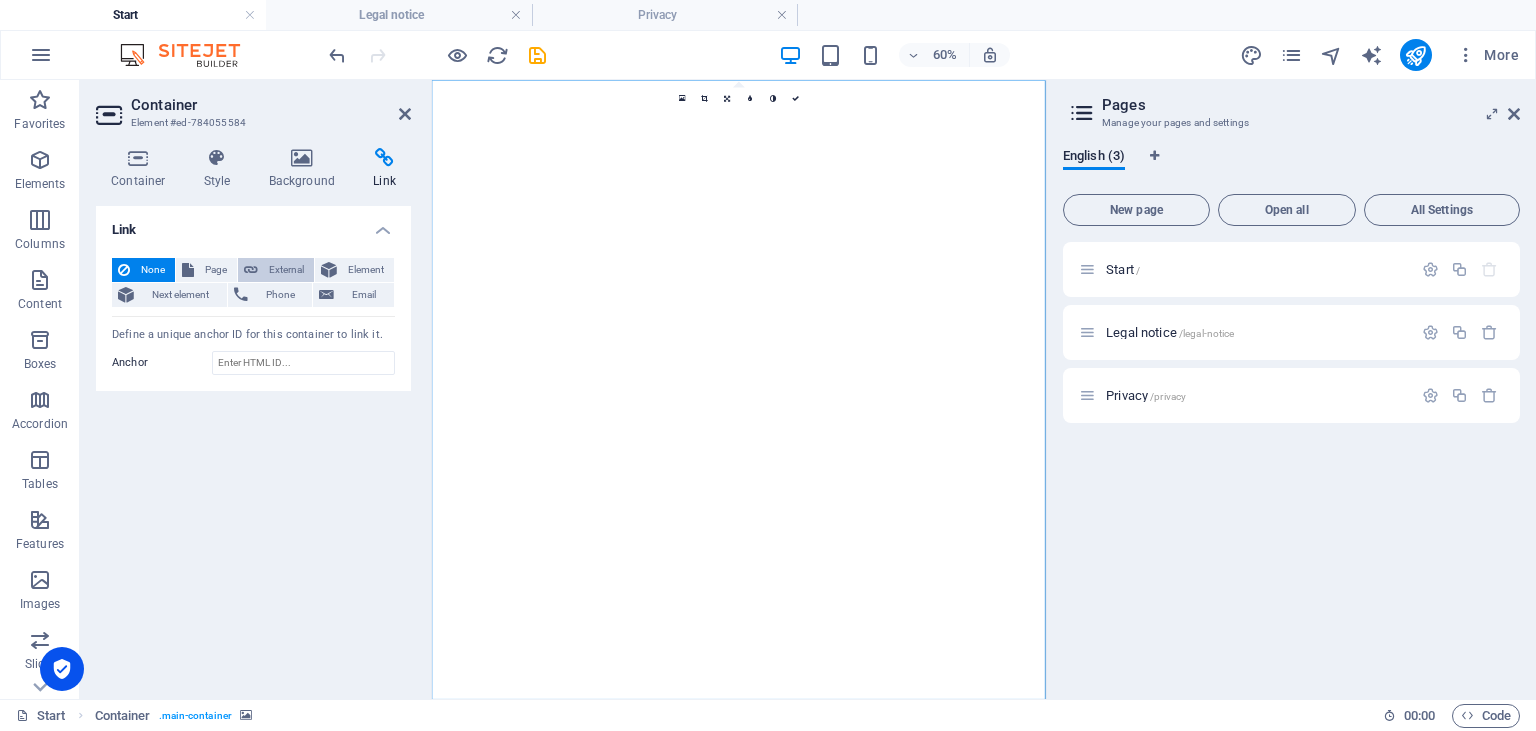 click at bounding box center [251, 270] 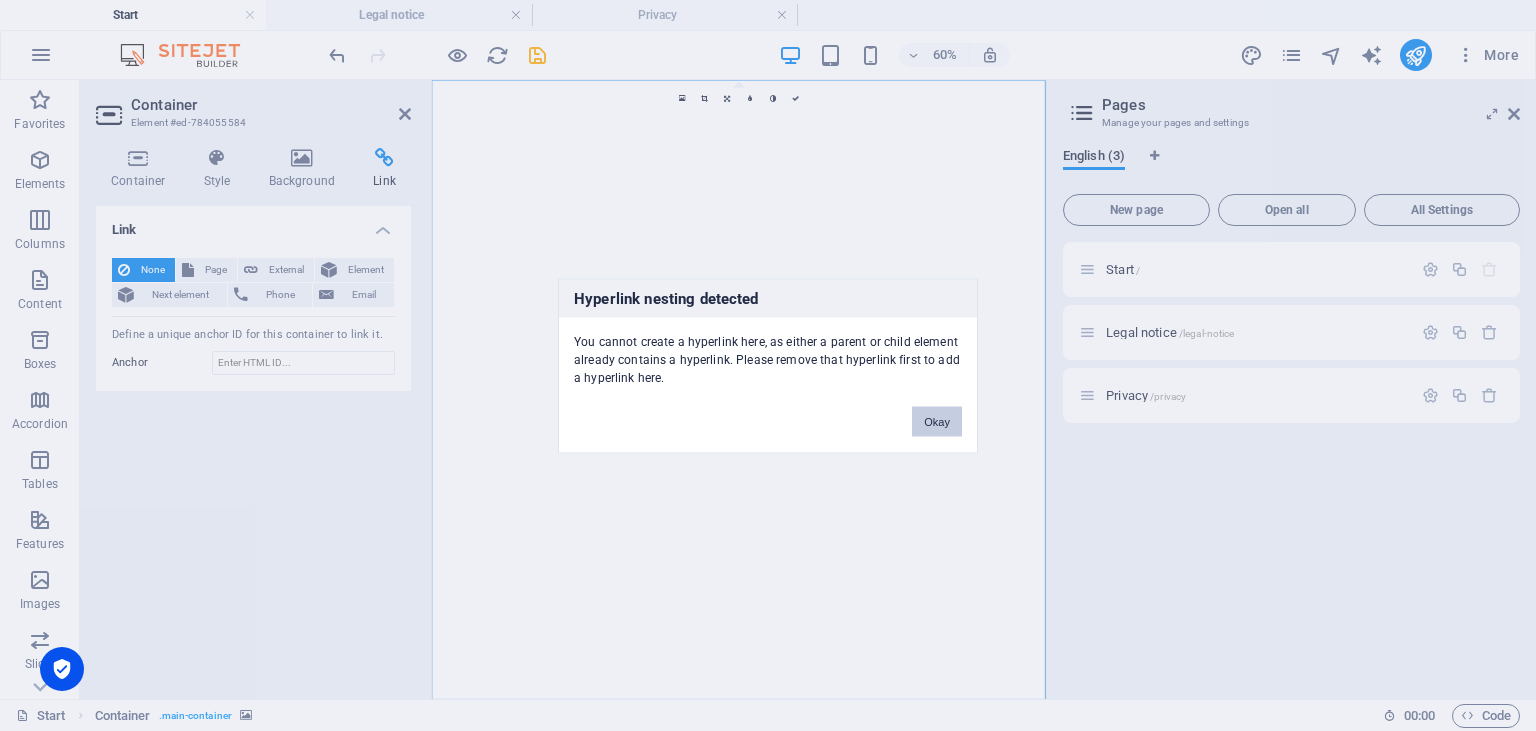 click on "Okay" at bounding box center (937, 421) 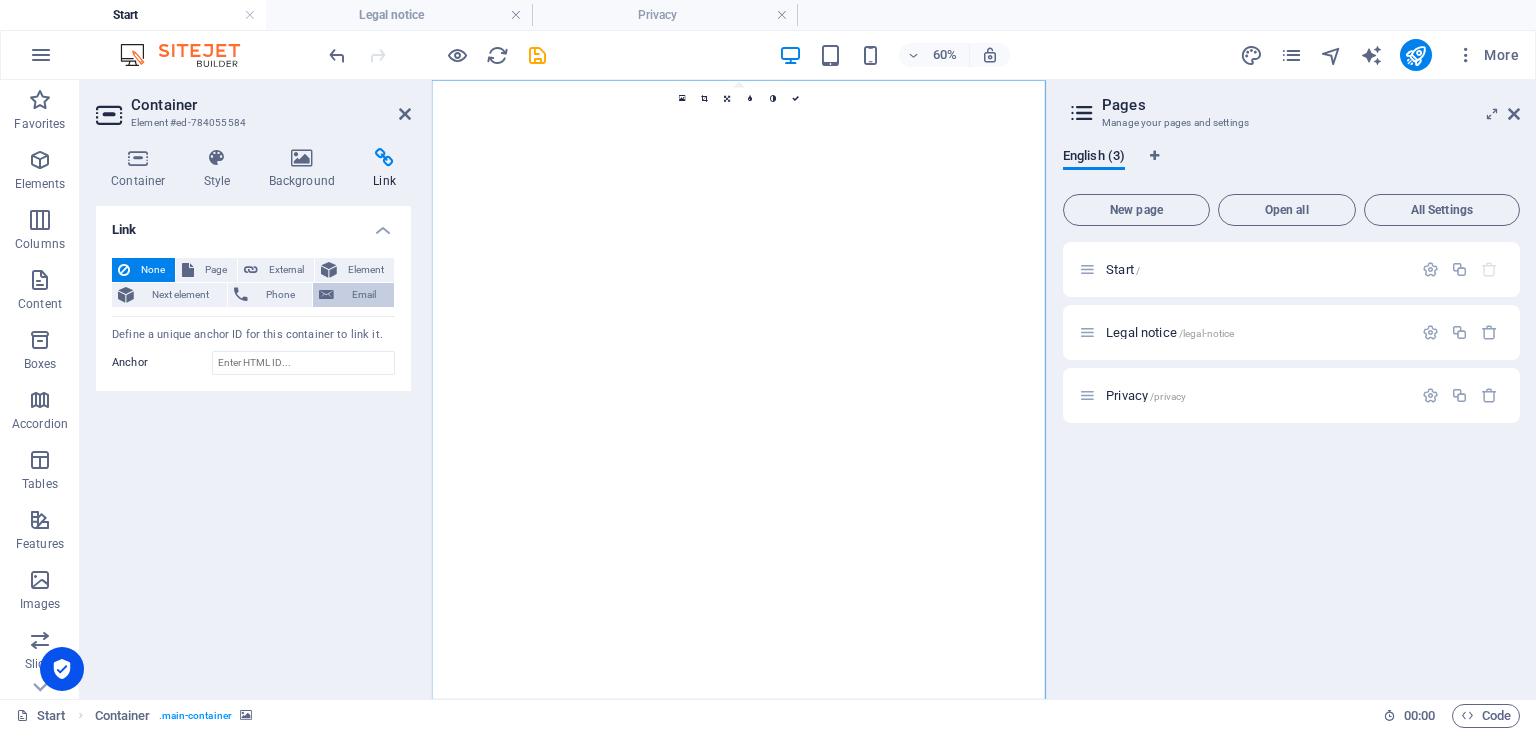 click on "Email" at bounding box center [364, 295] 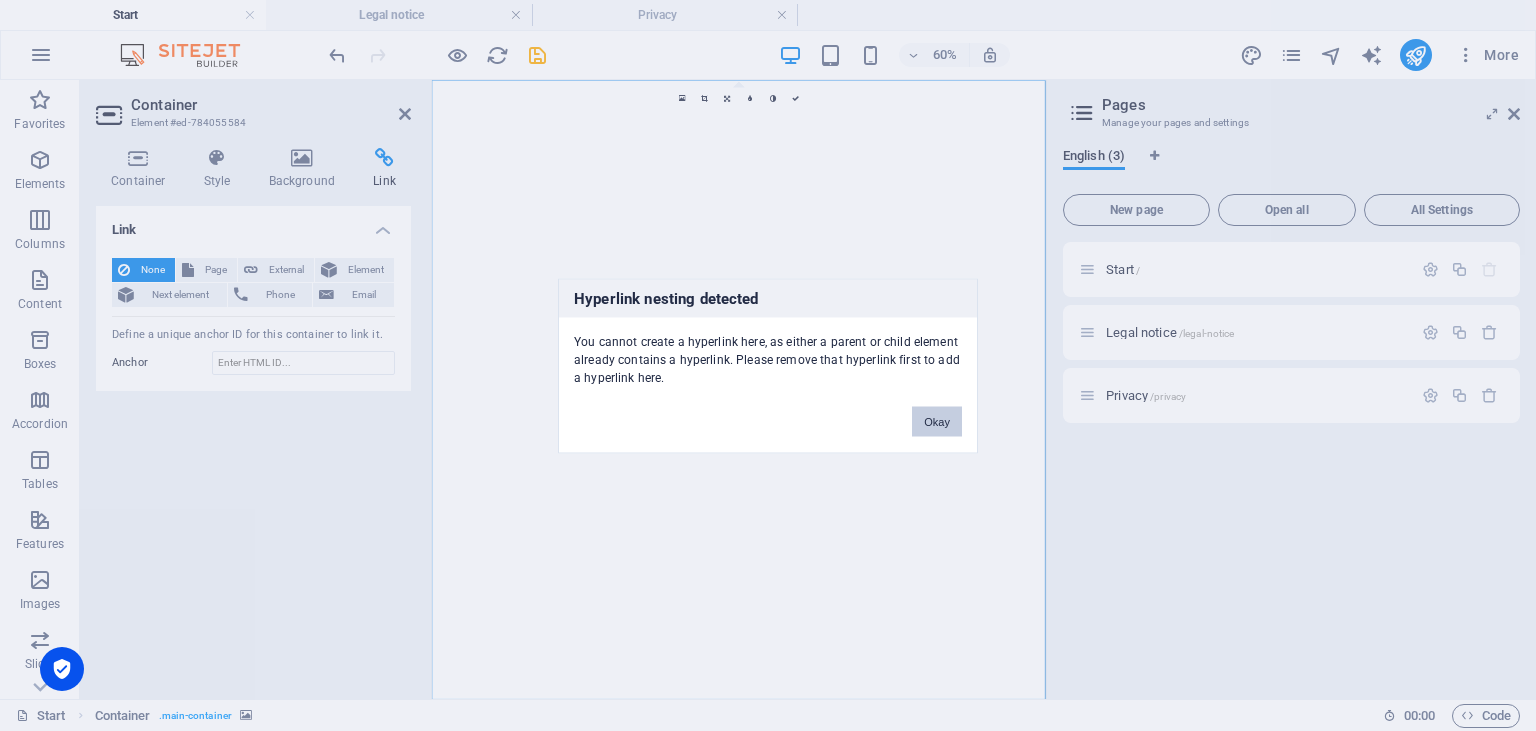 click on "Okay" at bounding box center [937, 421] 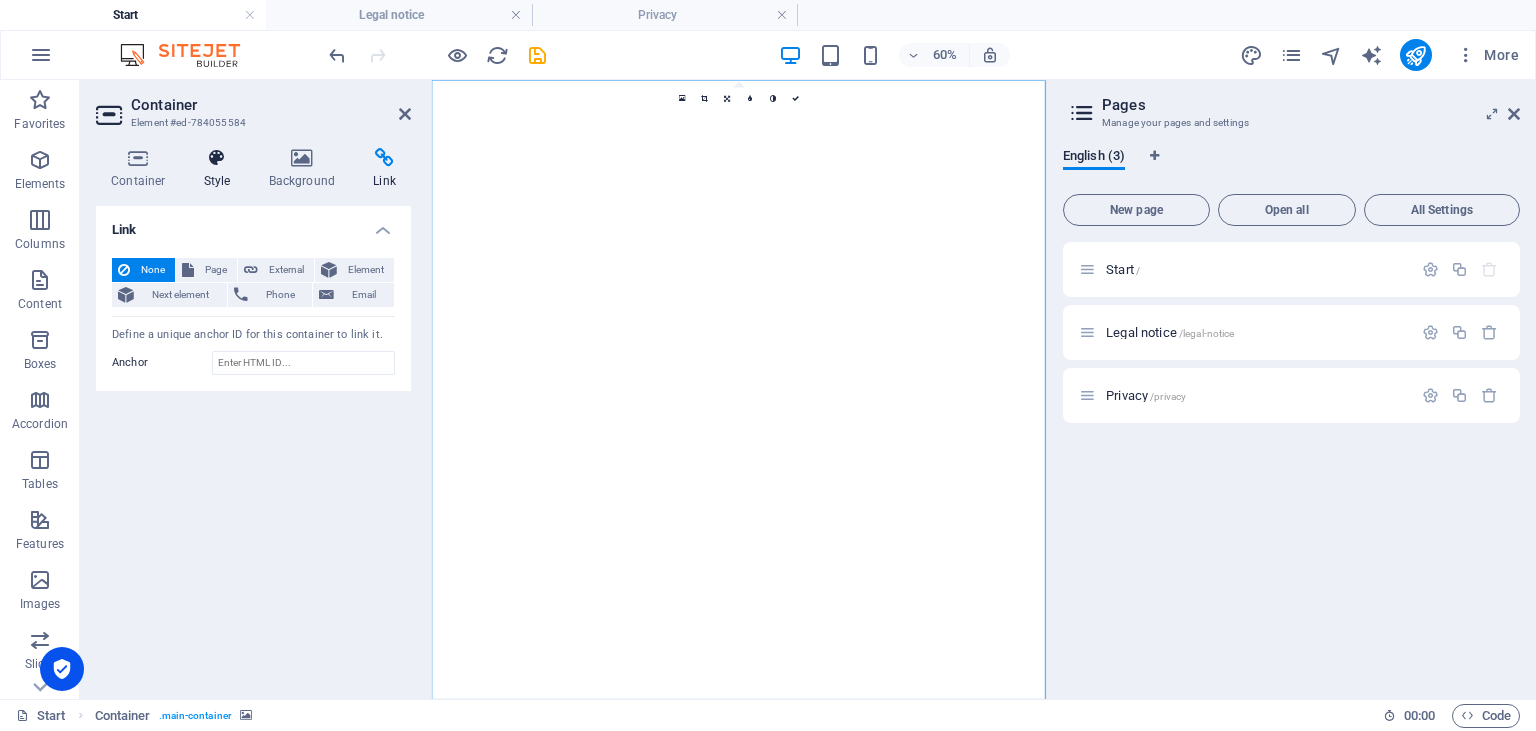click at bounding box center [217, 158] 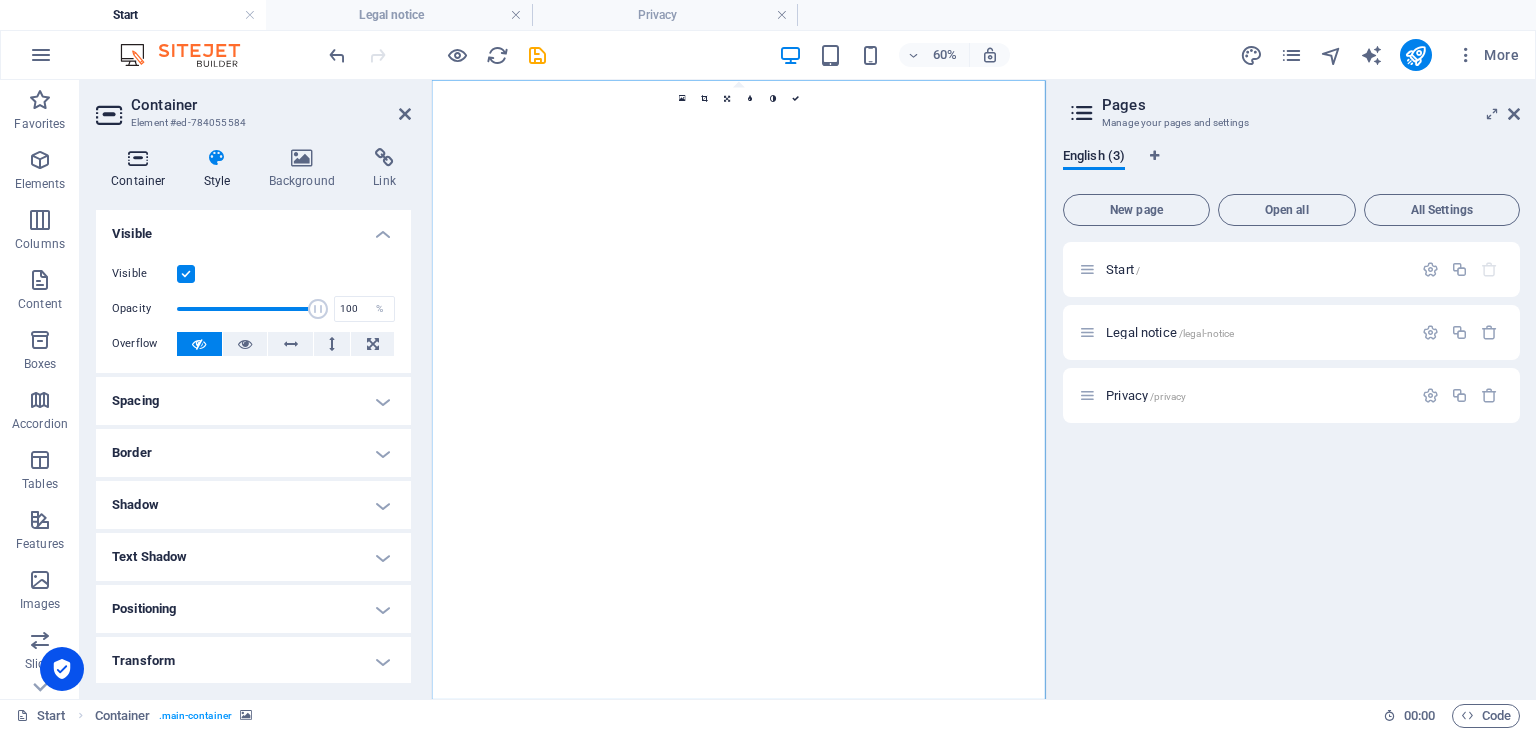 click at bounding box center [138, 158] 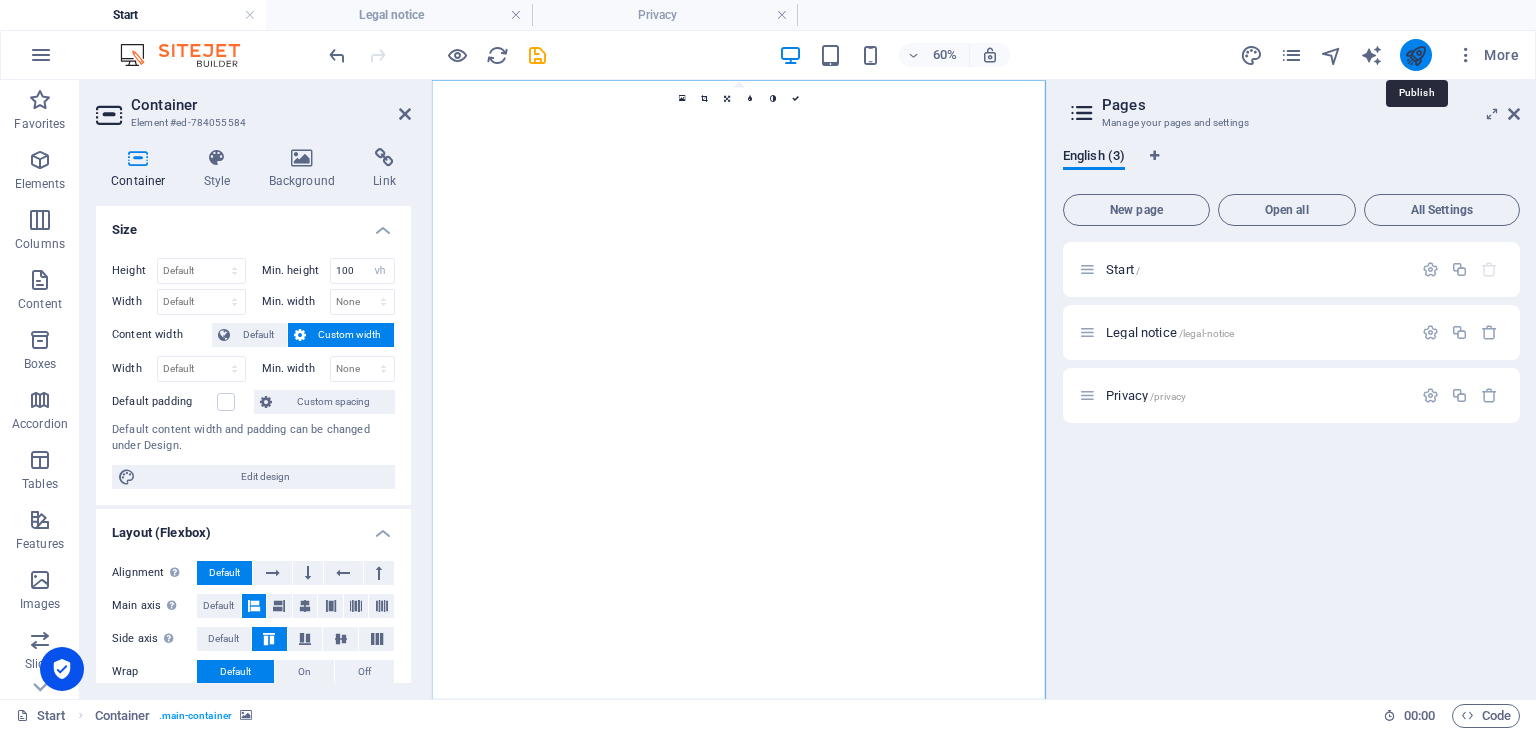 click at bounding box center (1415, 55) 